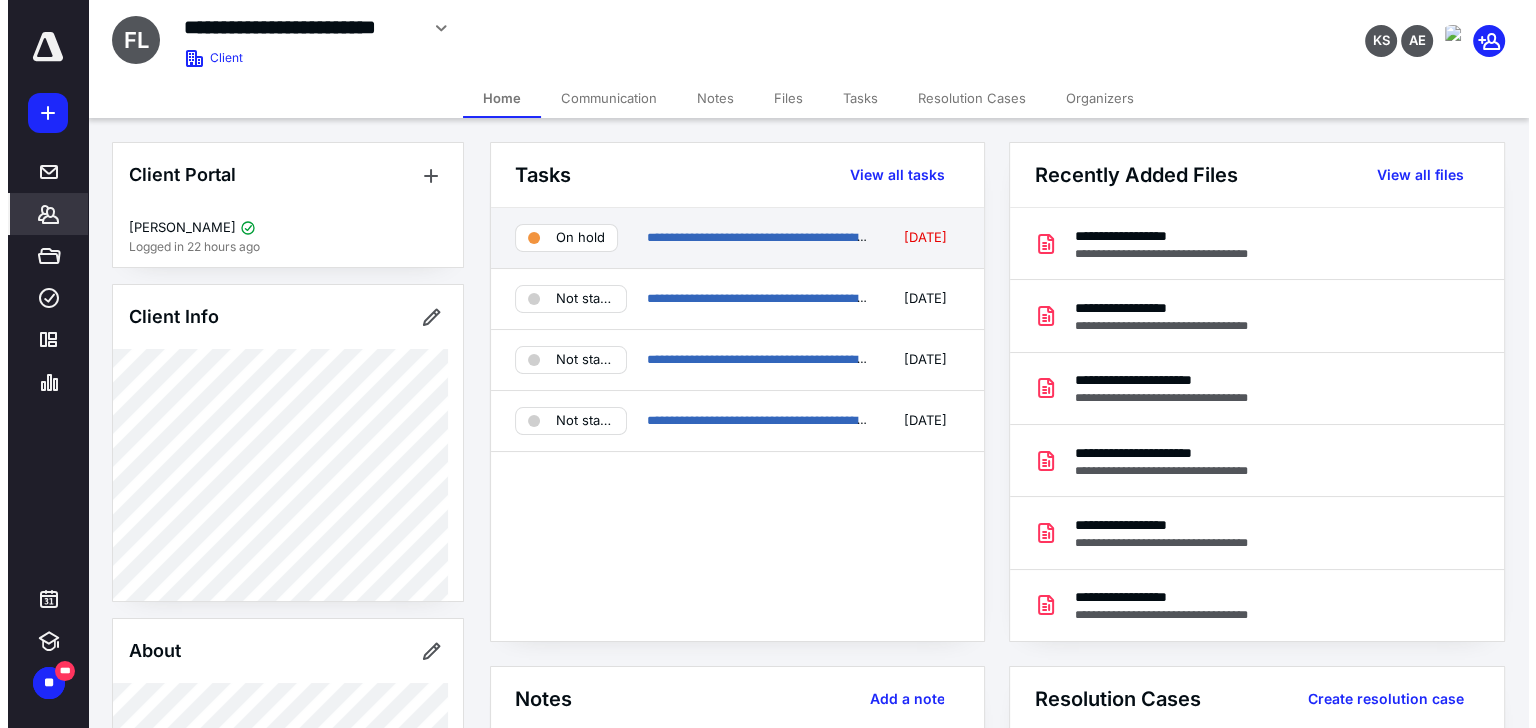 scroll, scrollTop: 0, scrollLeft: 0, axis: both 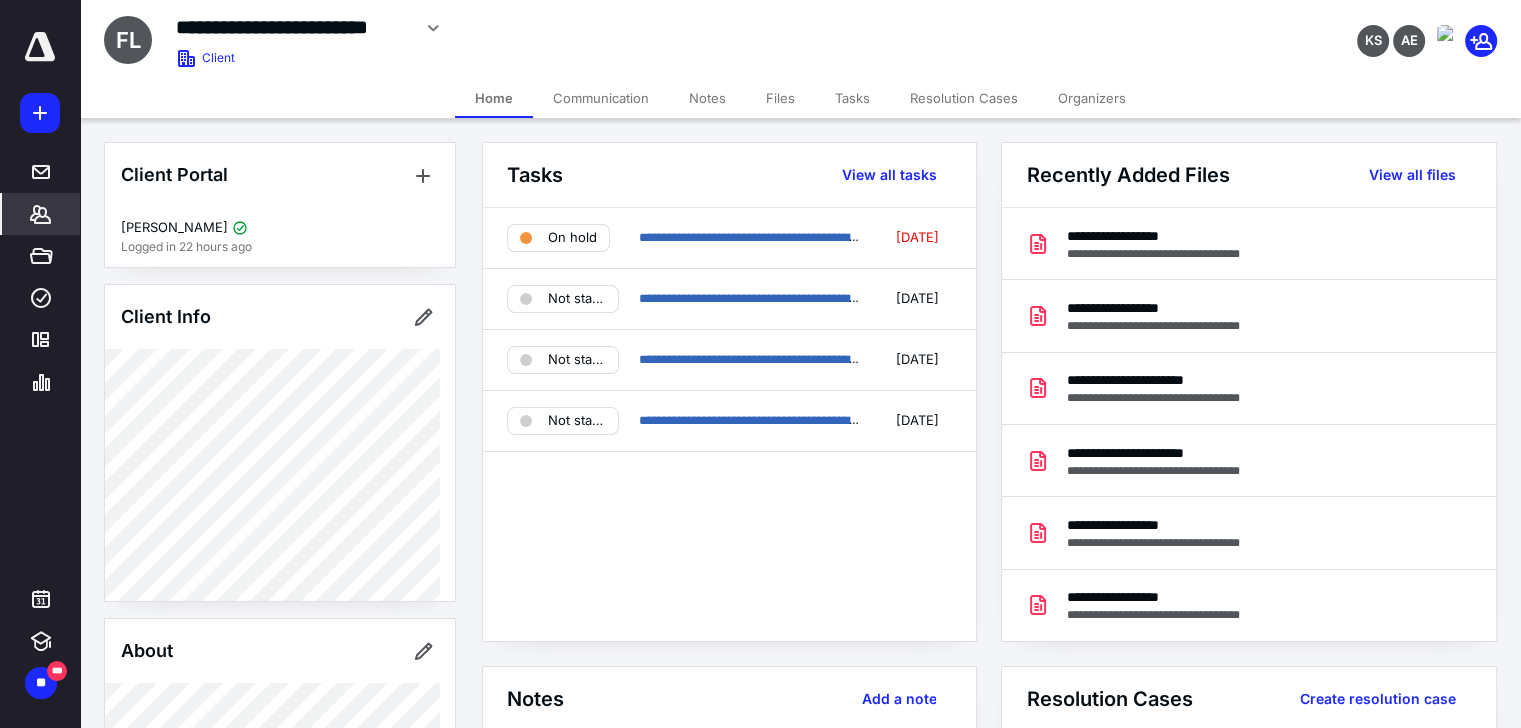 click on "Not started" at bounding box center (577, 299) 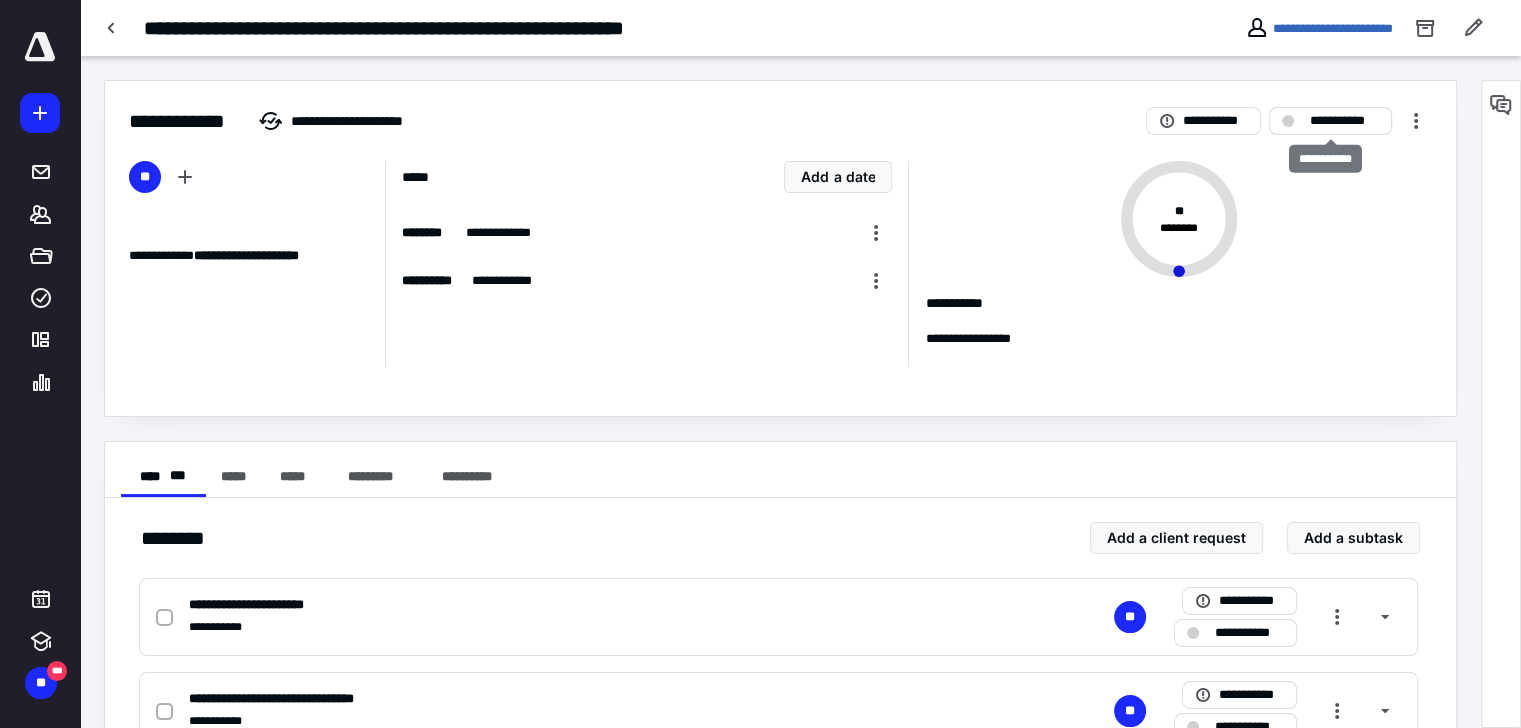 click on "**********" at bounding box center [1344, 121] 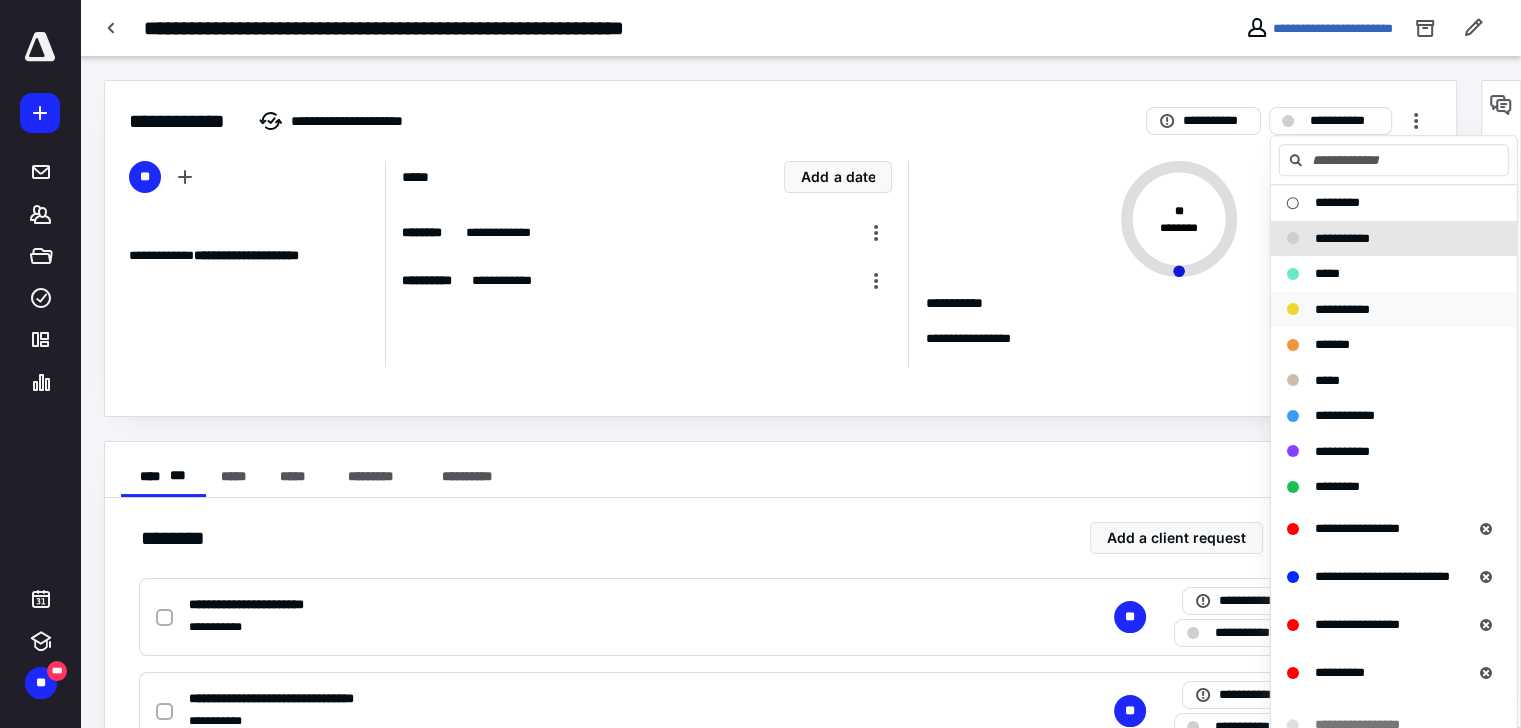 click on "**********" at bounding box center [1382, 310] 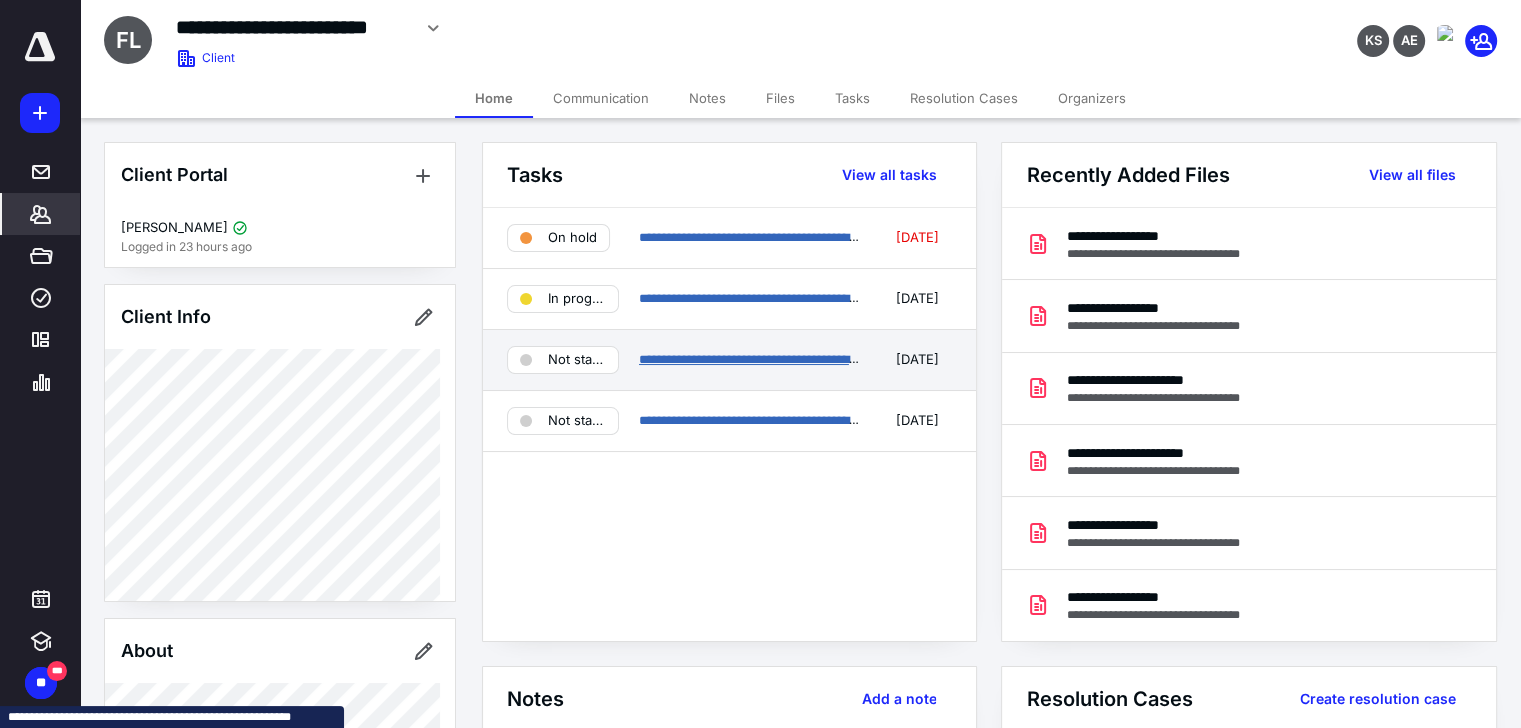 click on "**********" at bounding box center [771, 359] 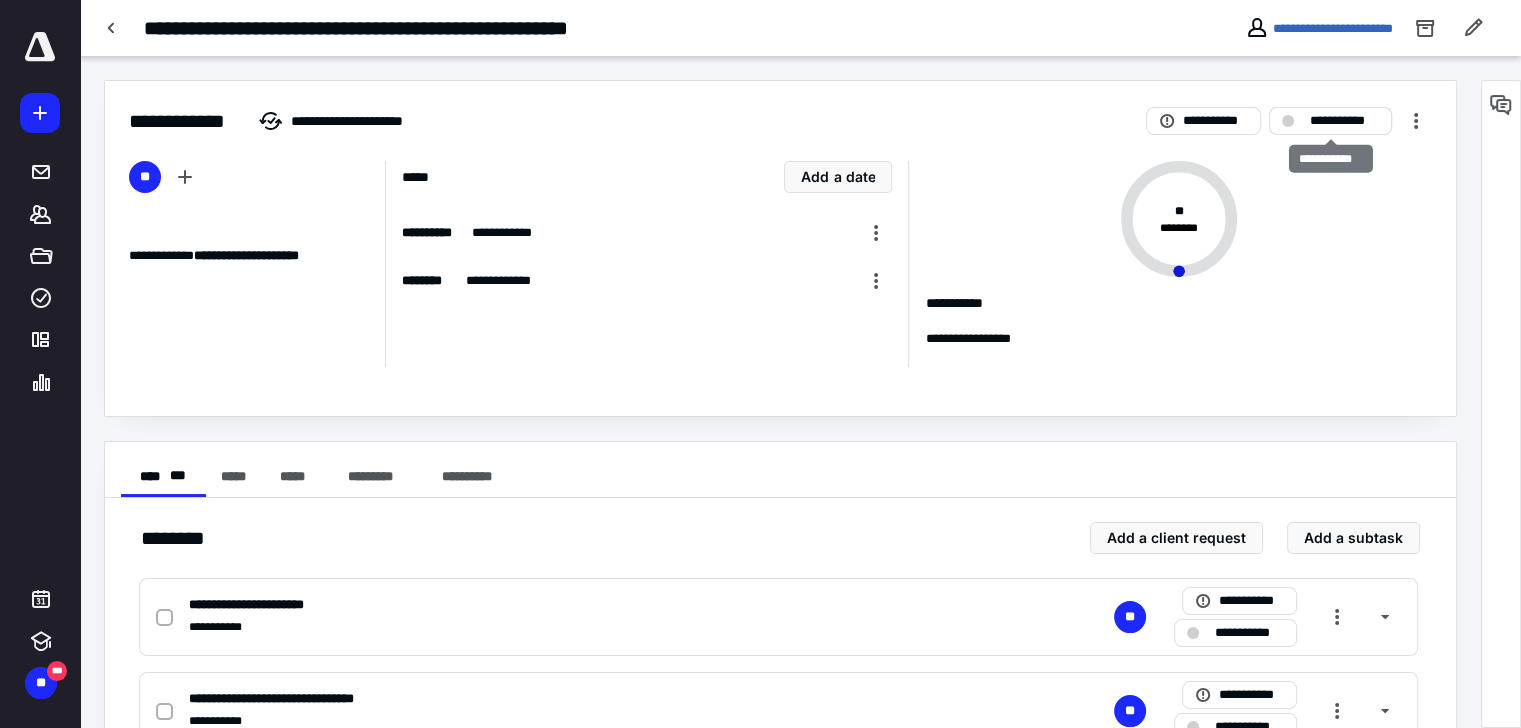 click on "**********" at bounding box center [1344, 121] 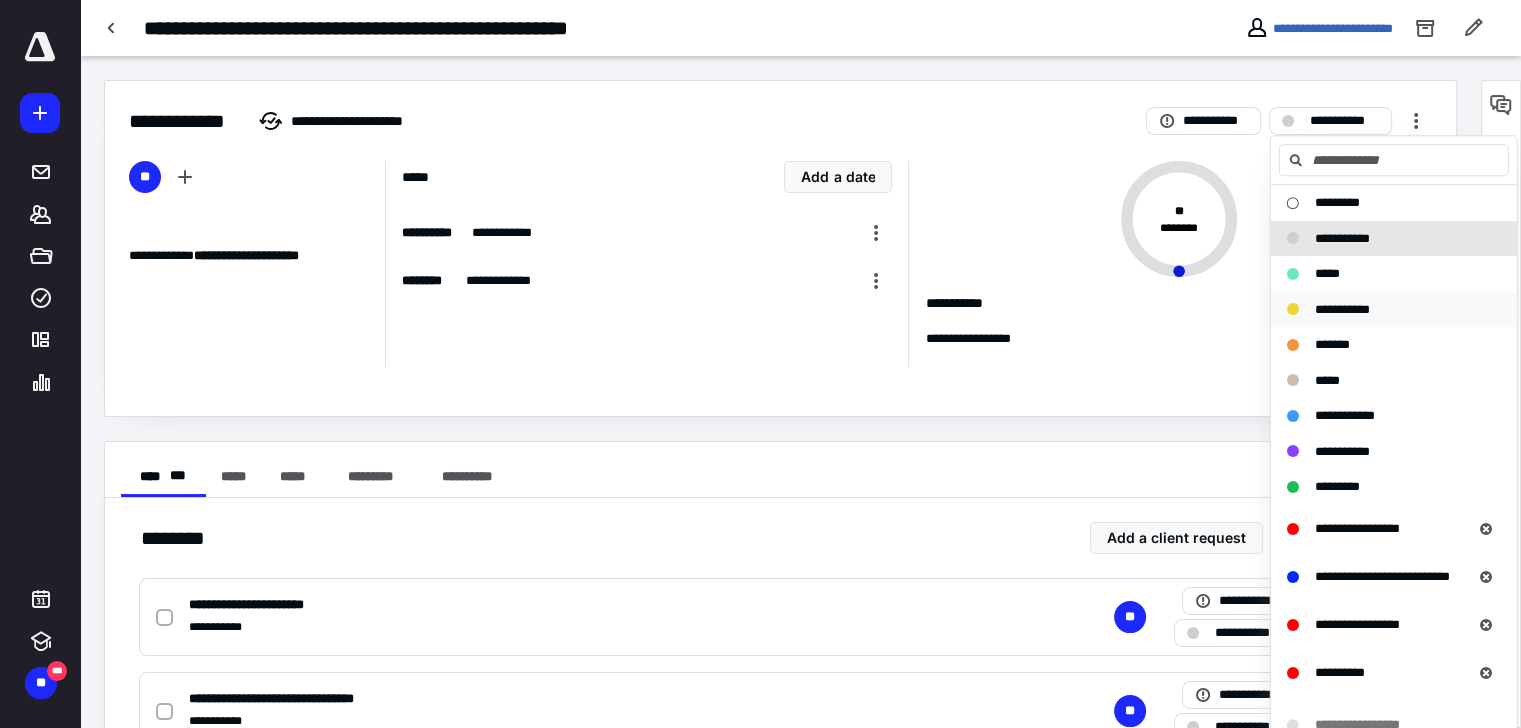 click on "**********" at bounding box center [1342, 309] 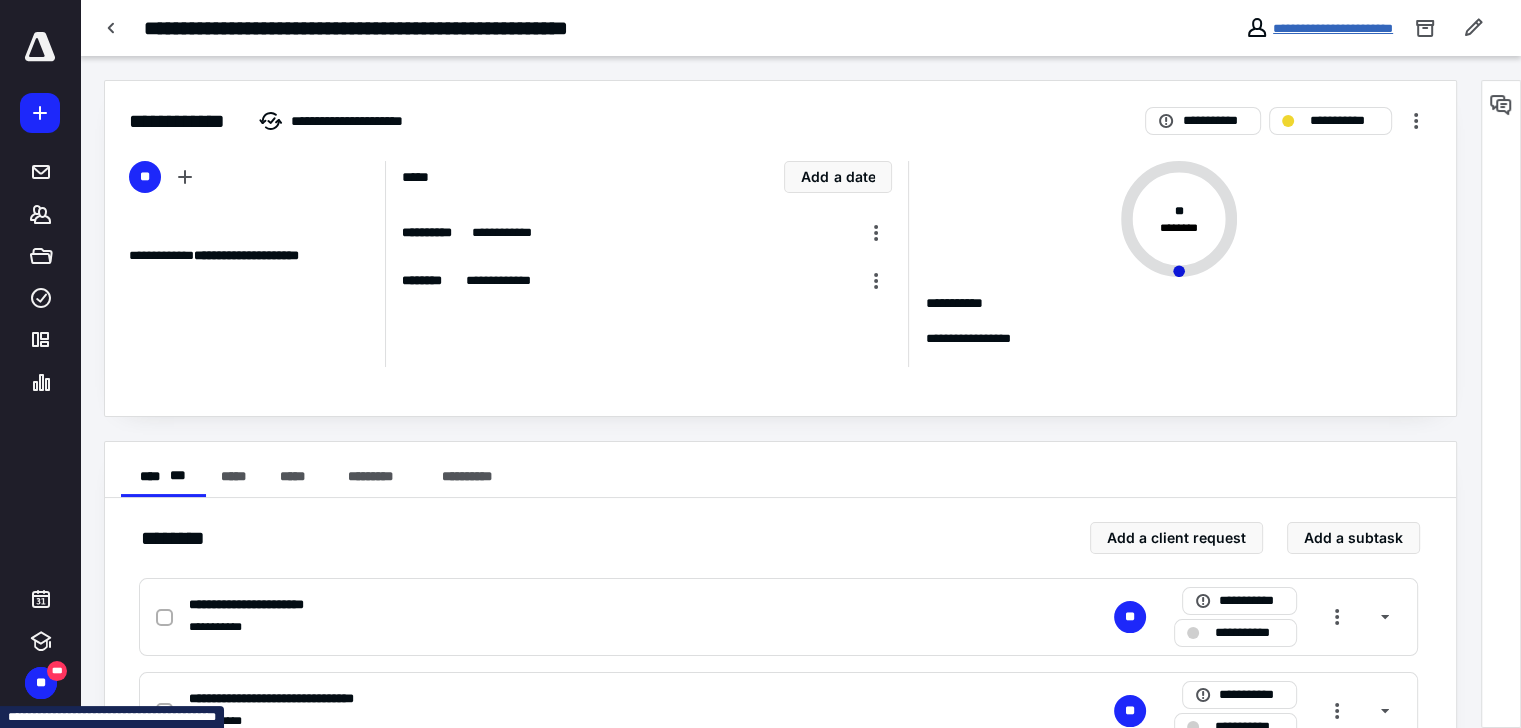 click on "**********" at bounding box center (1333, 28) 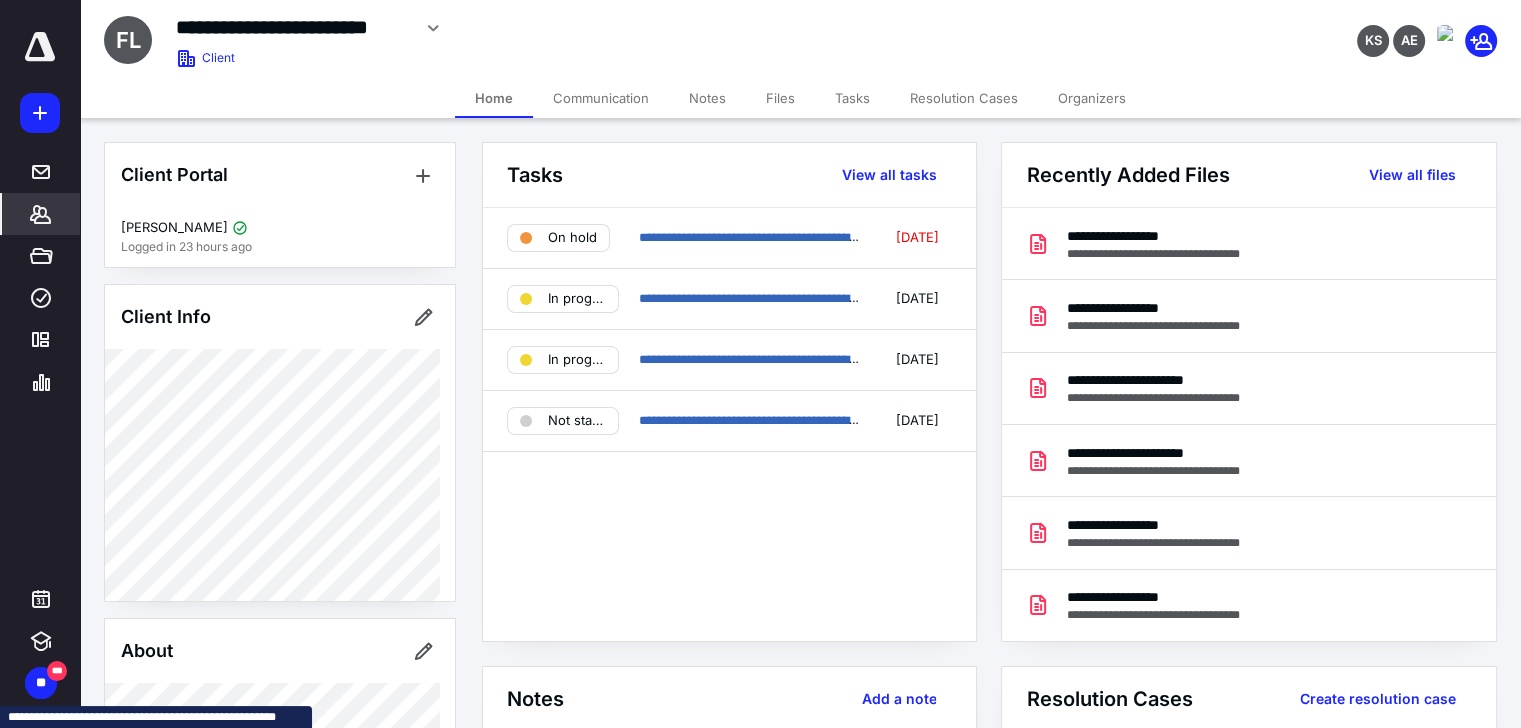 click on "Files" at bounding box center [780, 98] 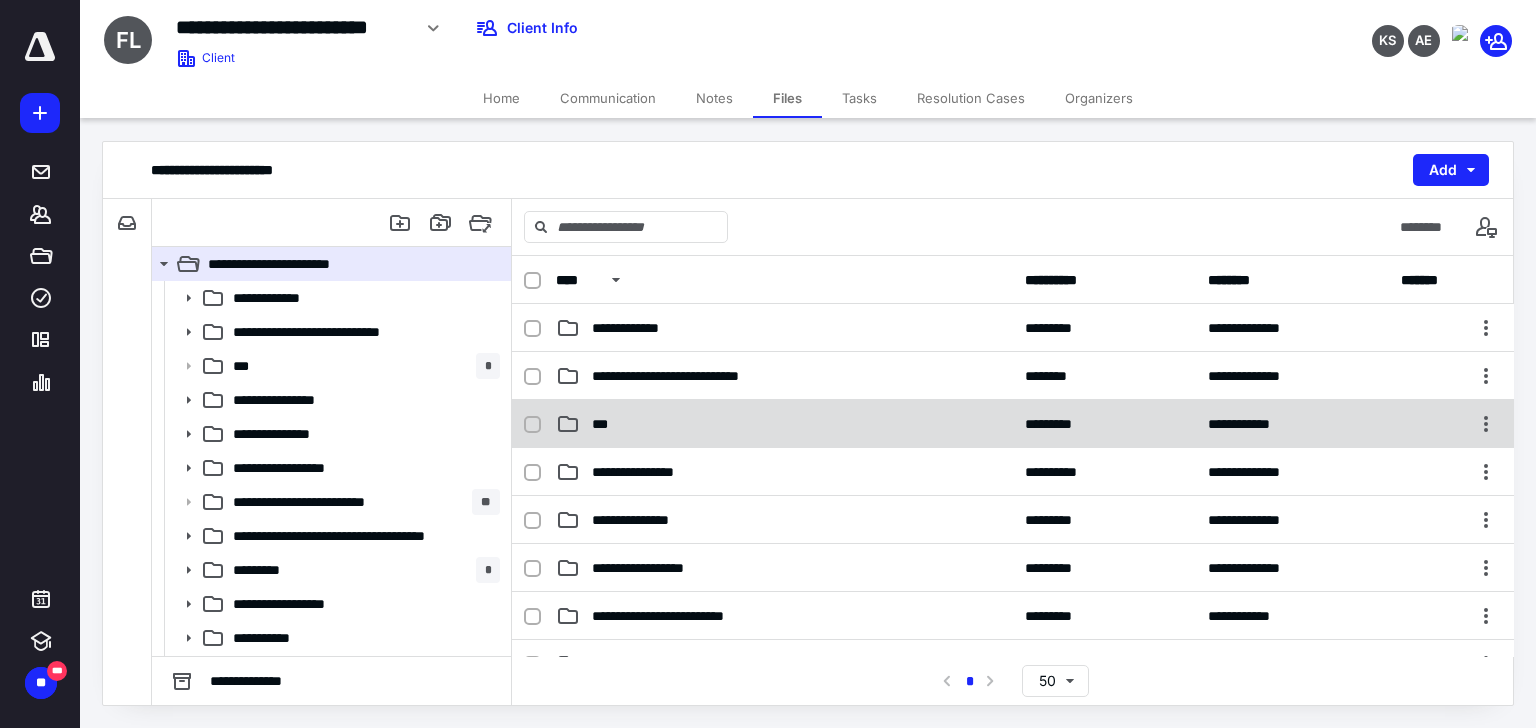 scroll, scrollTop: 200, scrollLeft: 0, axis: vertical 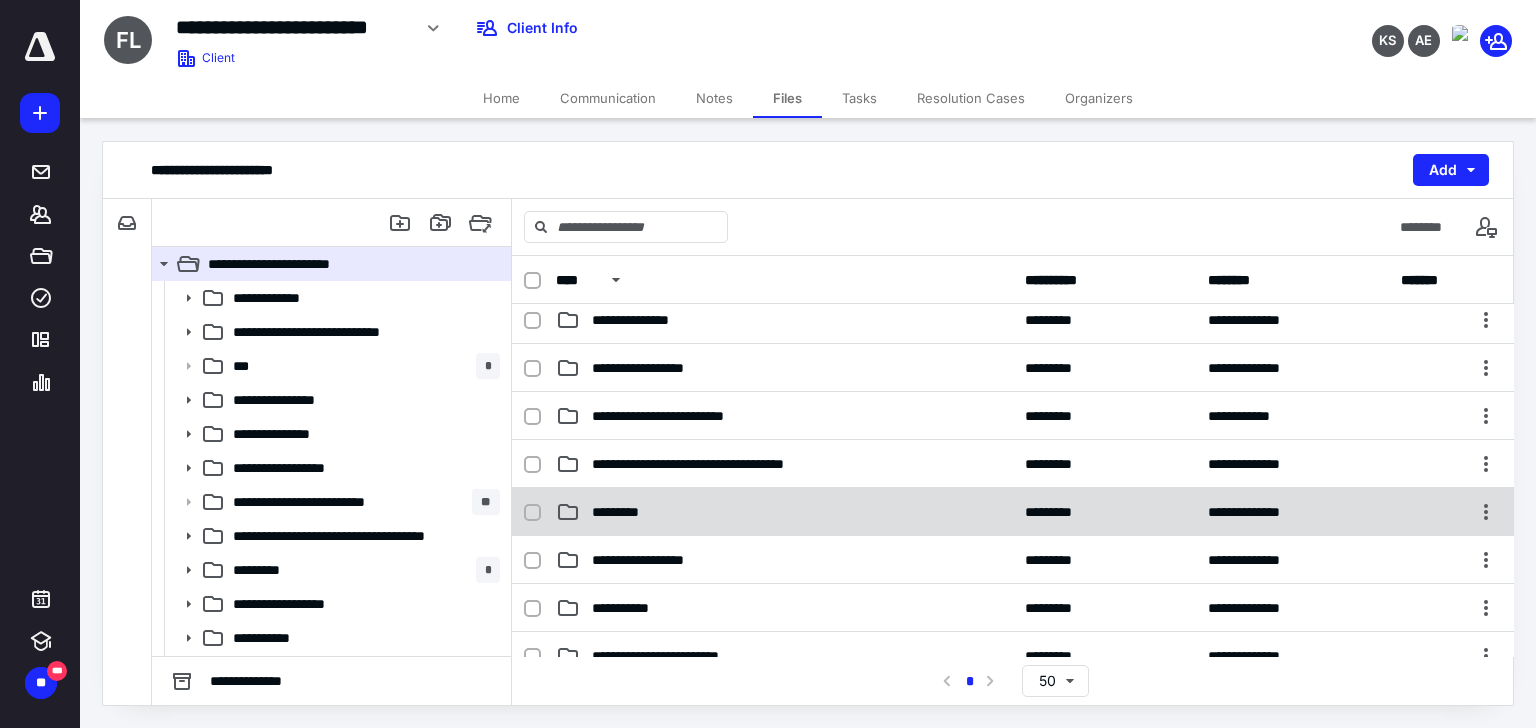 click on "*********" at bounding box center (784, 512) 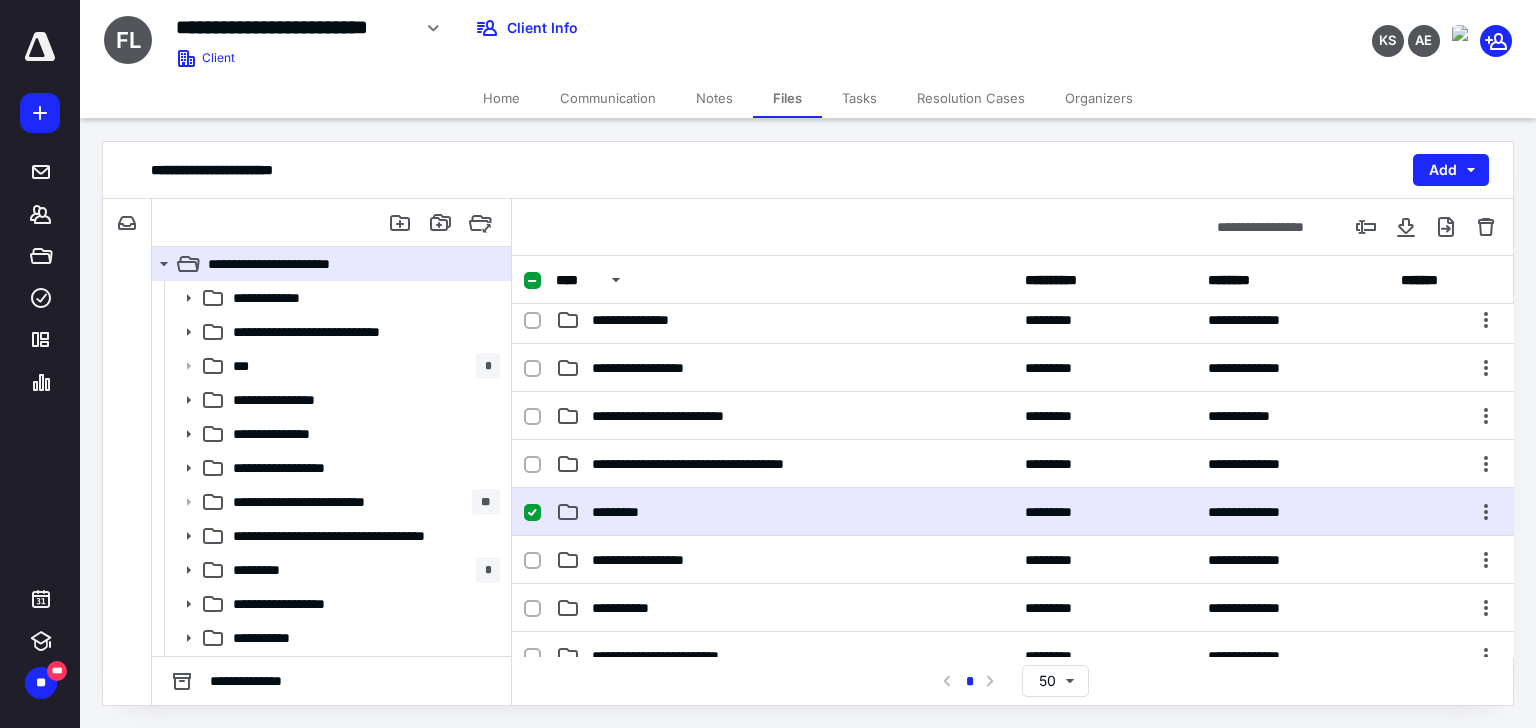 click on "*********" at bounding box center [784, 512] 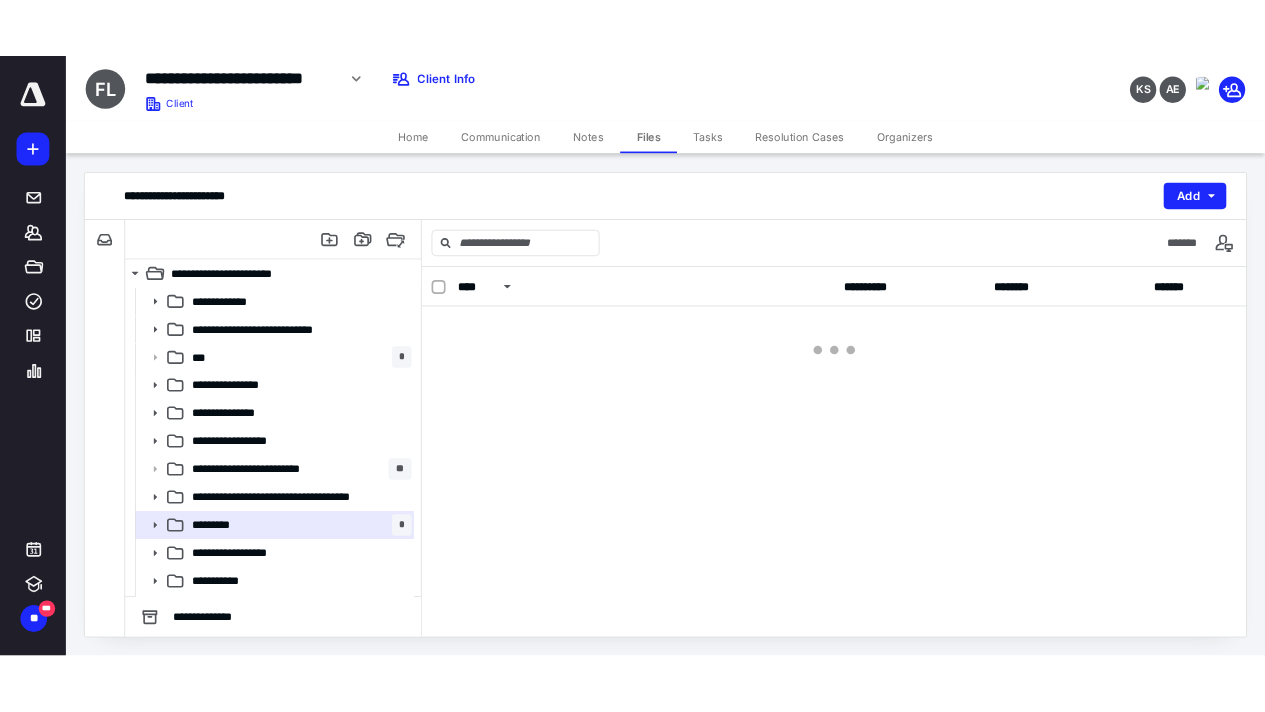 scroll, scrollTop: 0, scrollLeft: 0, axis: both 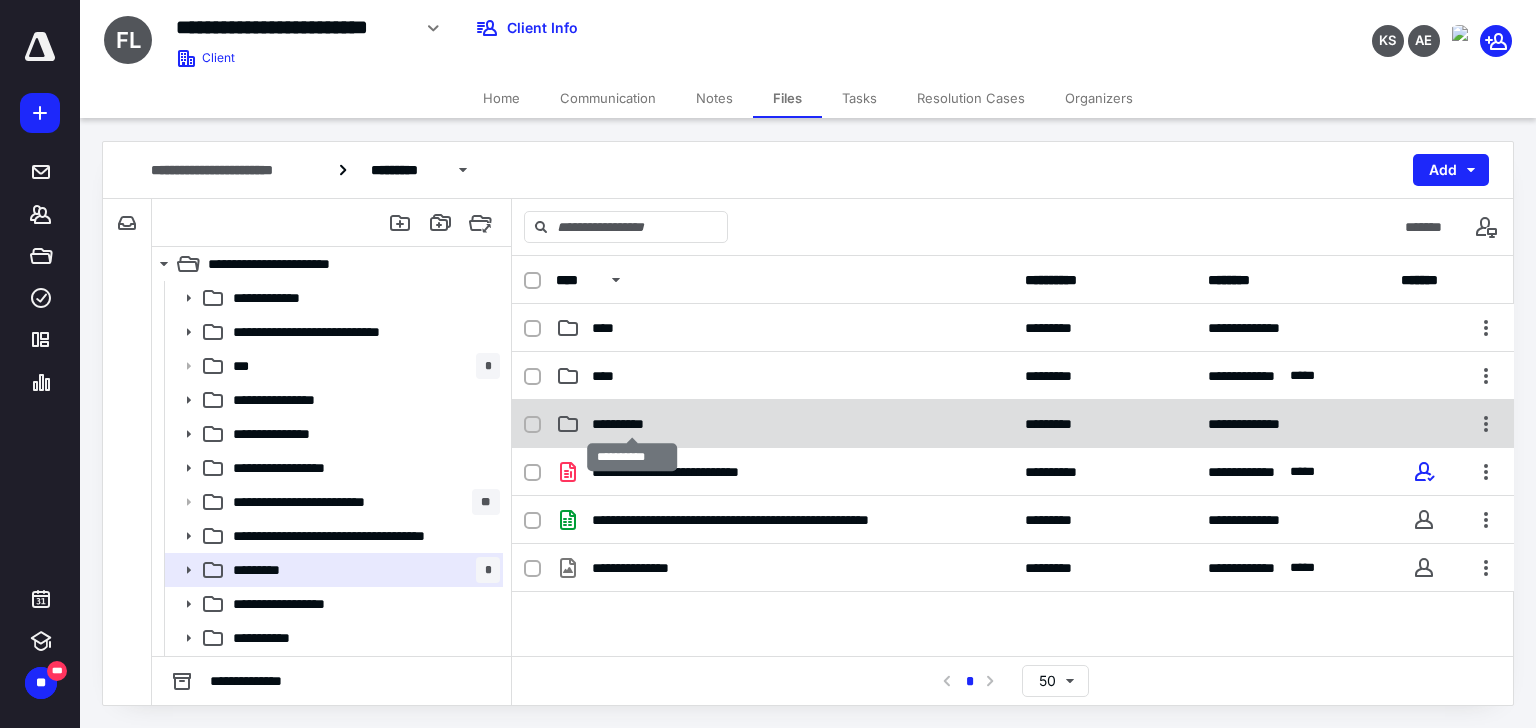 click on "**********" at bounding box center (632, 424) 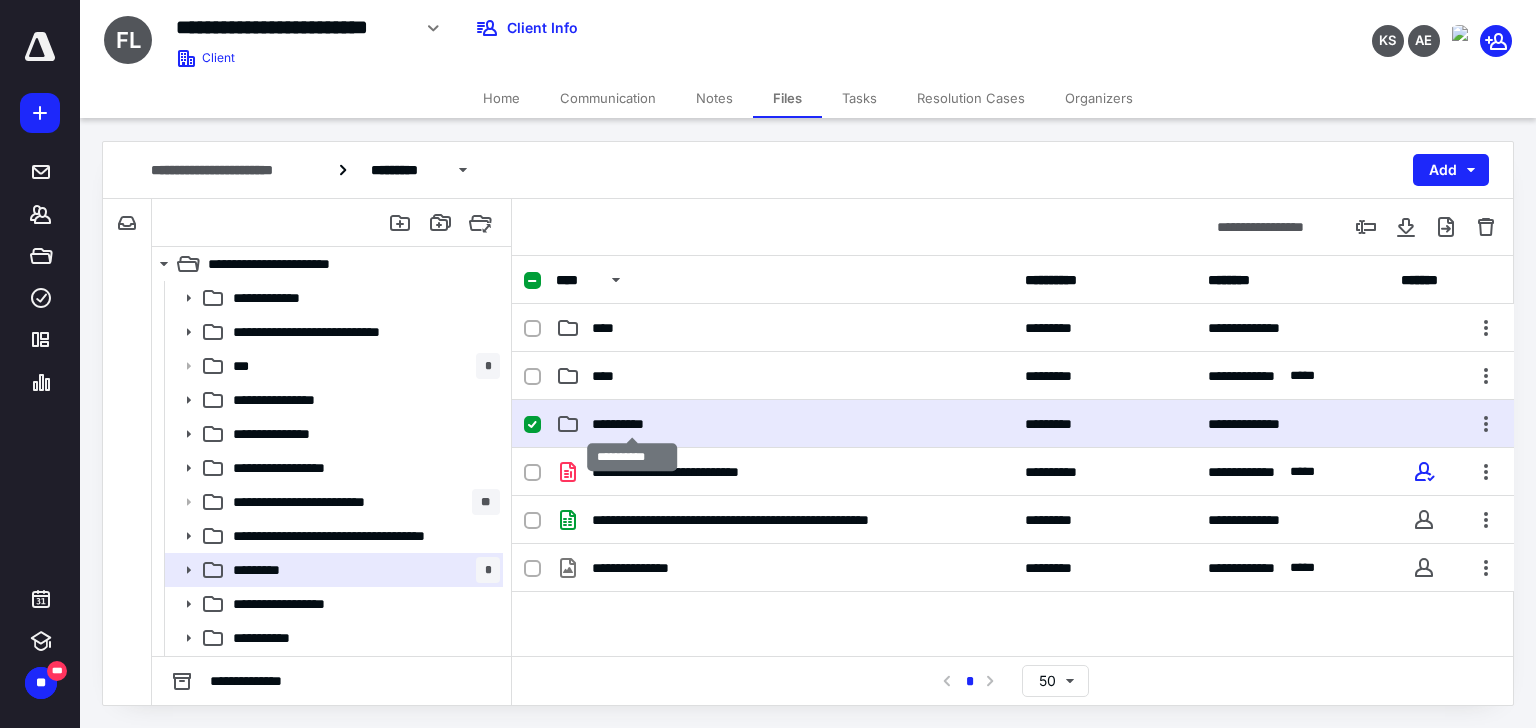 click on "**********" at bounding box center [632, 424] 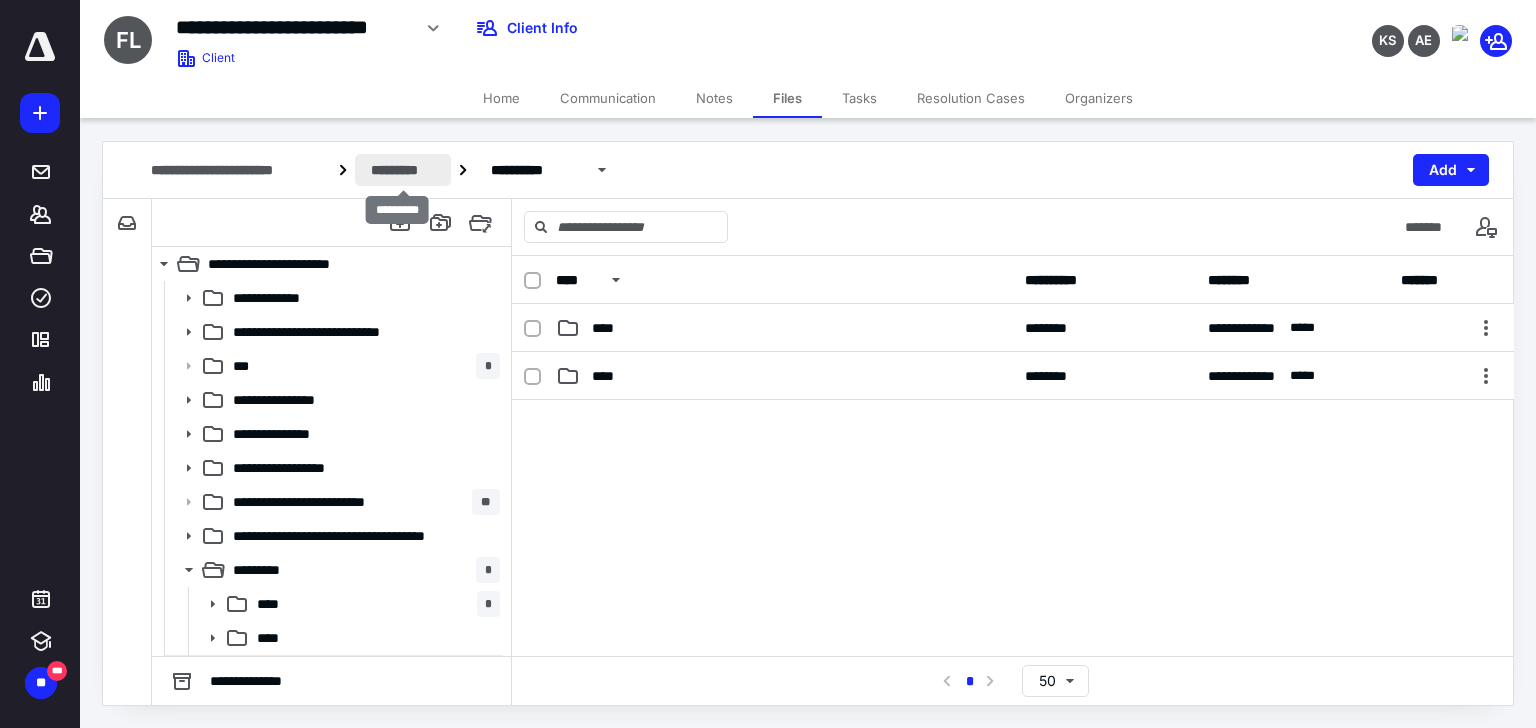 click on "*********" at bounding box center (403, 170) 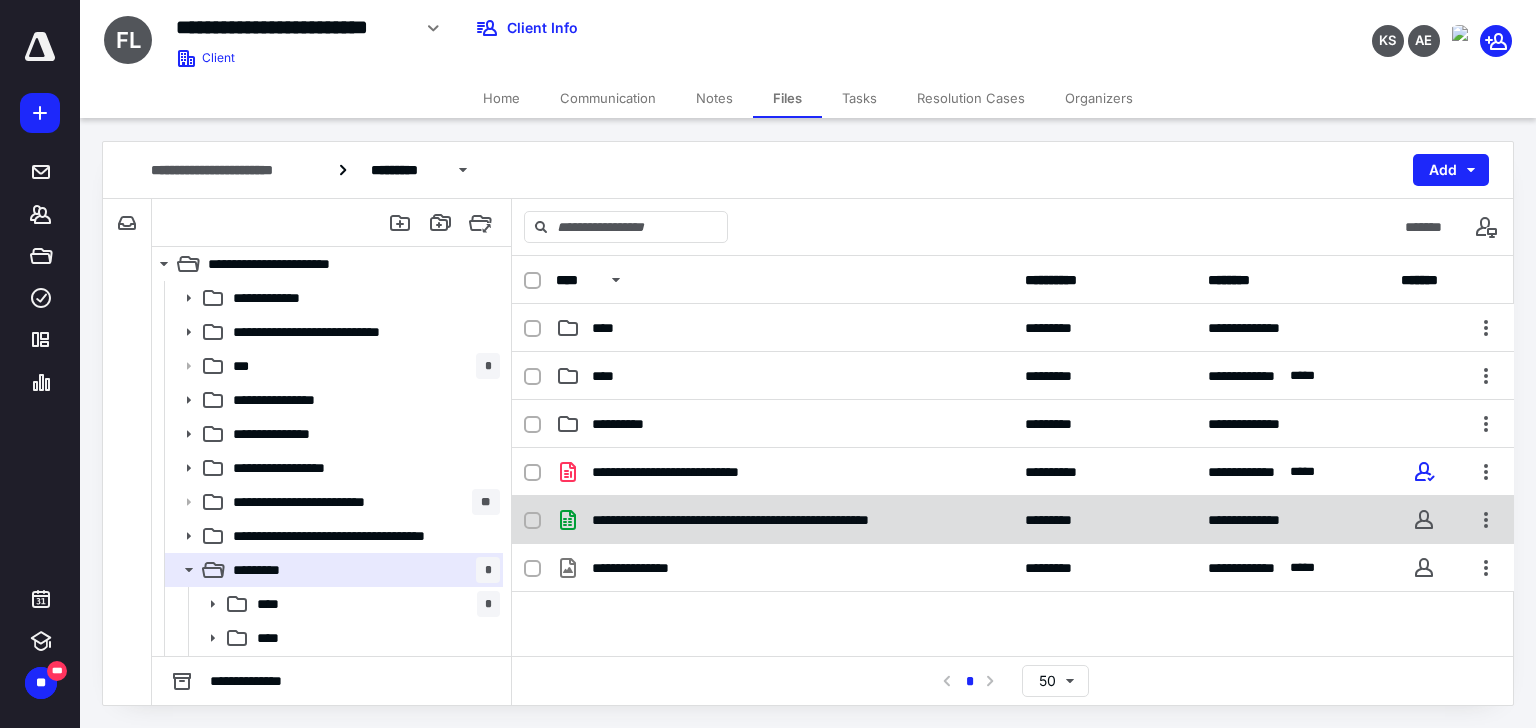 click on "**********" at bounding box center [771, 520] 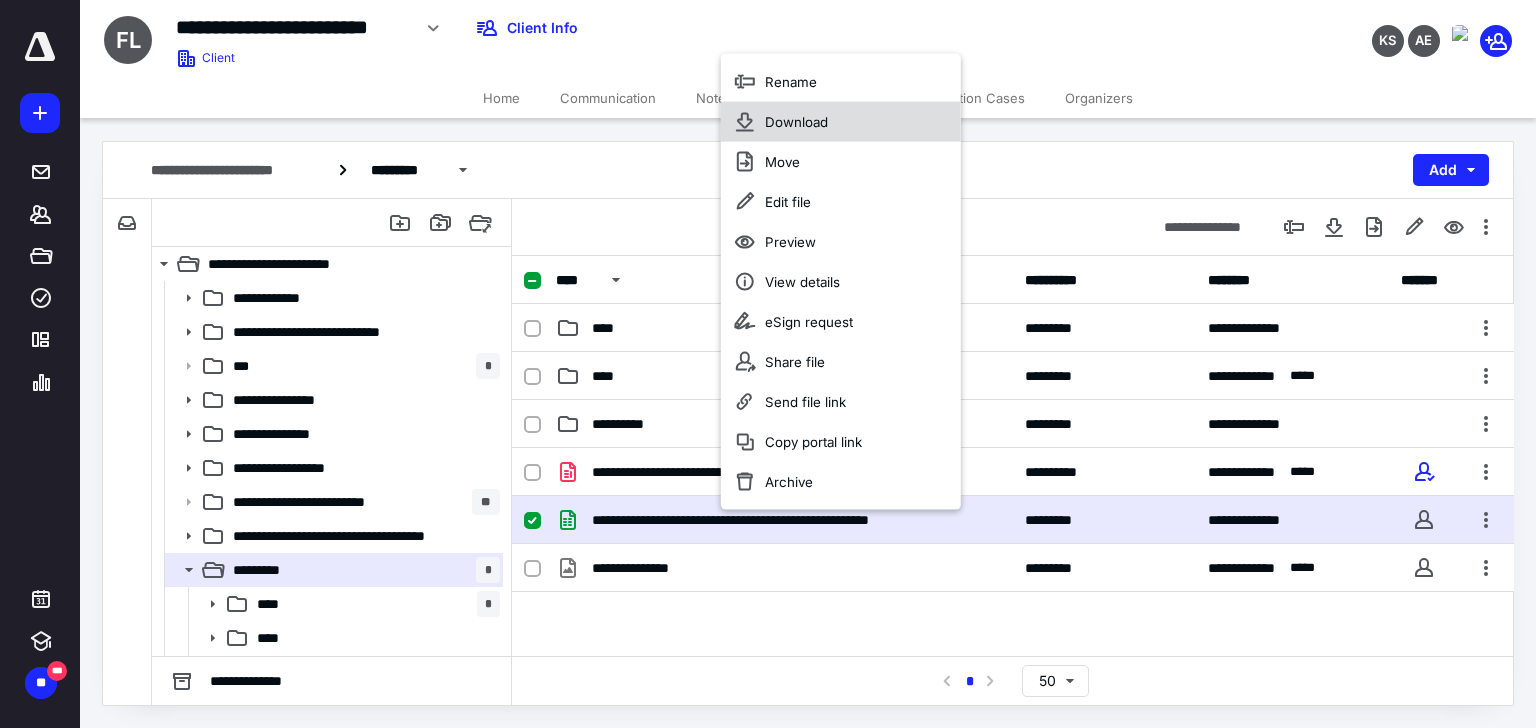 click on "Download" at bounding box center (796, 122) 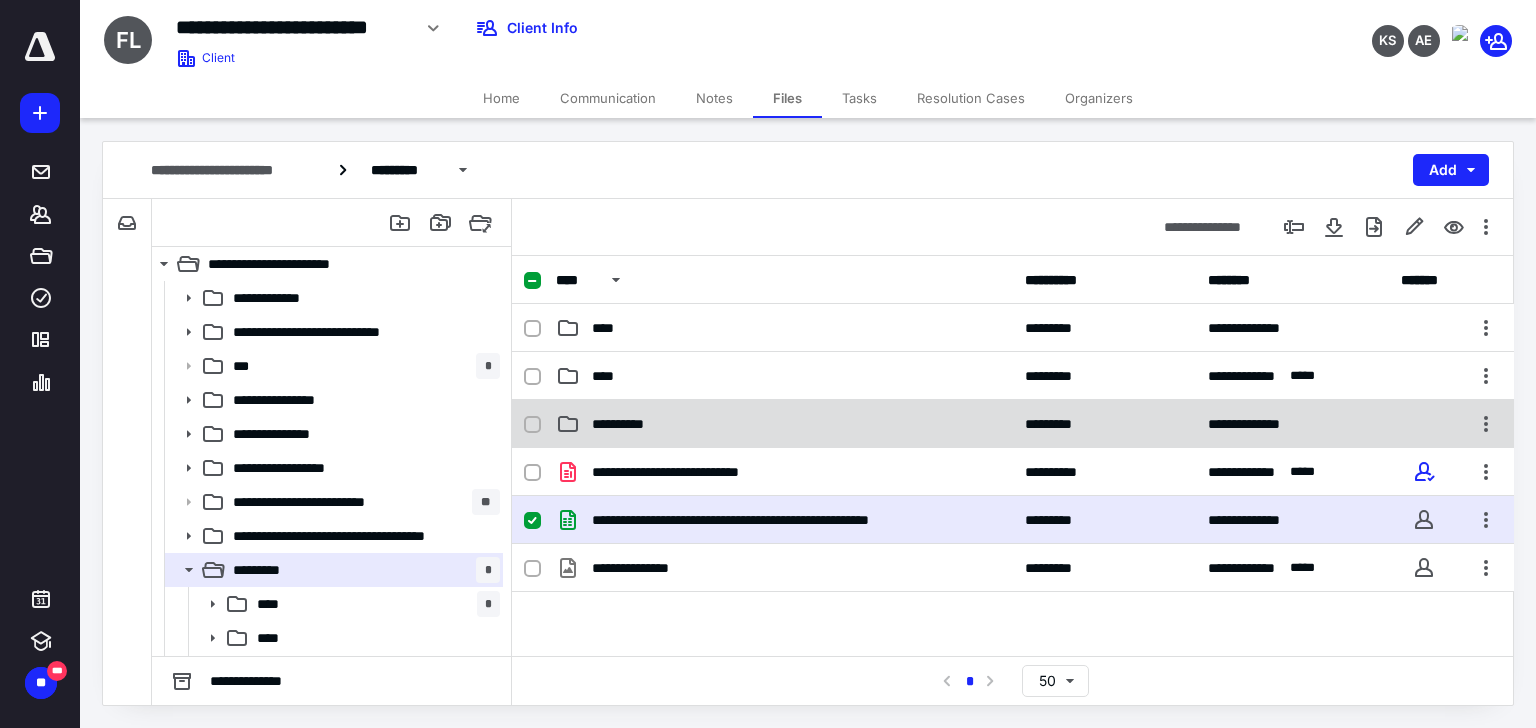 click on "**********" at bounding box center (632, 424) 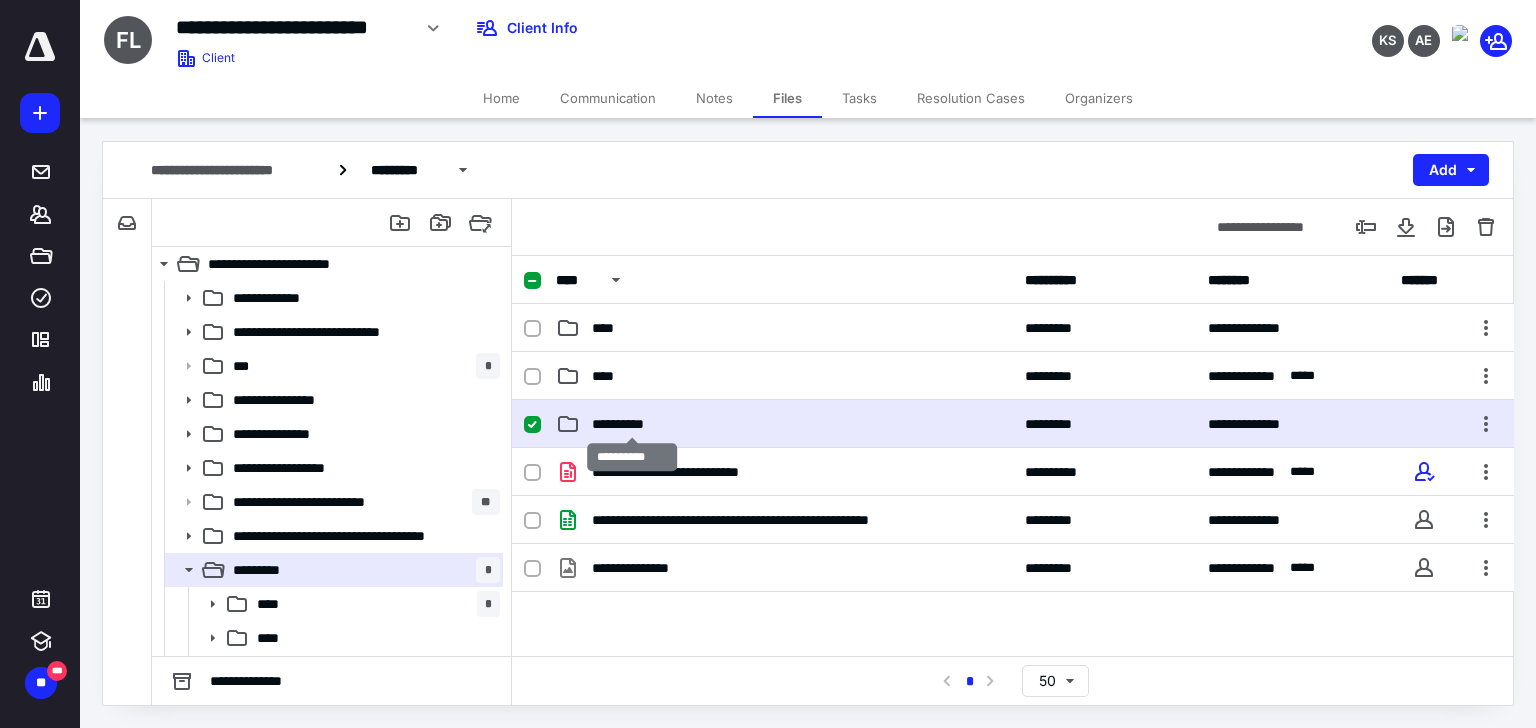 click on "**********" at bounding box center [632, 424] 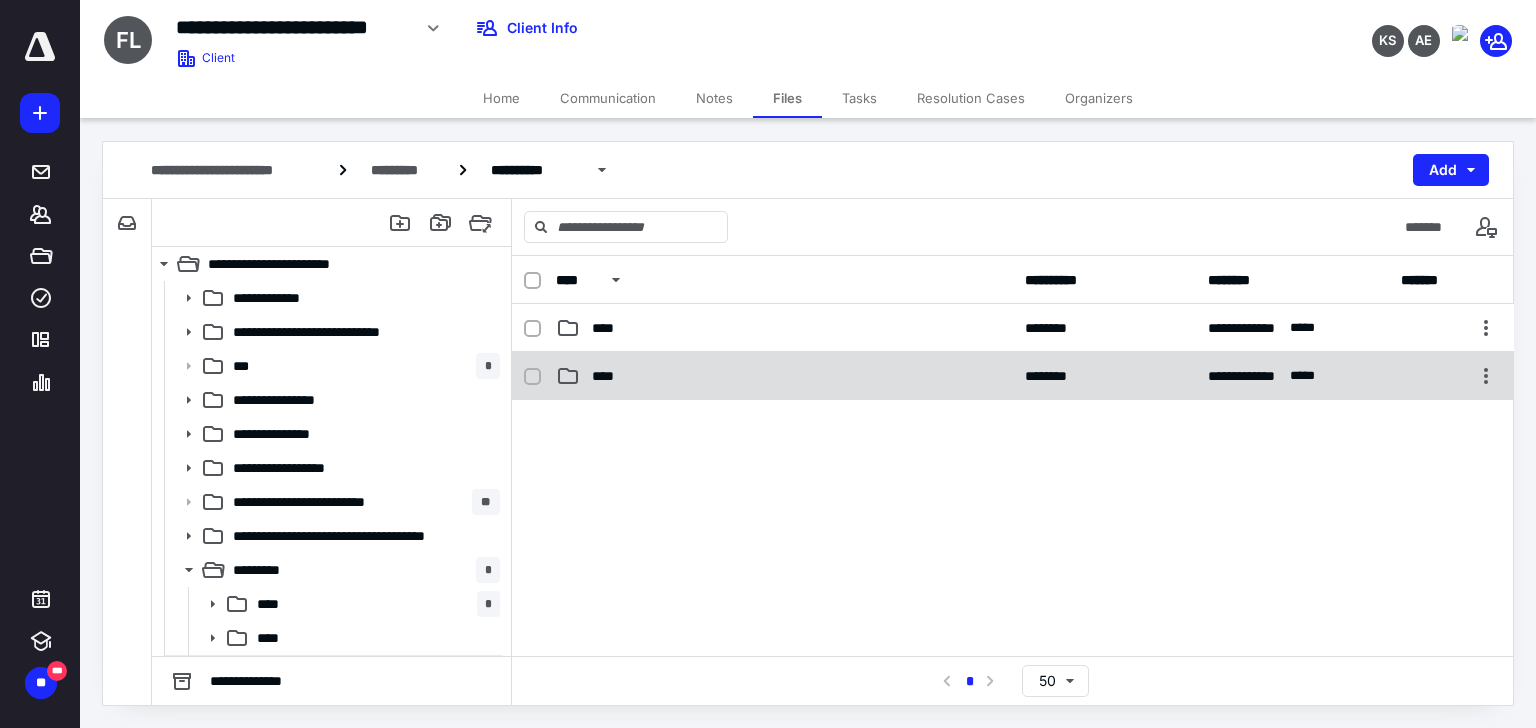 click on "****" at bounding box center [609, 376] 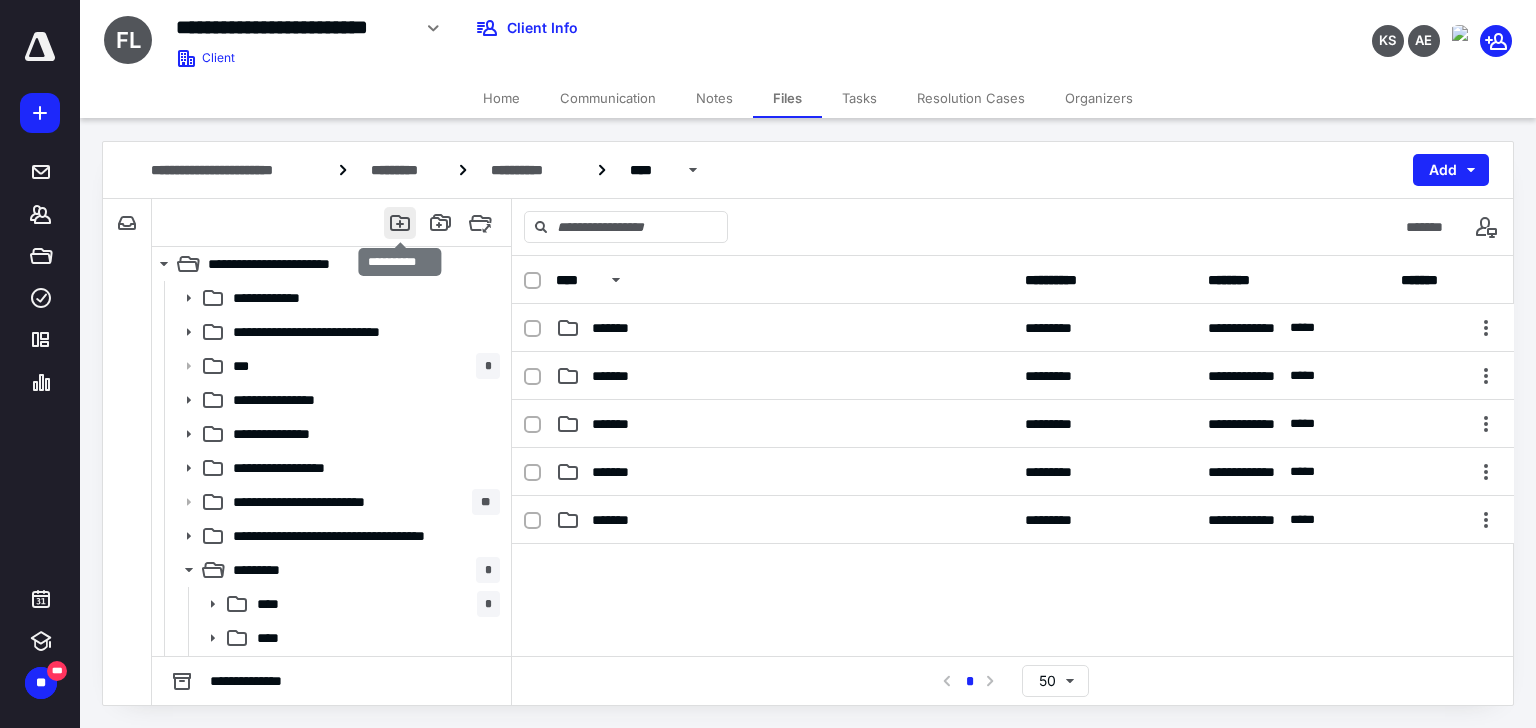 click at bounding box center (400, 223) 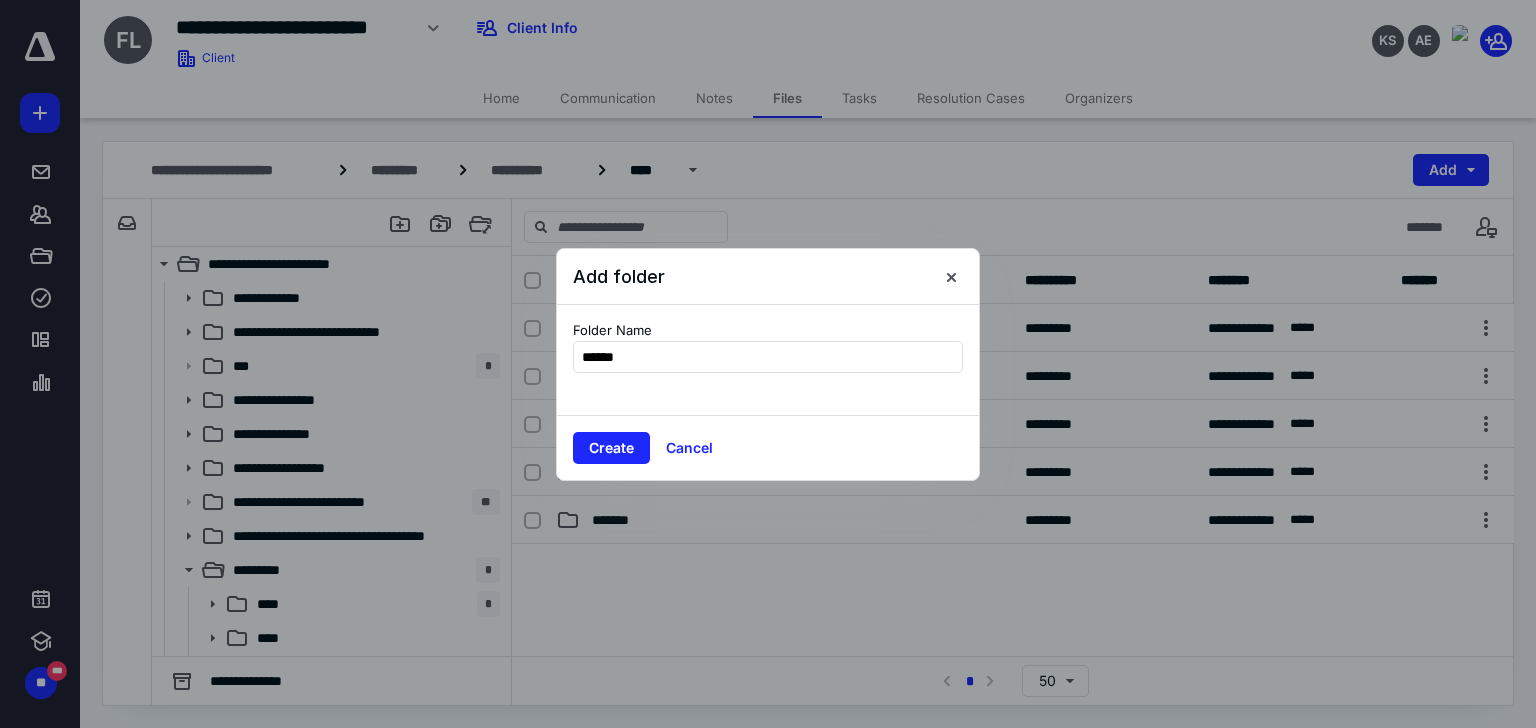 type on "*******" 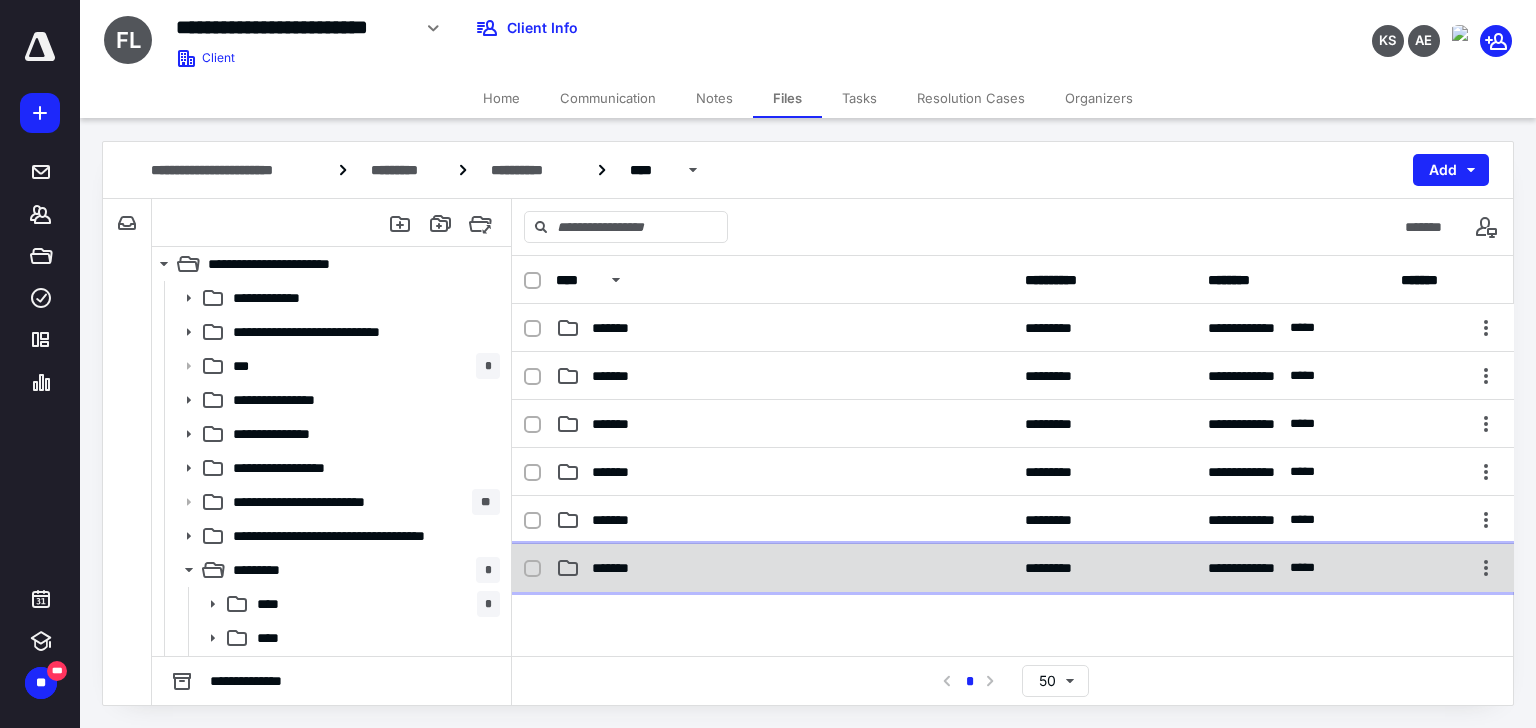 click on "*******" at bounding box center (620, 568) 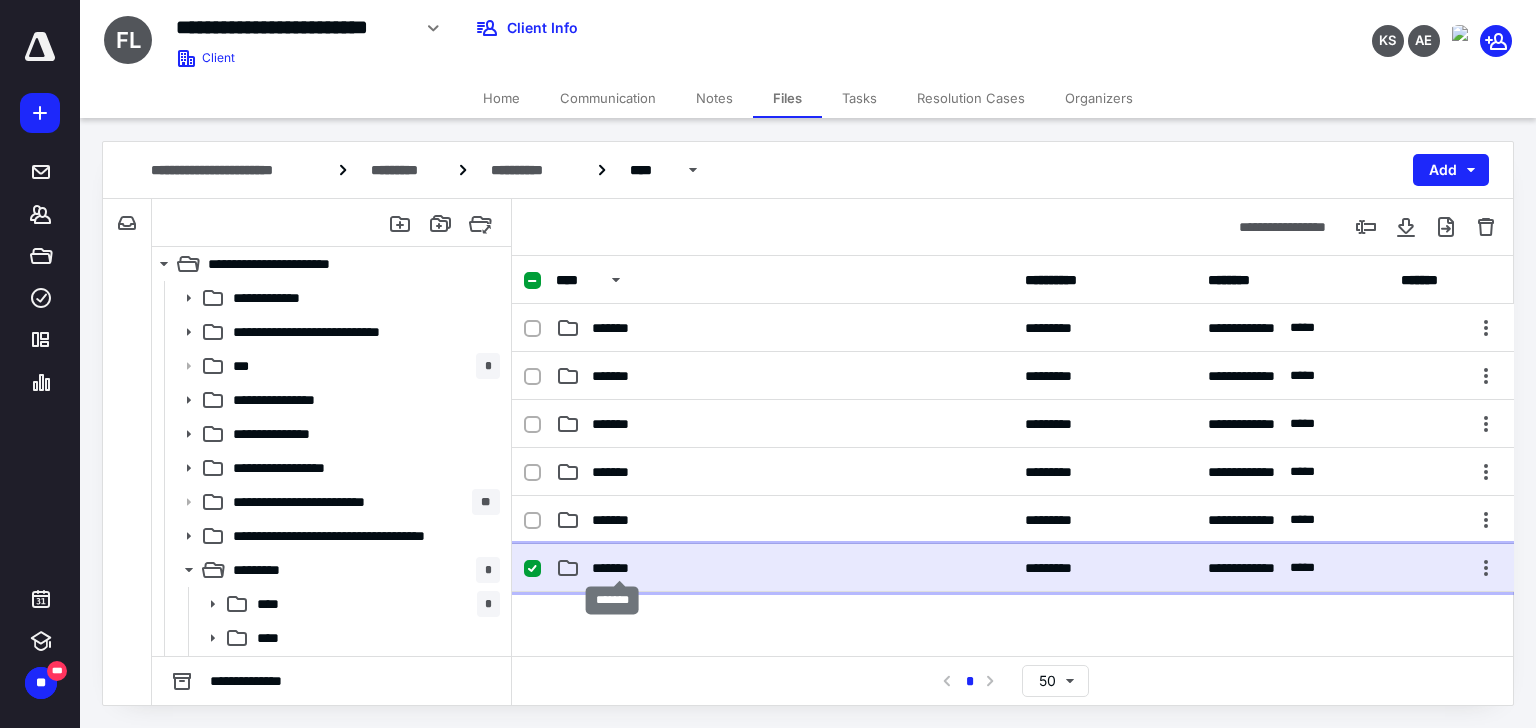 click on "*******" at bounding box center (620, 568) 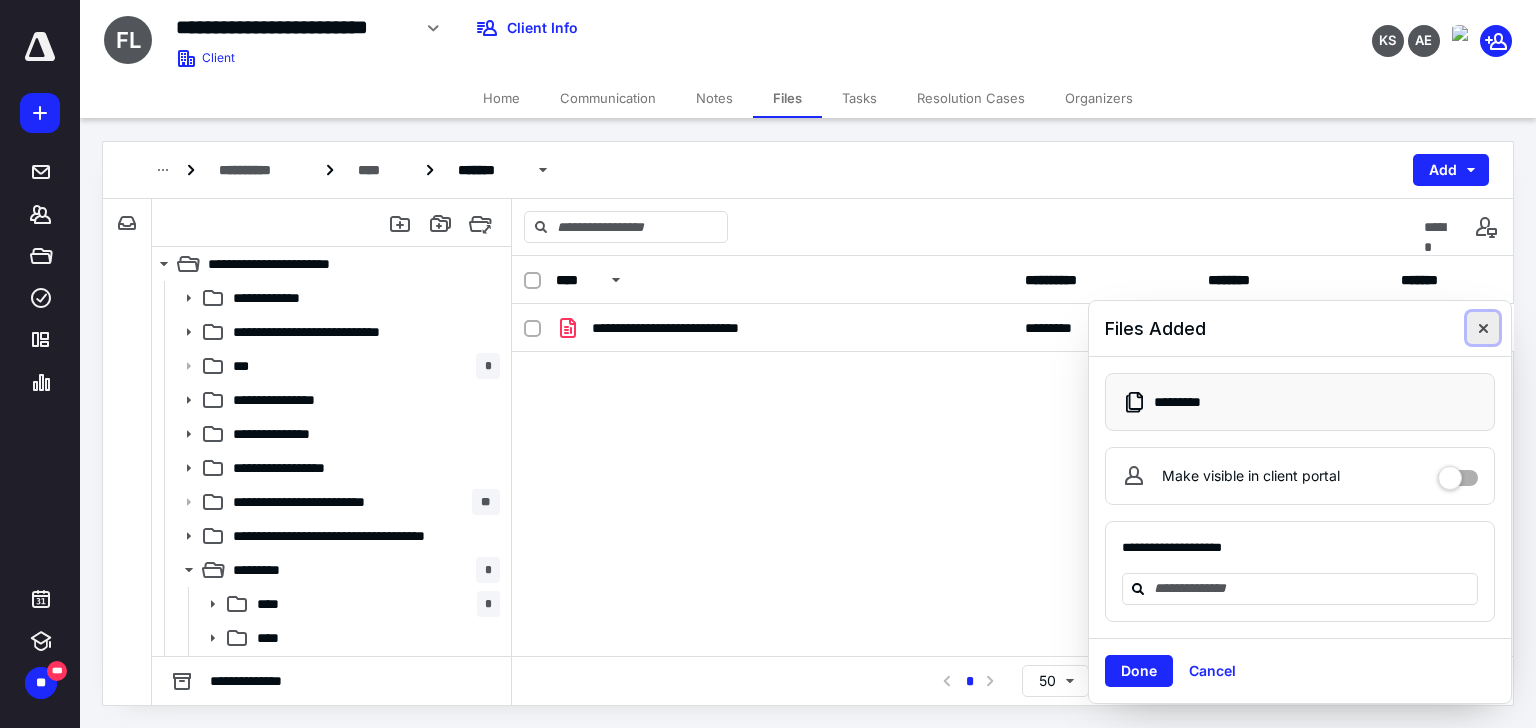 click at bounding box center [1483, 328] 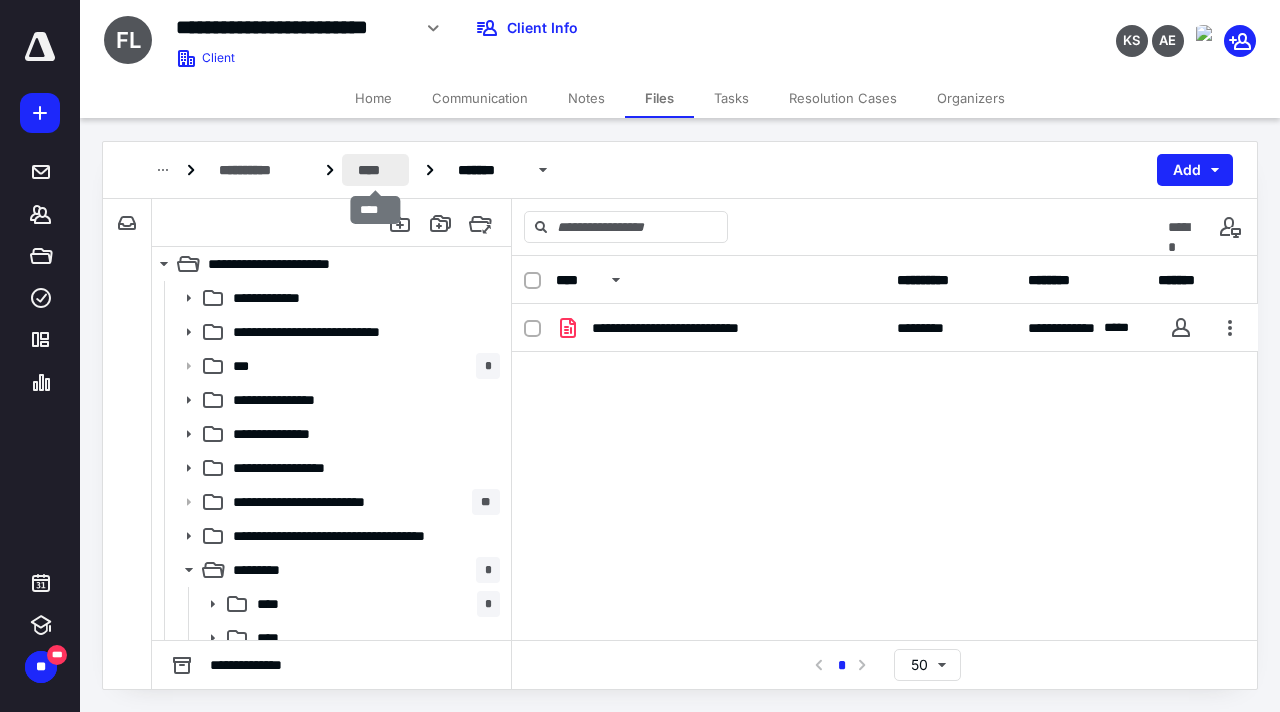 click on "****" at bounding box center (375, 170) 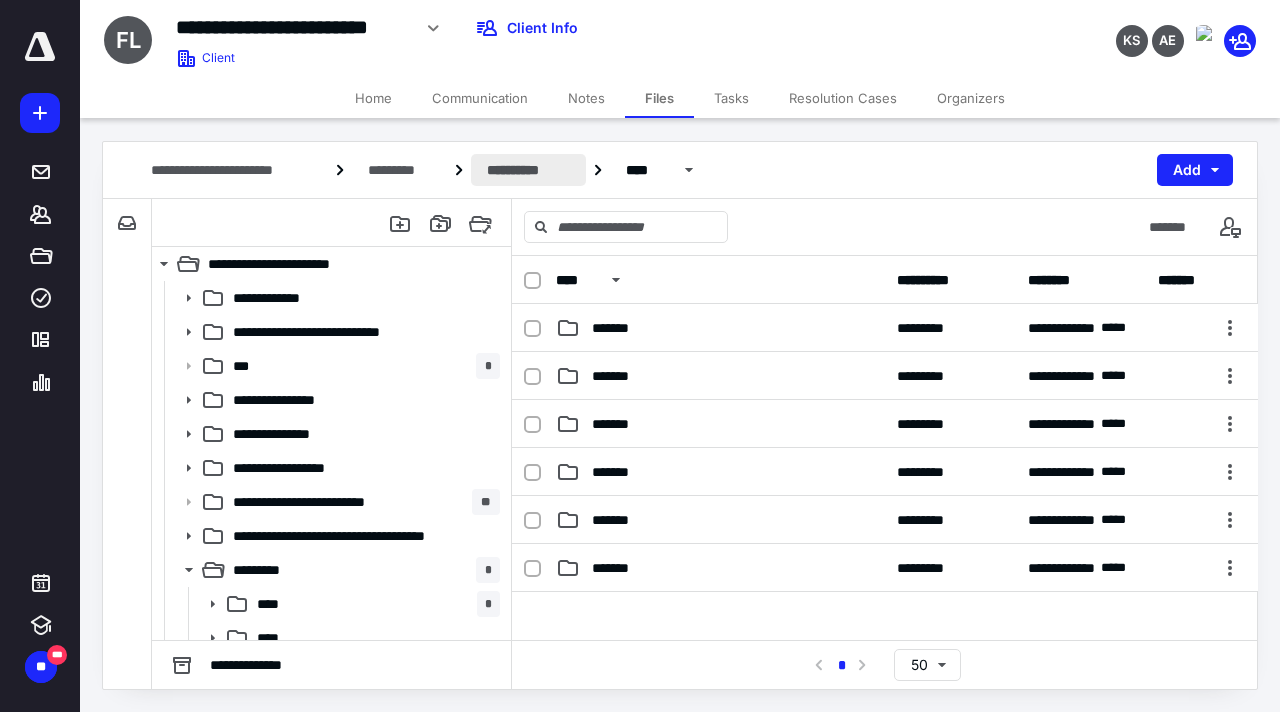 click on "**********" at bounding box center (528, 170) 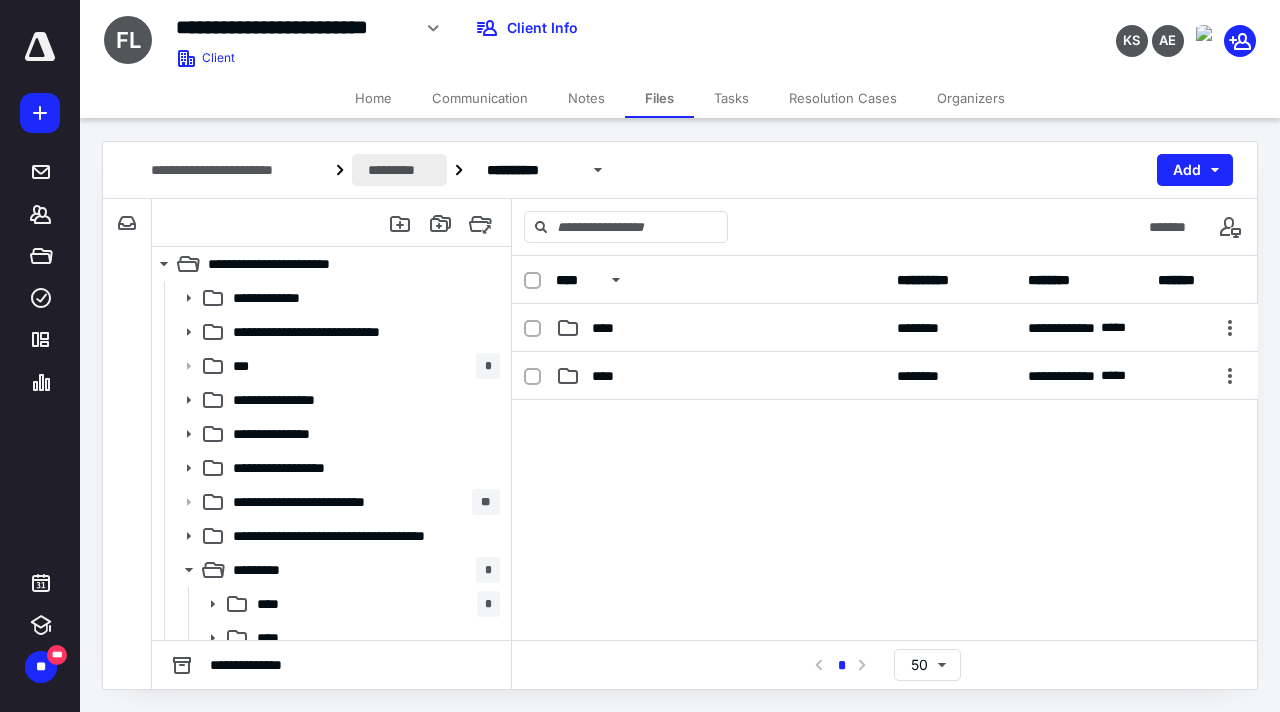 click on "*********" at bounding box center (399, 170) 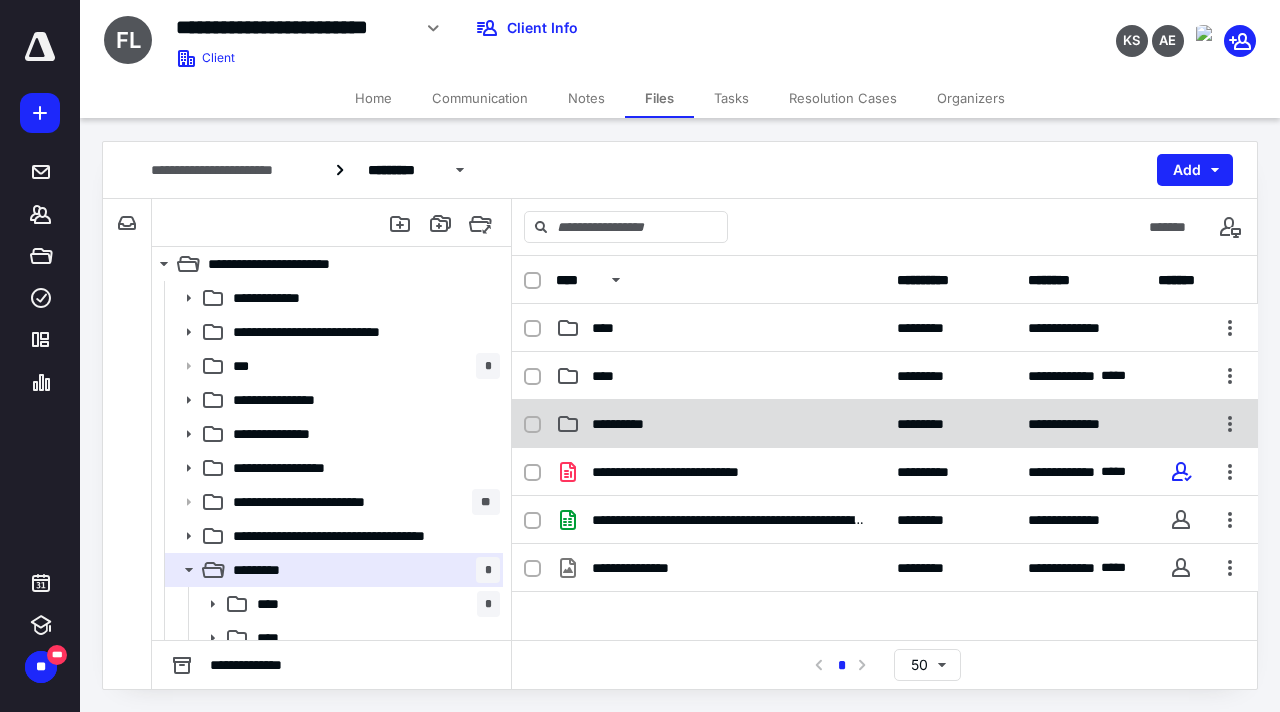 click on "**********" at bounding box center [632, 424] 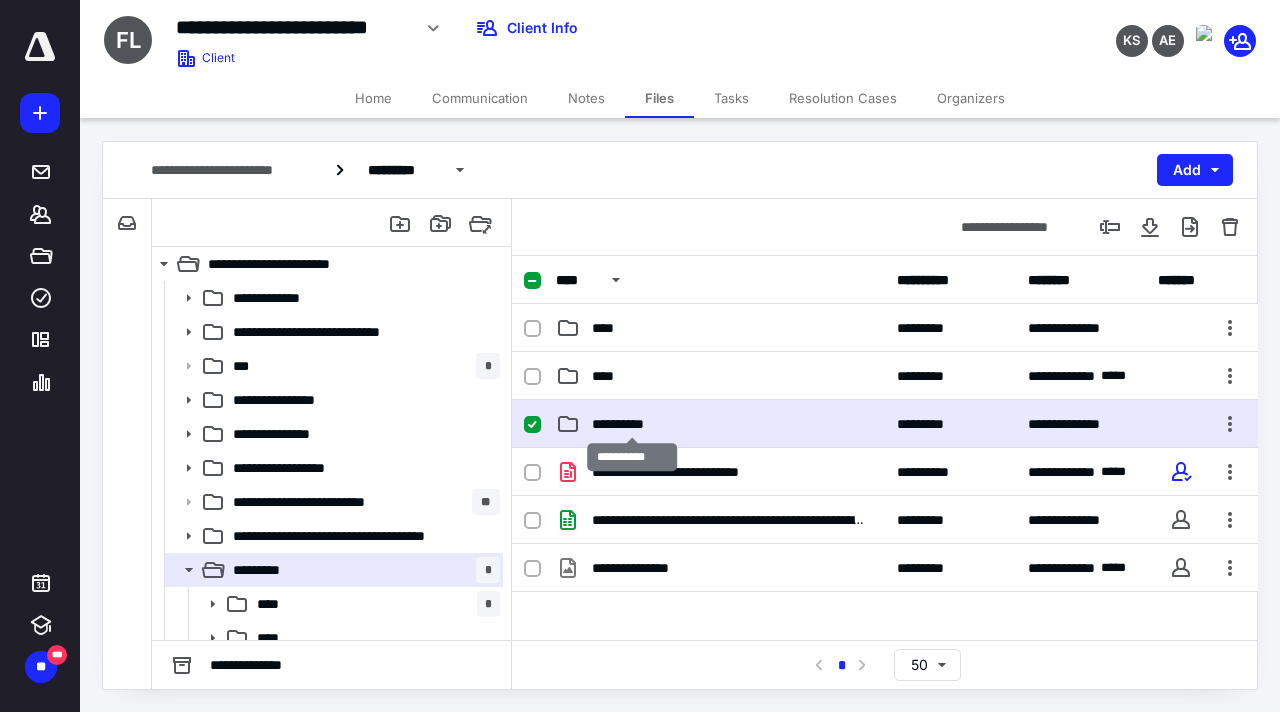 click on "**********" at bounding box center (632, 424) 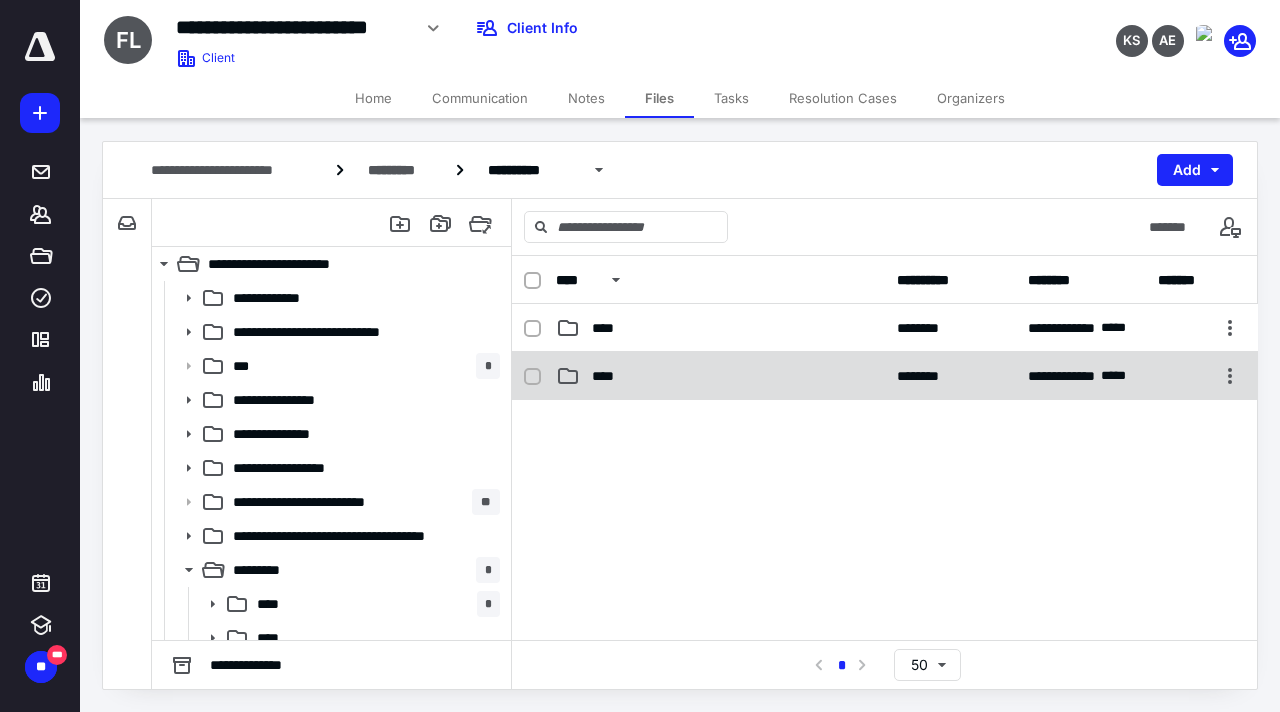 click on "****" at bounding box center (609, 376) 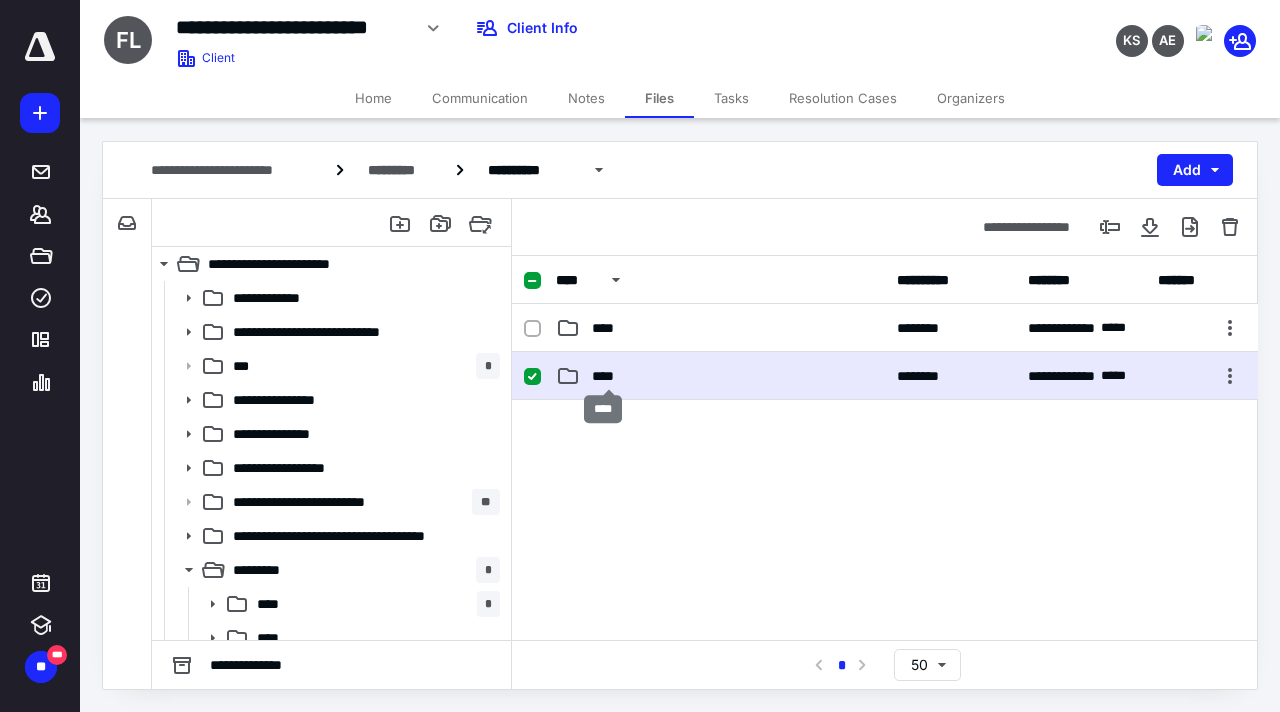 checkbox on "true" 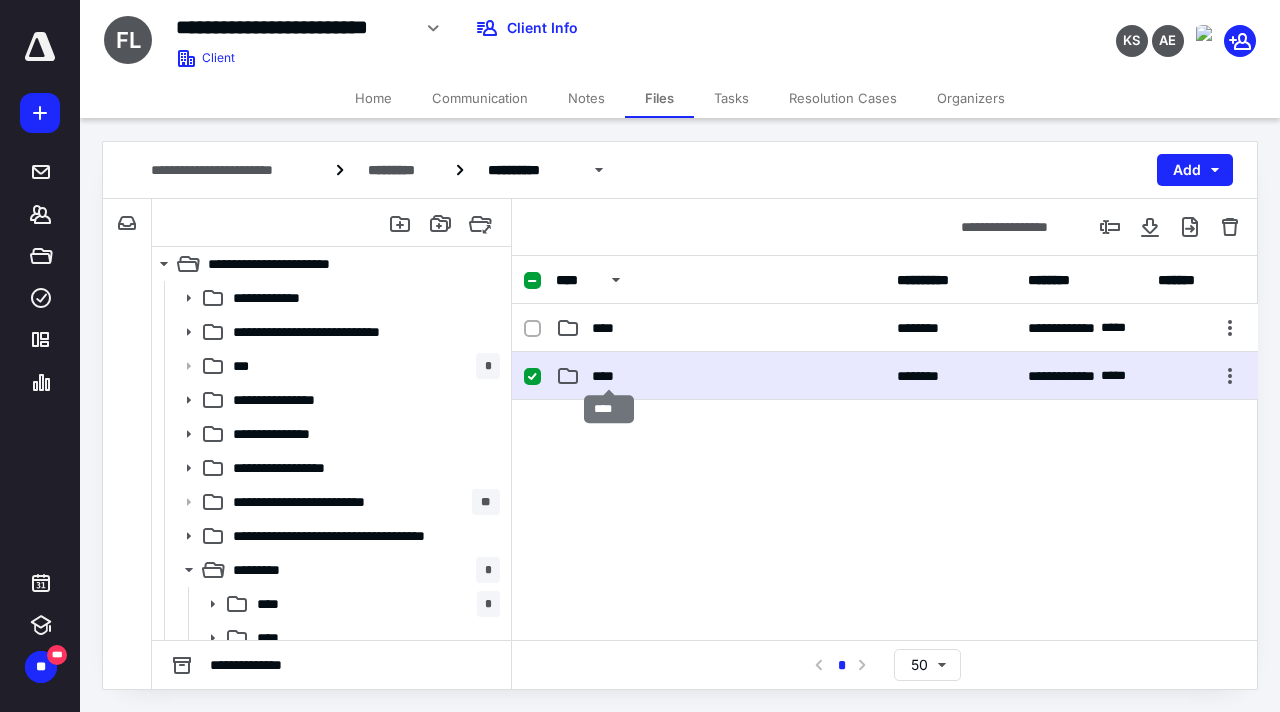 click on "****" at bounding box center (609, 376) 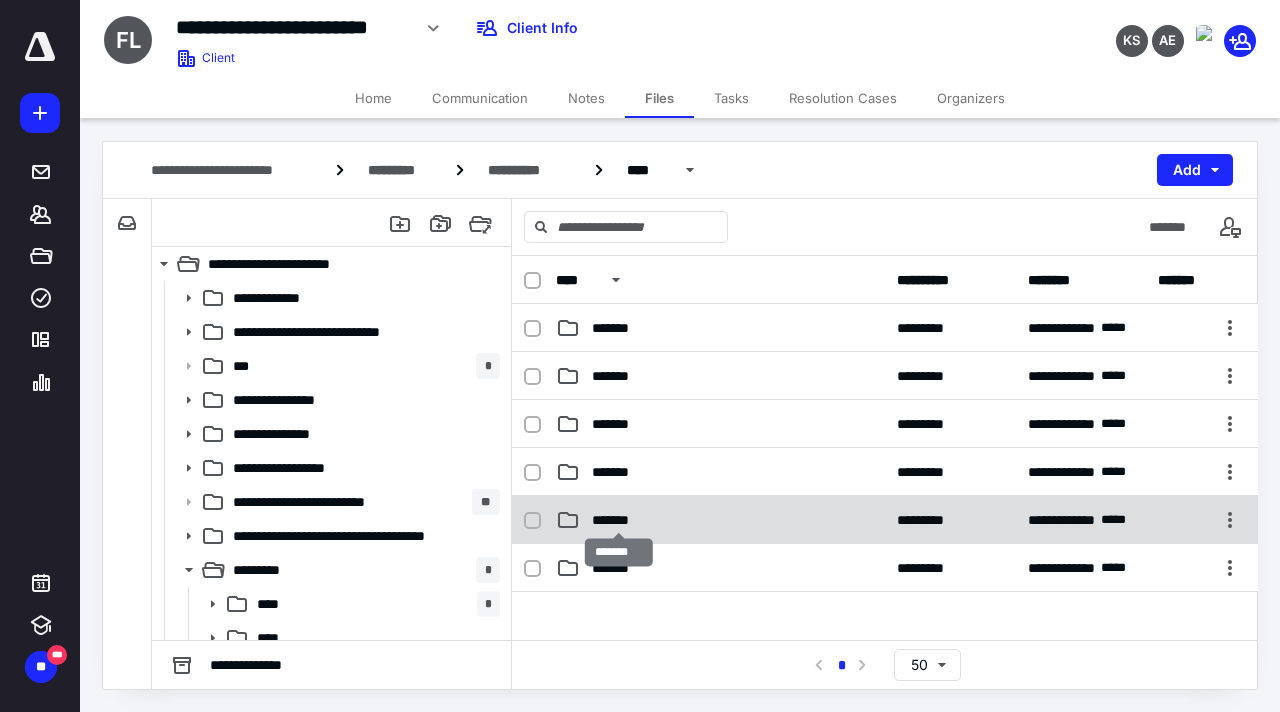 click on "*******" at bounding box center (619, 520) 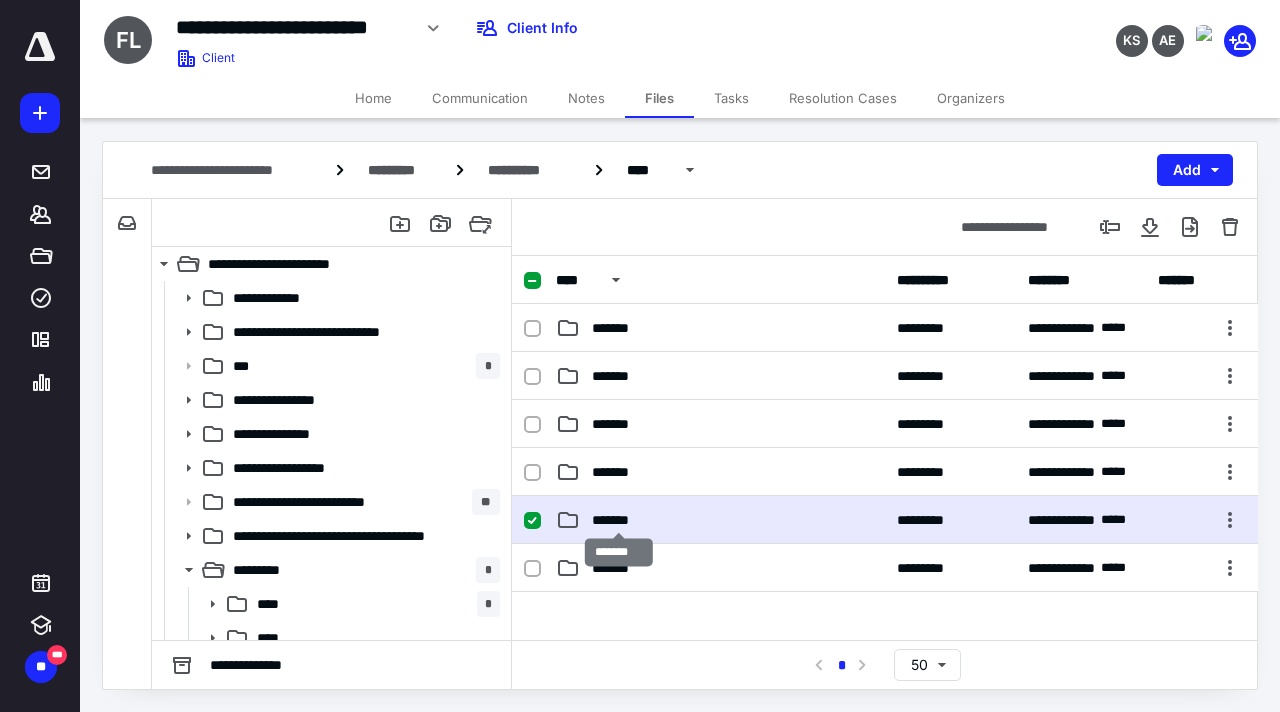 click on "*******" at bounding box center (619, 520) 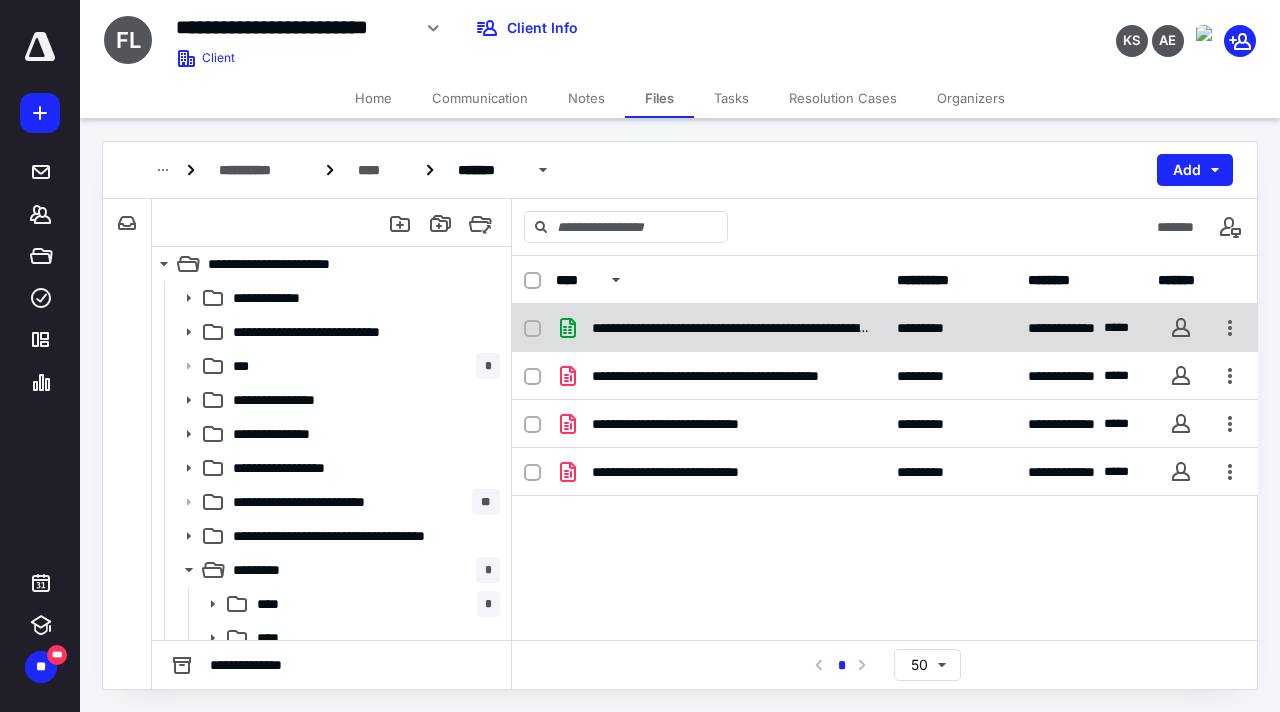 click on "**********" at bounding box center (720, 328) 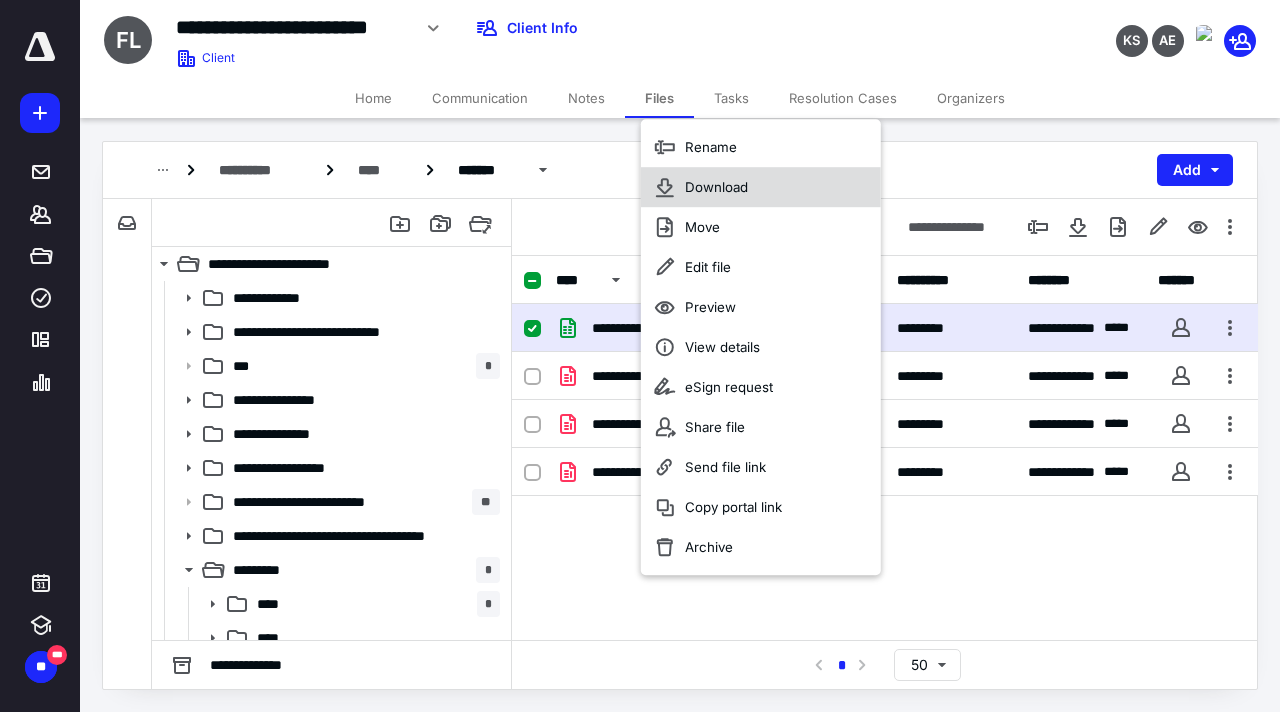 click on "Download" at bounding box center [761, 187] 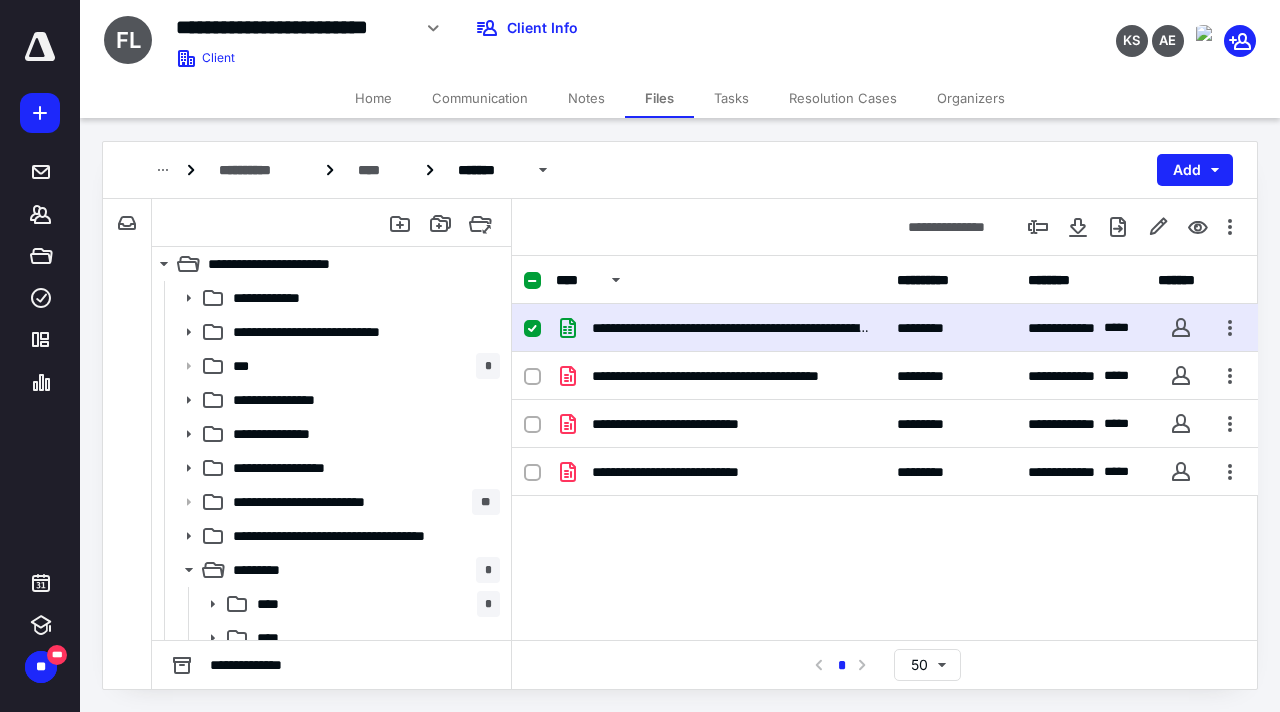 click on "**********" at bounding box center [885, 454] 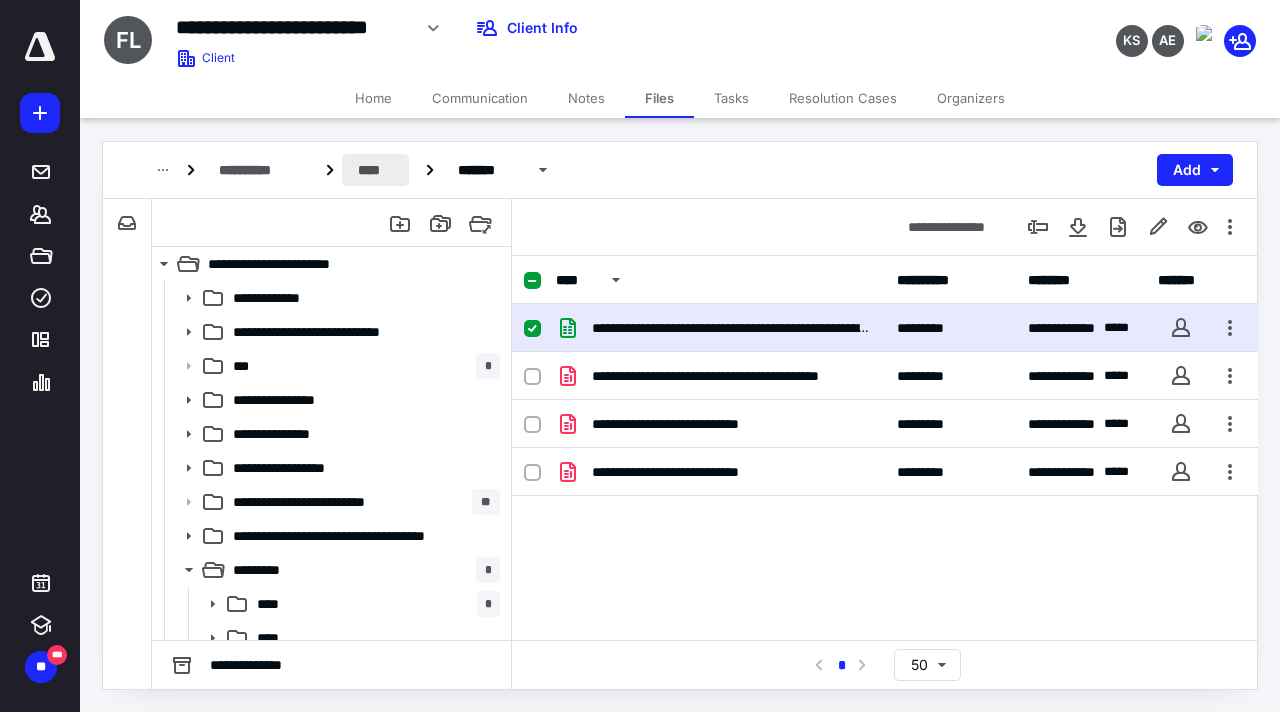 click on "****" at bounding box center [375, 170] 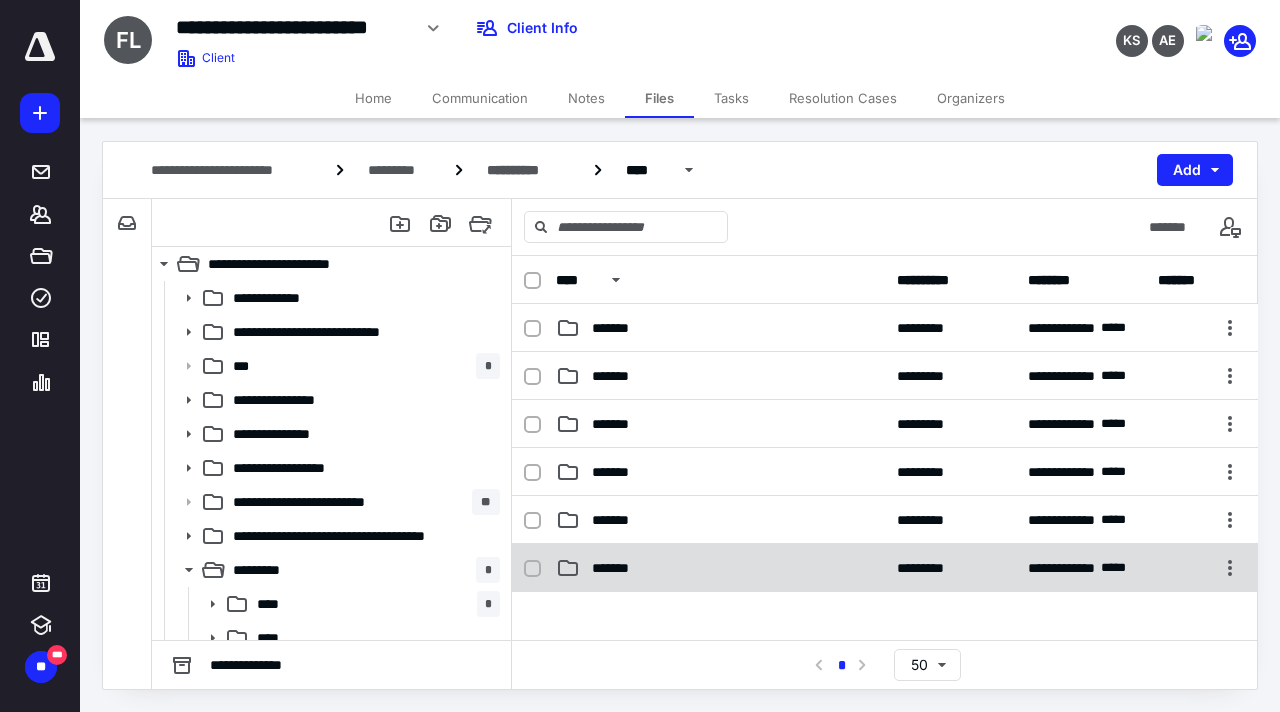 click on "*******" at bounding box center (620, 568) 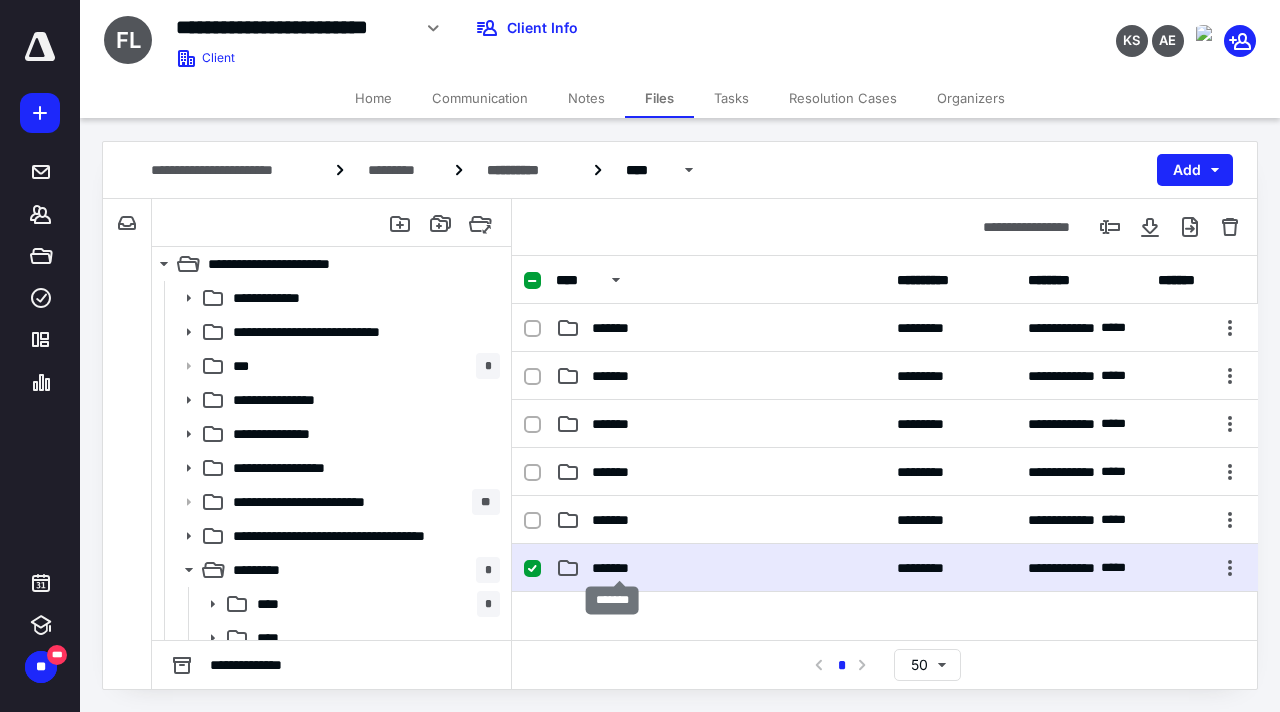 click on "*******" at bounding box center [620, 568] 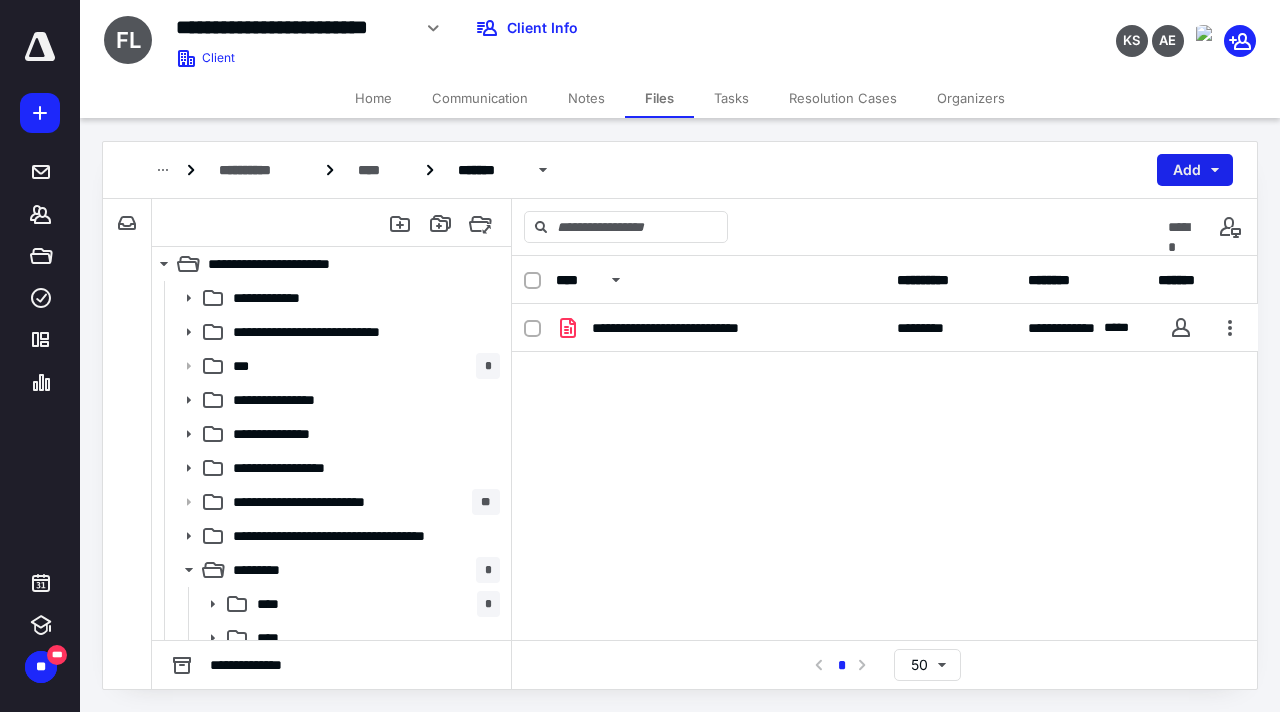 click on "Add" at bounding box center [1195, 170] 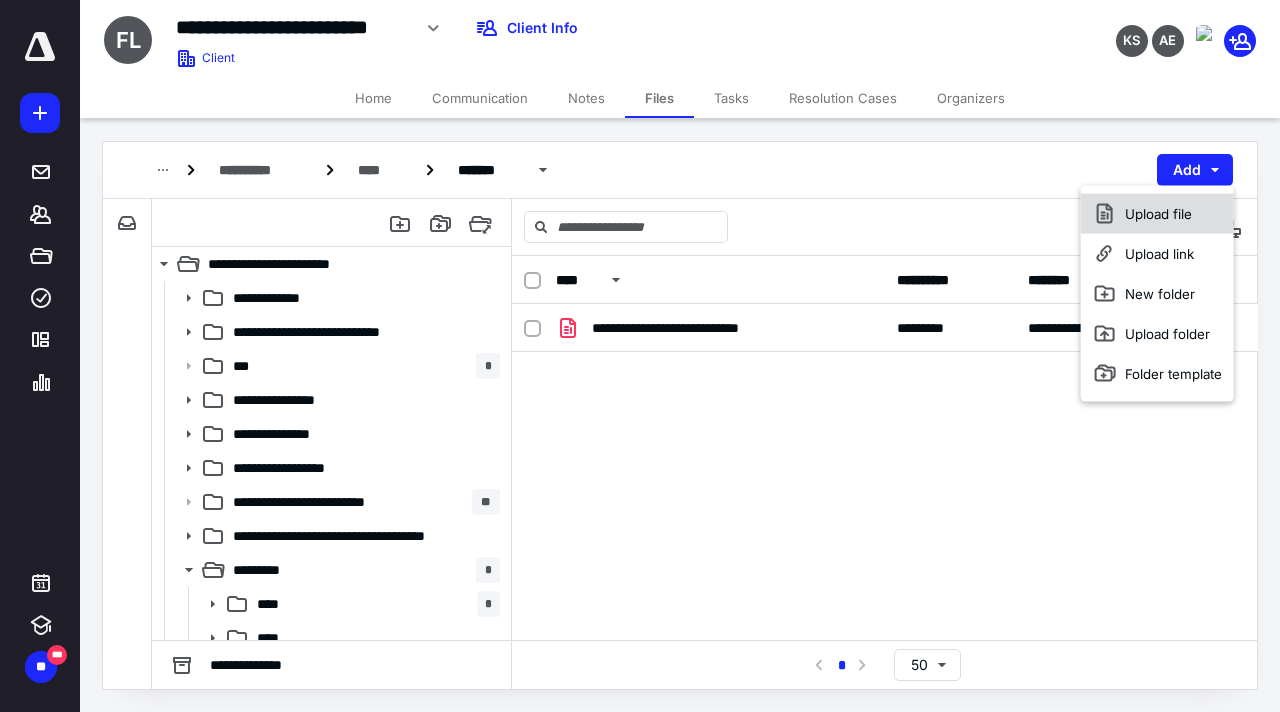 click on "Upload file" at bounding box center [1157, 214] 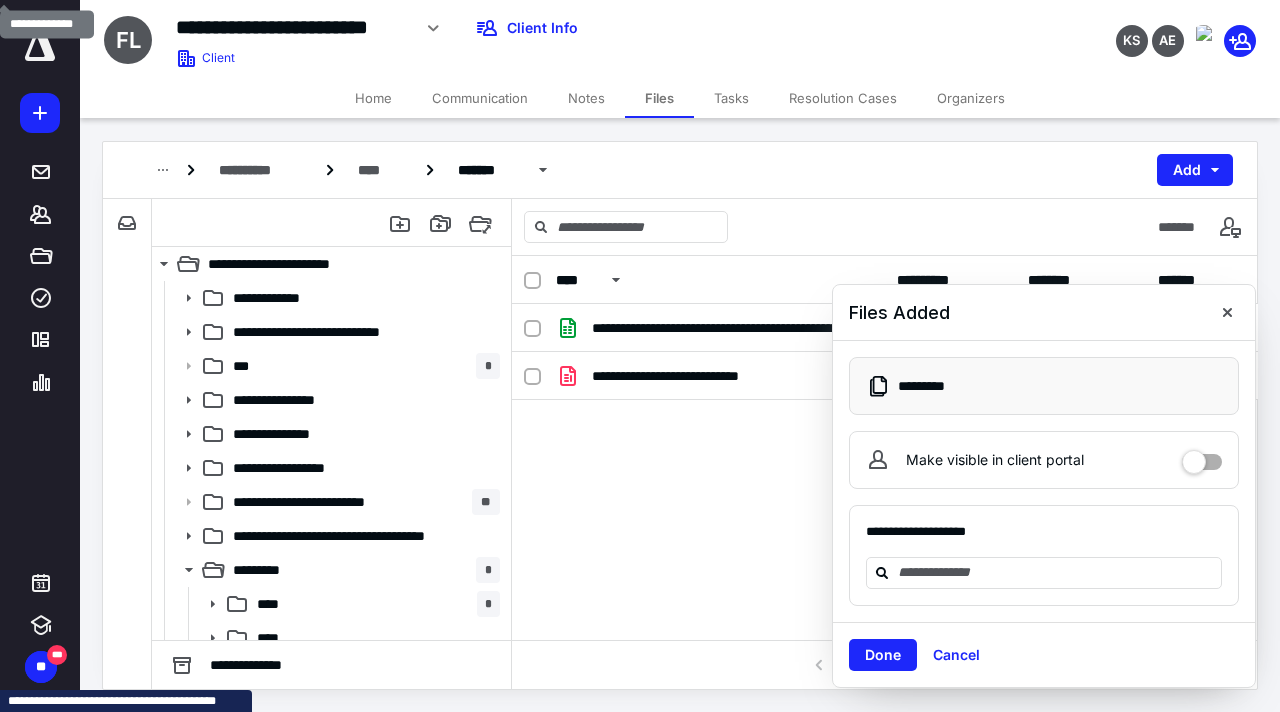 drag, startPoint x: 360, startPoint y: 93, endPoint x: 423, endPoint y: 96, distance: 63.07139 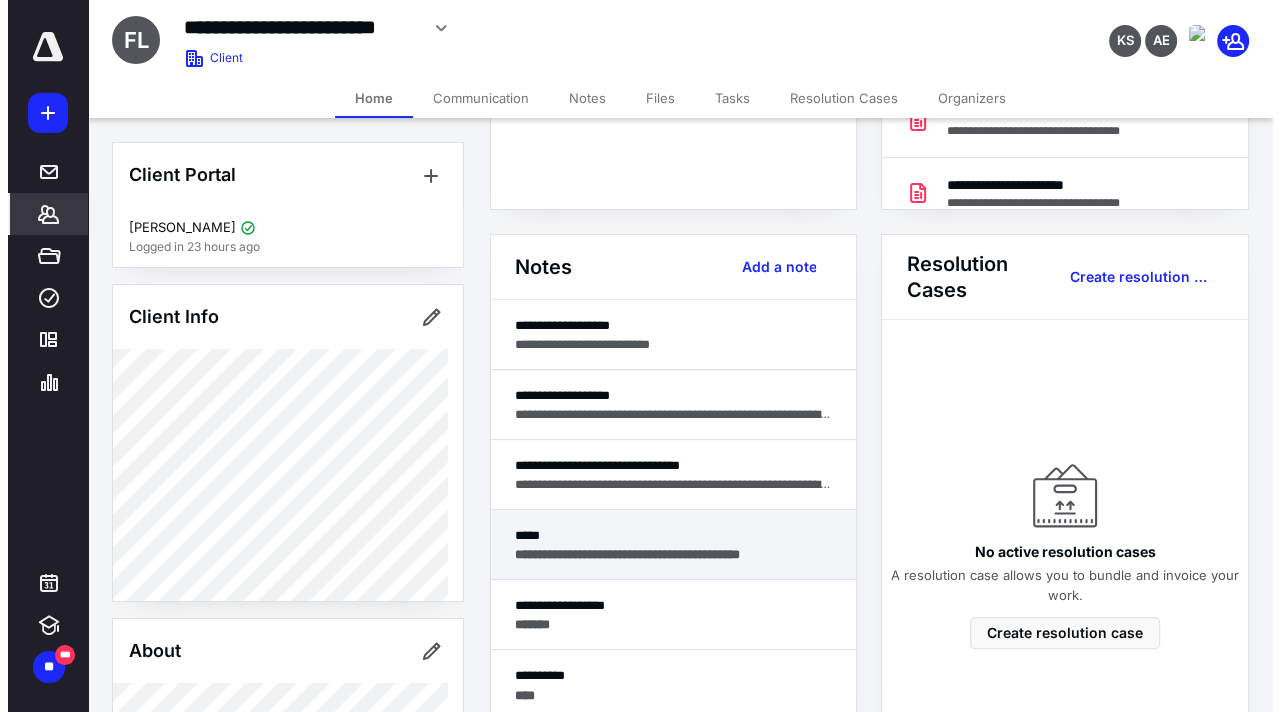scroll, scrollTop: 400, scrollLeft: 0, axis: vertical 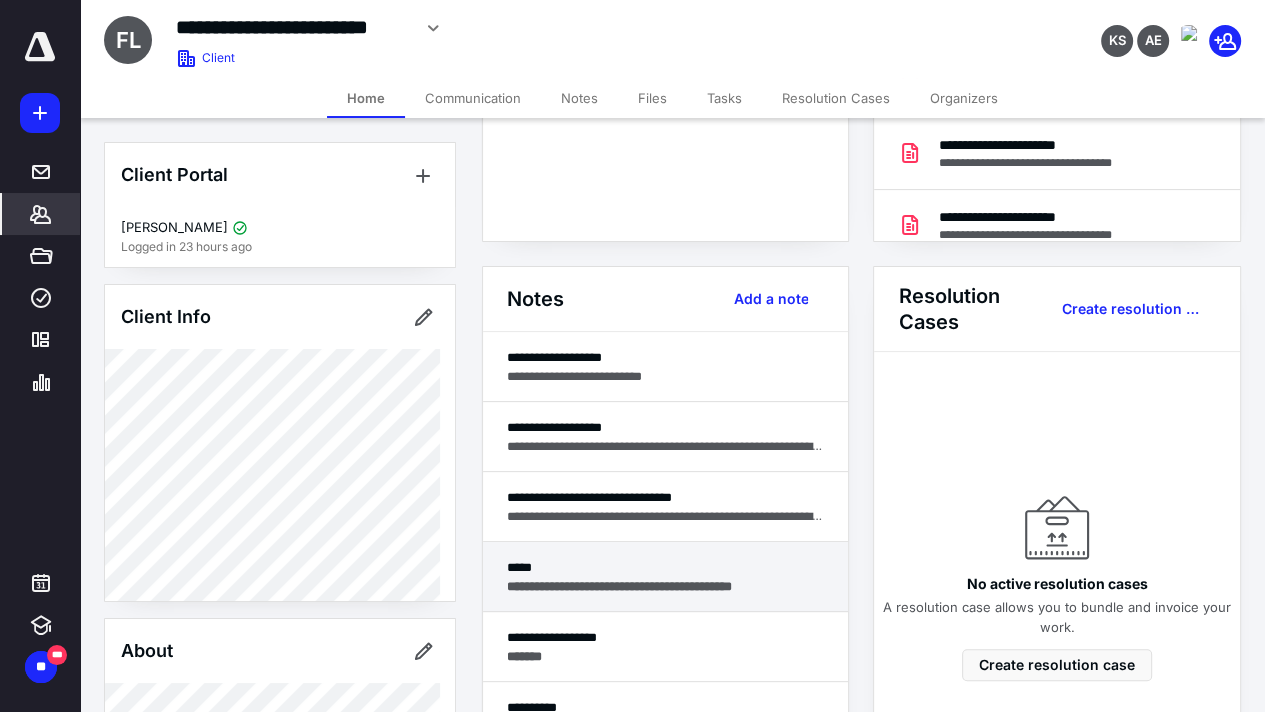 click on "*****" at bounding box center [666, 567] 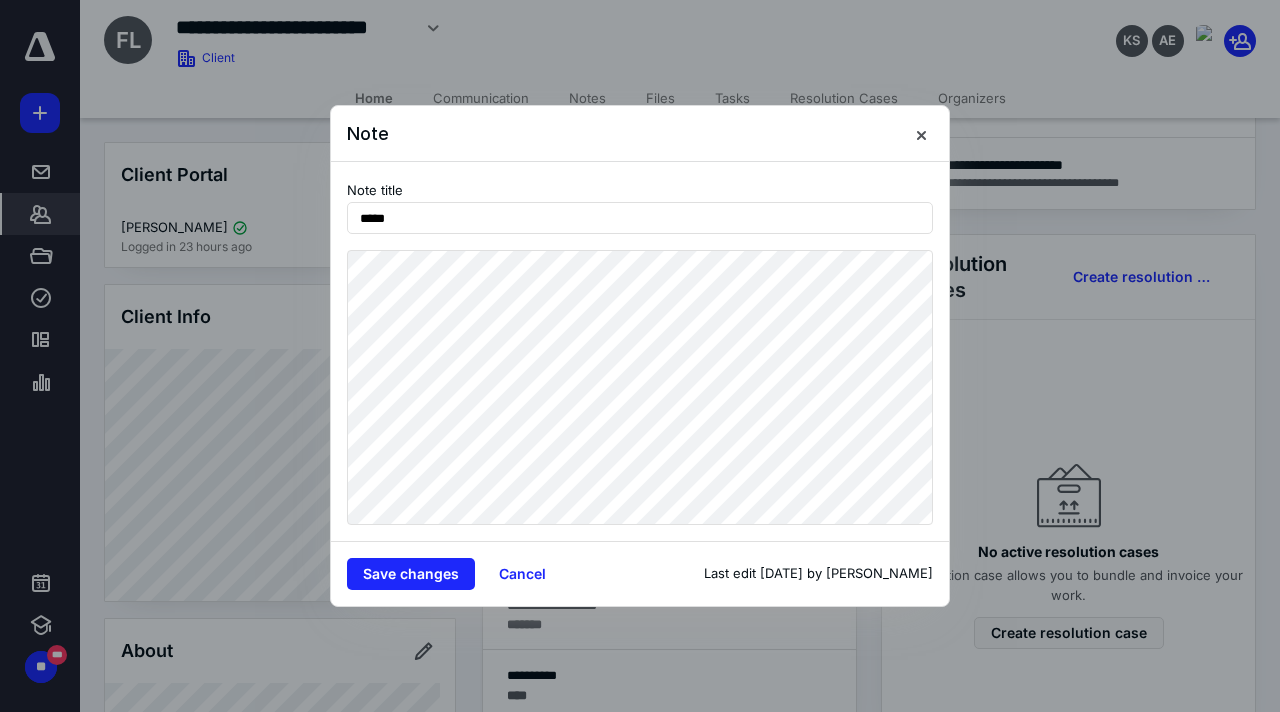 scroll, scrollTop: 400, scrollLeft: 0, axis: vertical 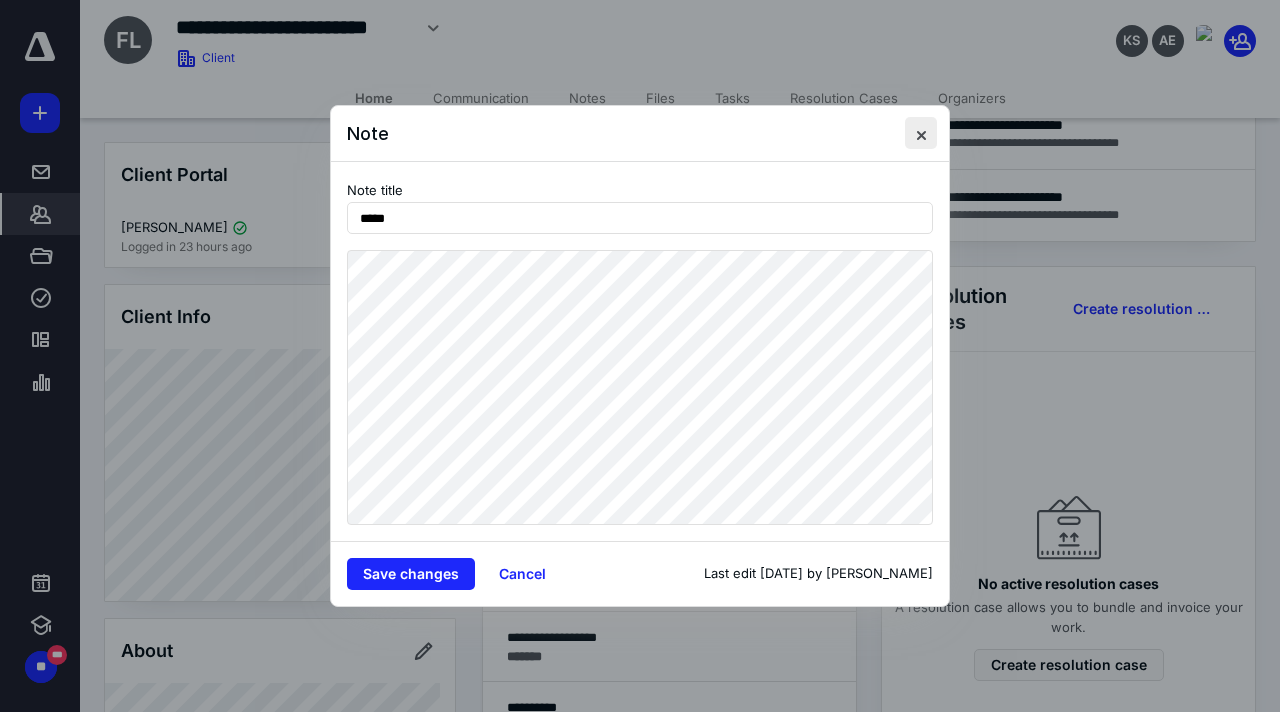 click at bounding box center [921, 133] 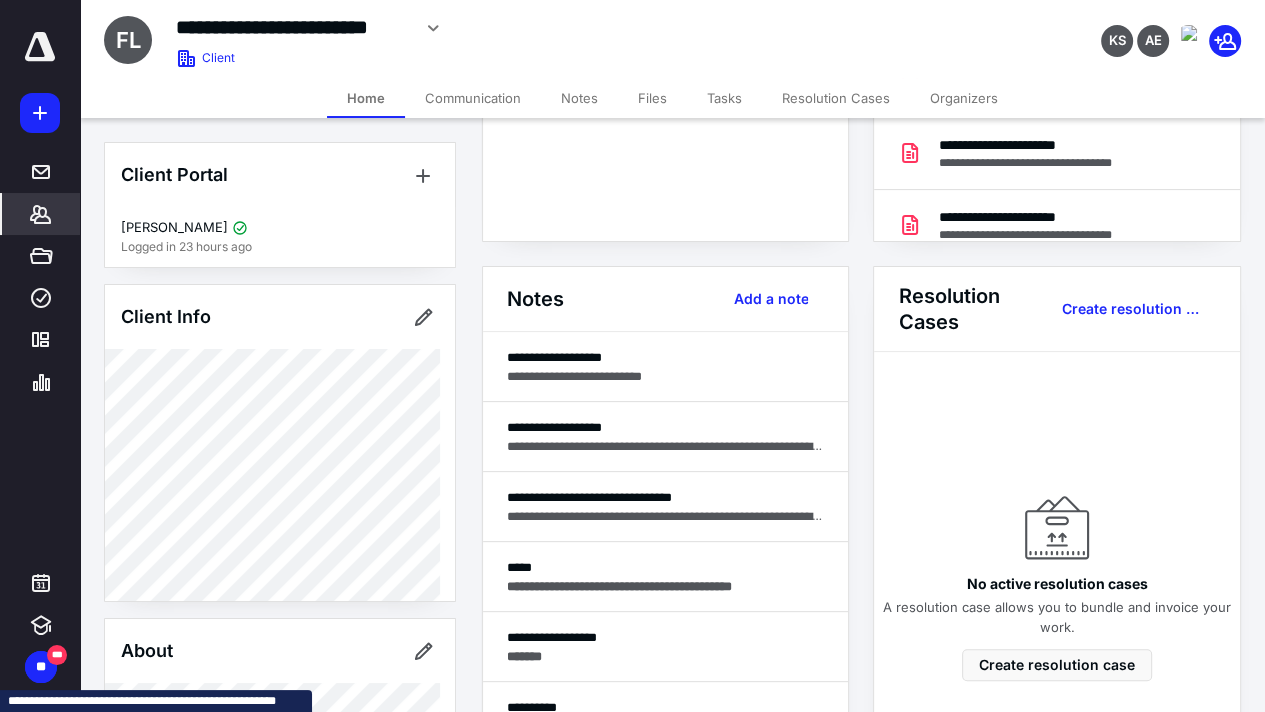 click on "Files" at bounding box center (652, 98) 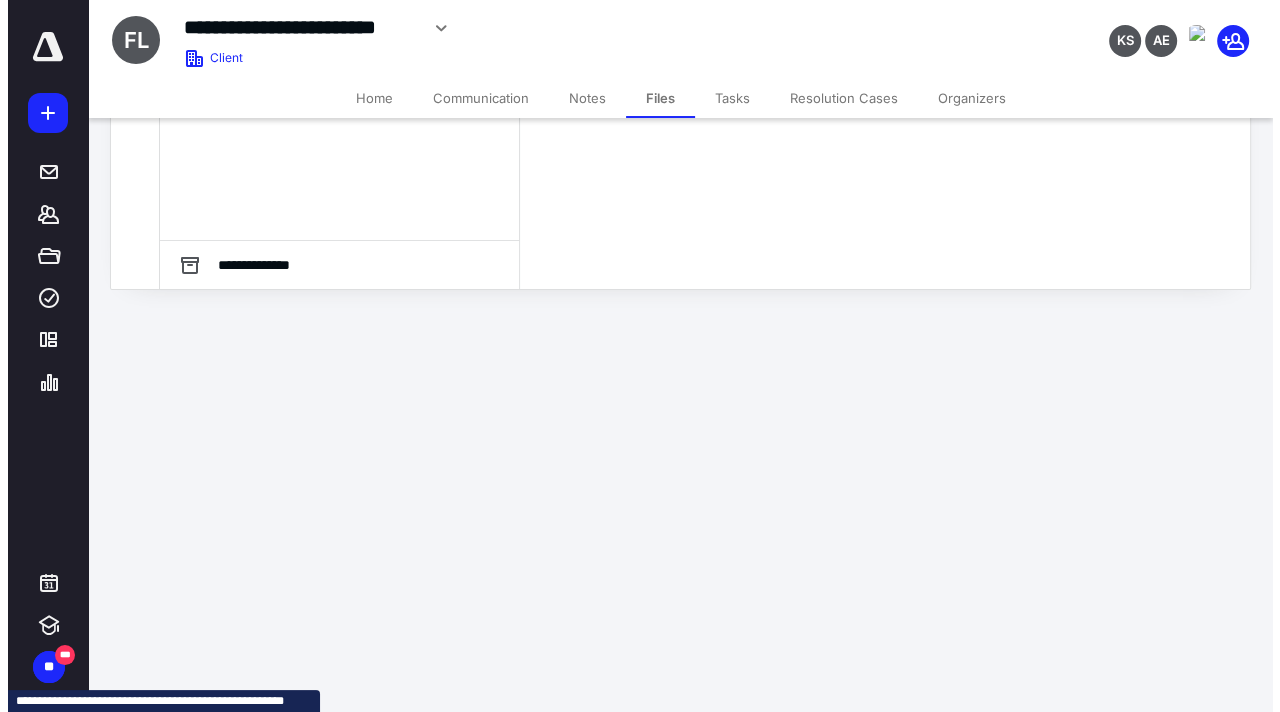 scroll, scrollTop: 0, scrollLeft: 0, axis: both 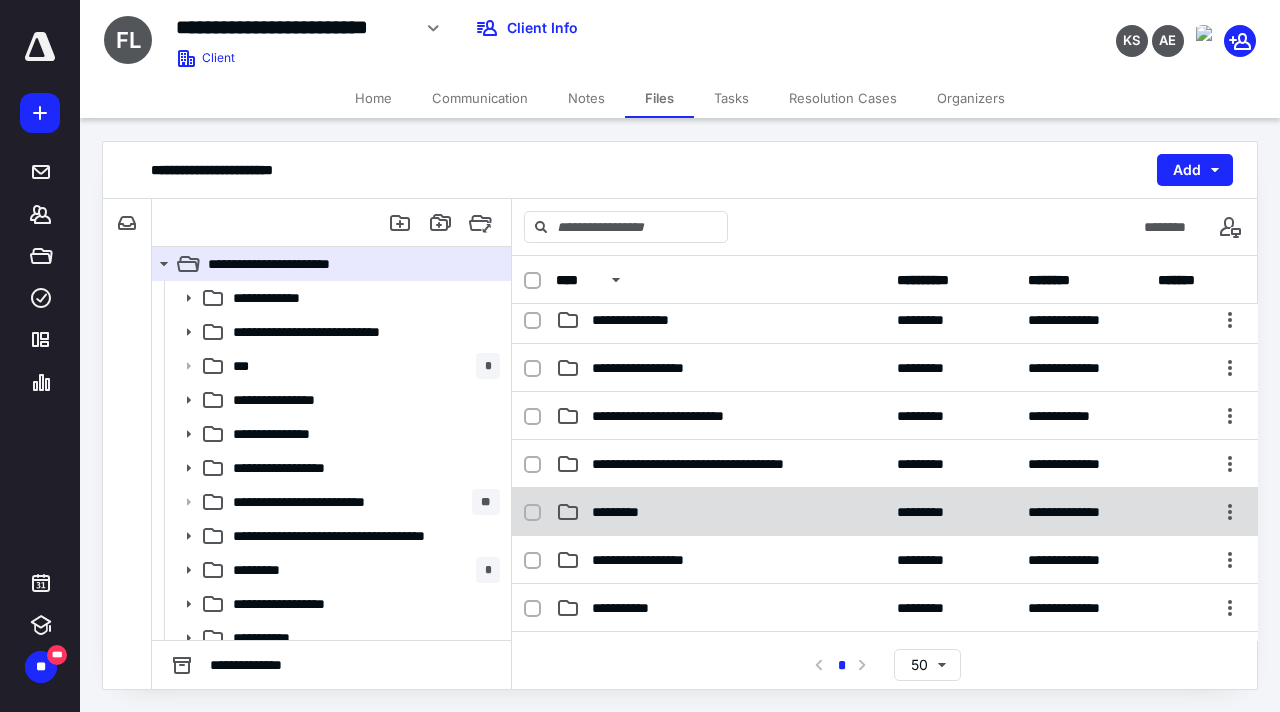 click on "*********" at bounding box center (623, 512) 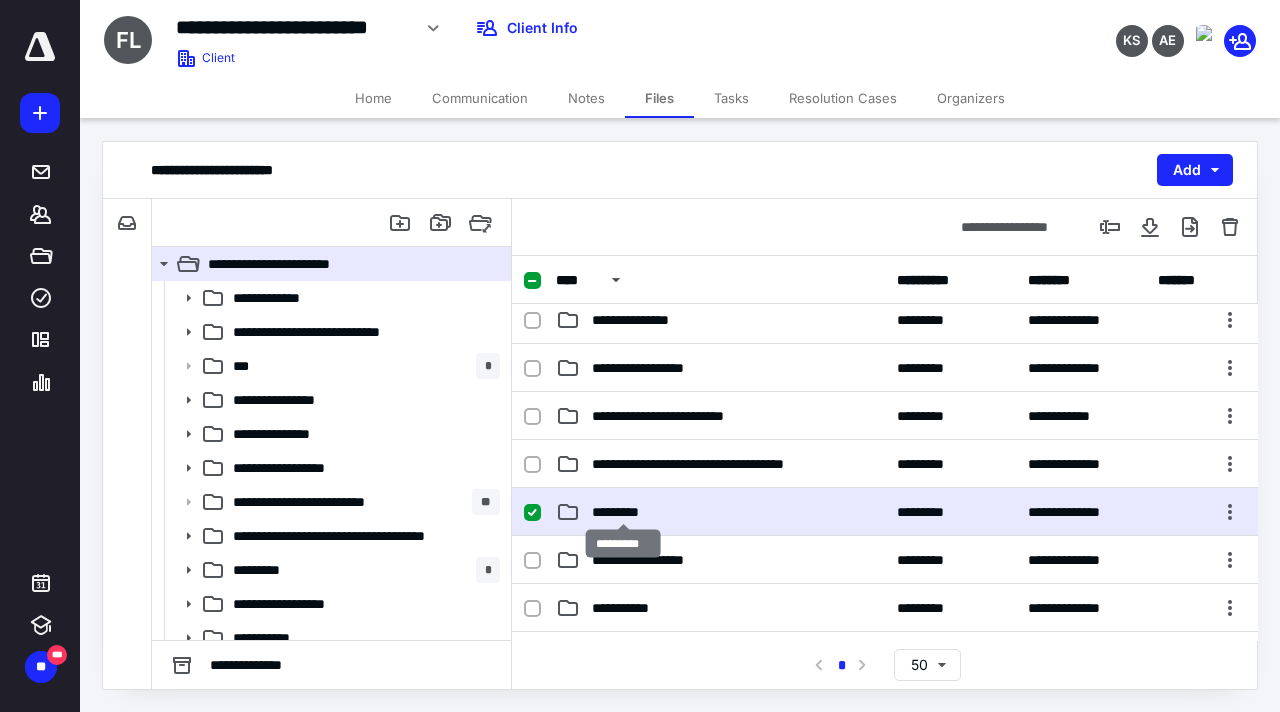 click on "*********" at bounding box center [623, 512] 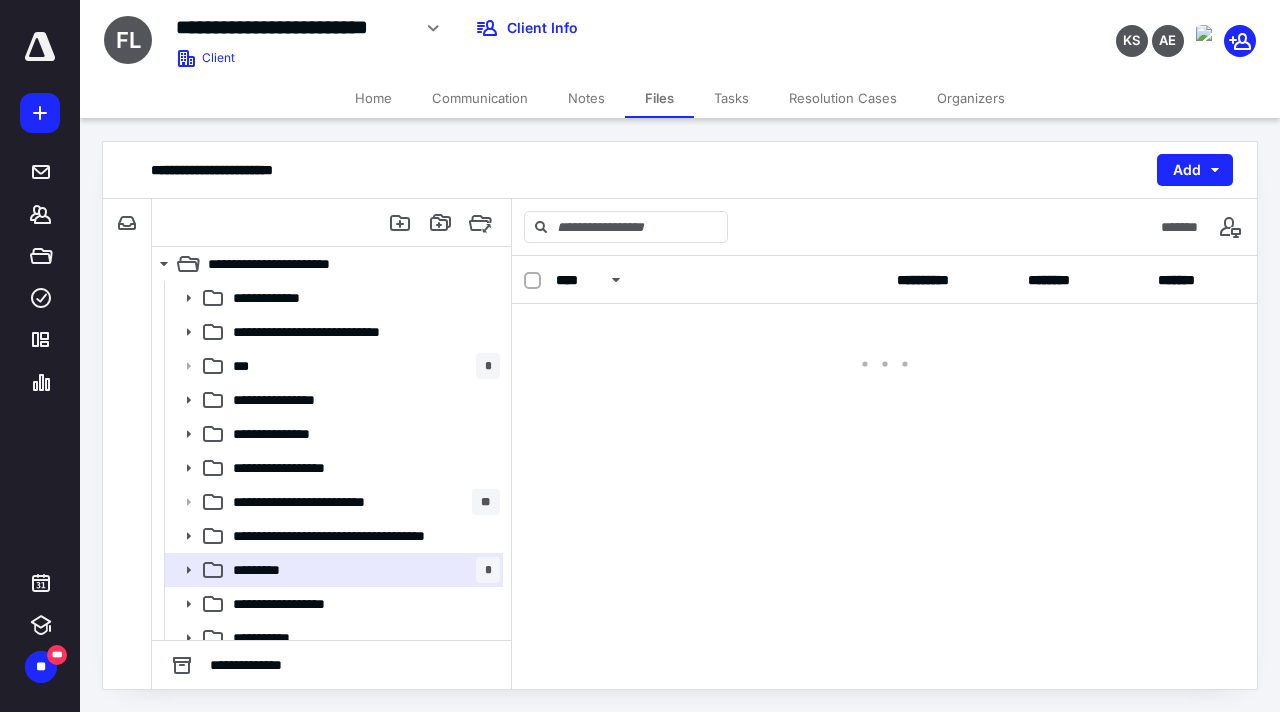 scroll, scrollTop: 0, scrollLeft: 0, axis: both 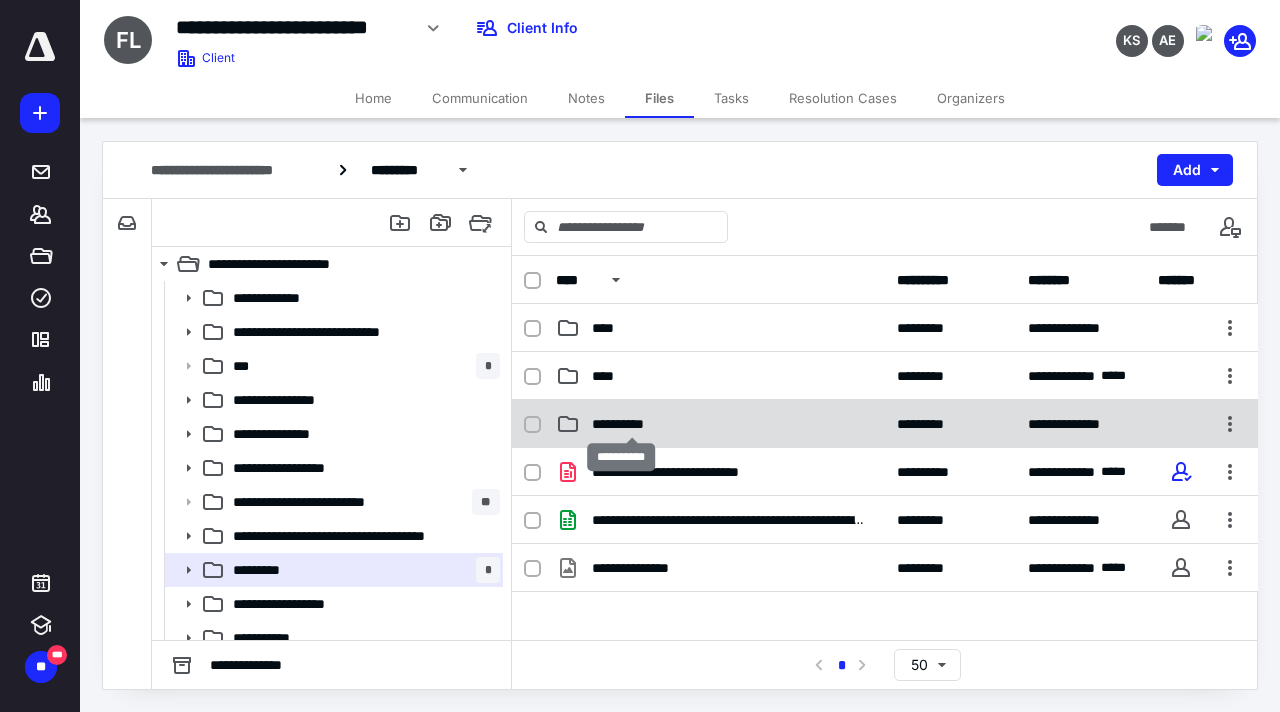 click on "**********" at bounding box center [632, 424] 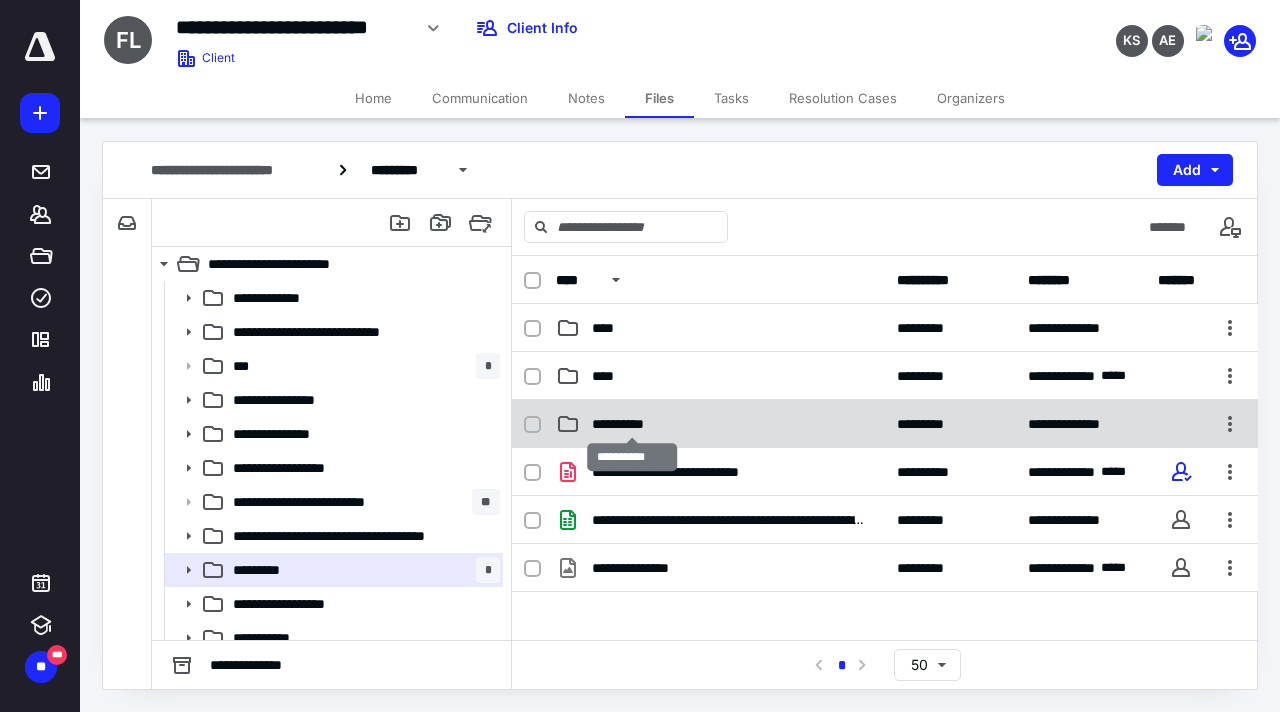 click on "**********" at bounding box center [632, 424] 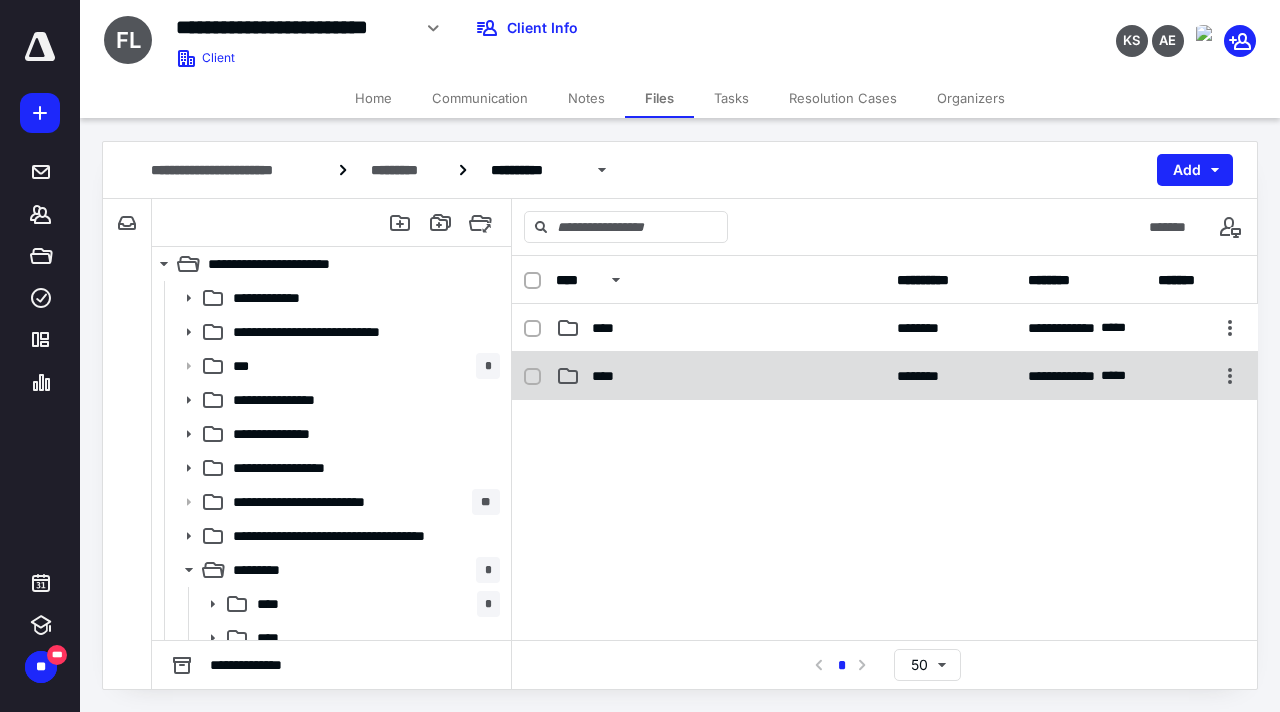 click on "****" at bounding box center [609, 376] 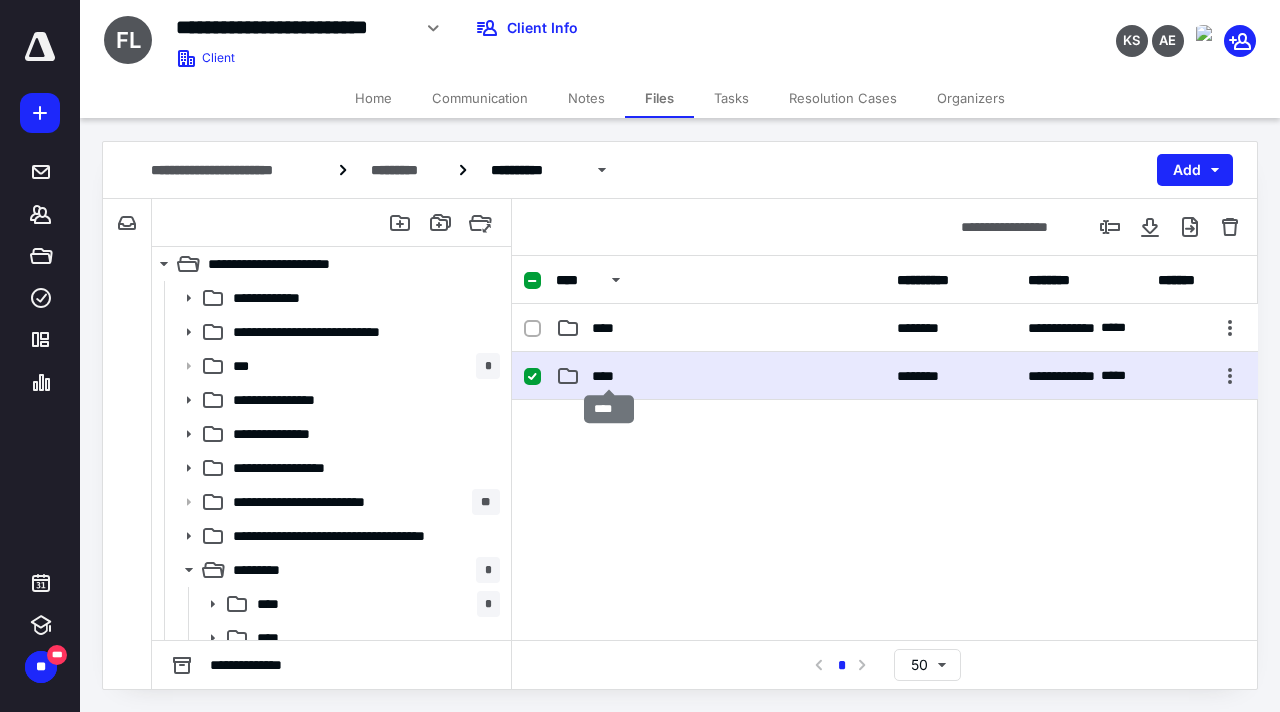 click on "****" at bounding box center (609, 376) 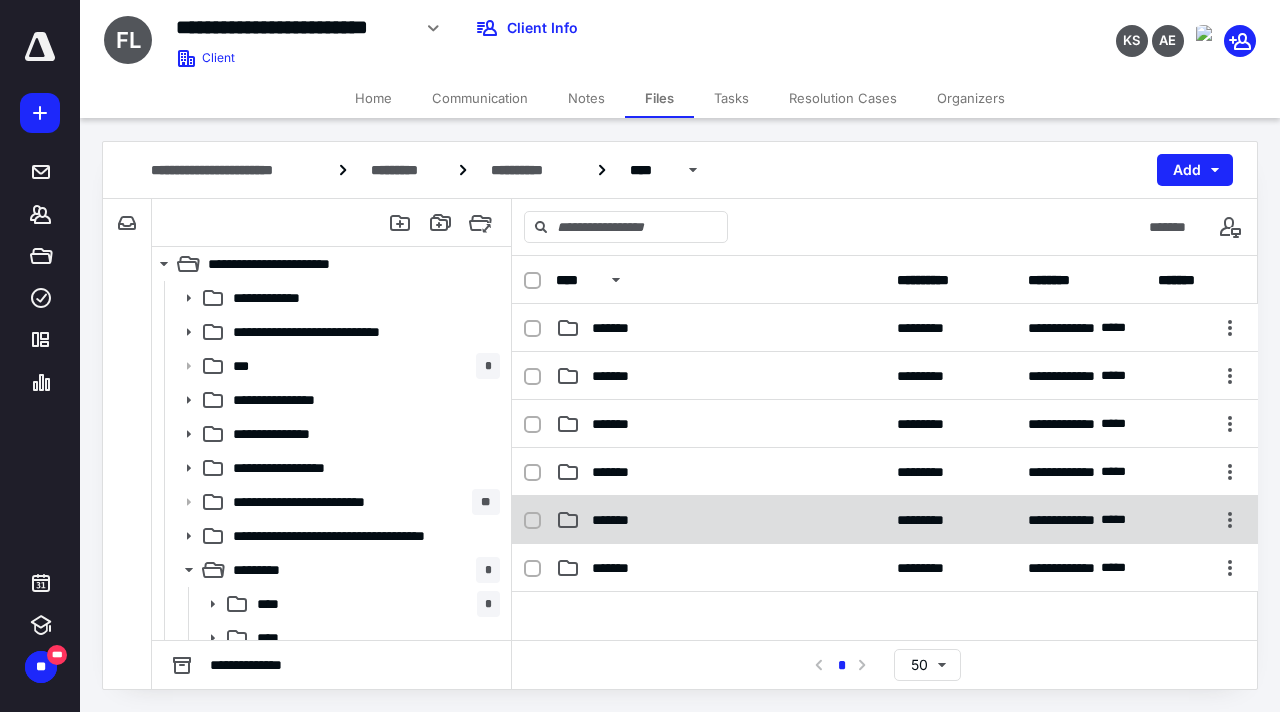 click on "*******" at bounding box center [619, 520] 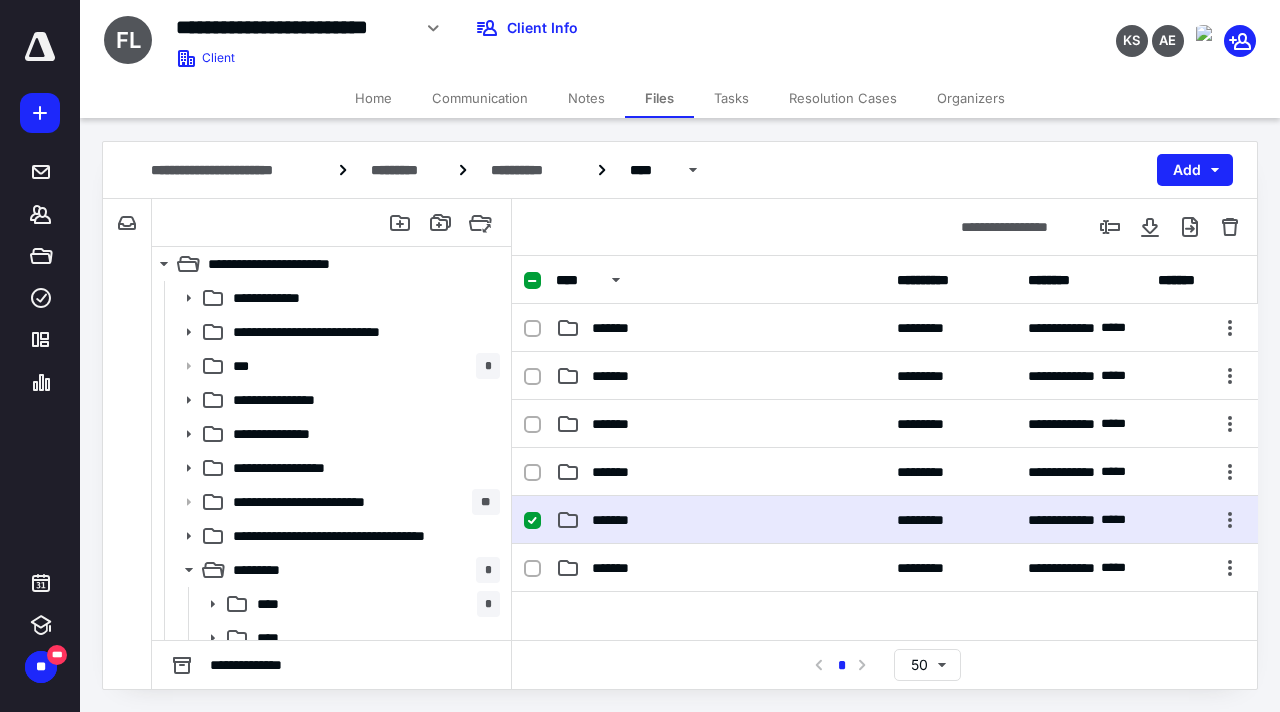 click on "*******" at bounding box center (619, 520) 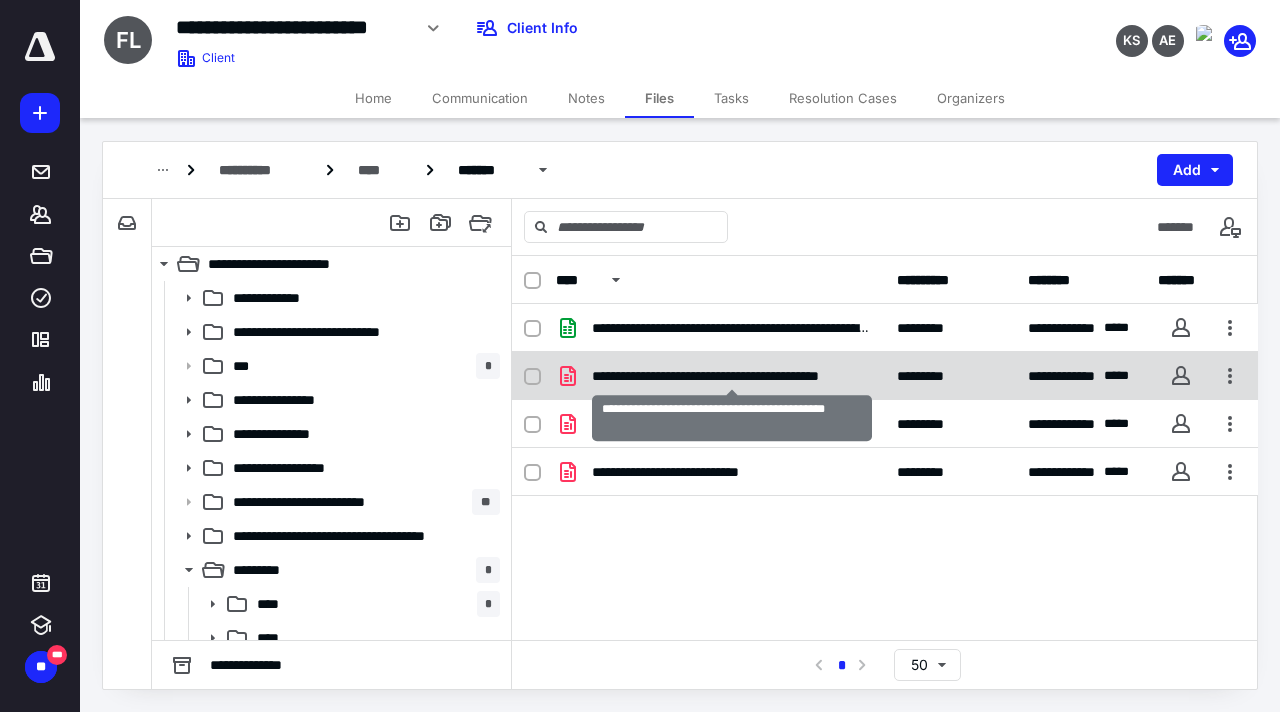 click on "**********" at bounding box center [732, 376] 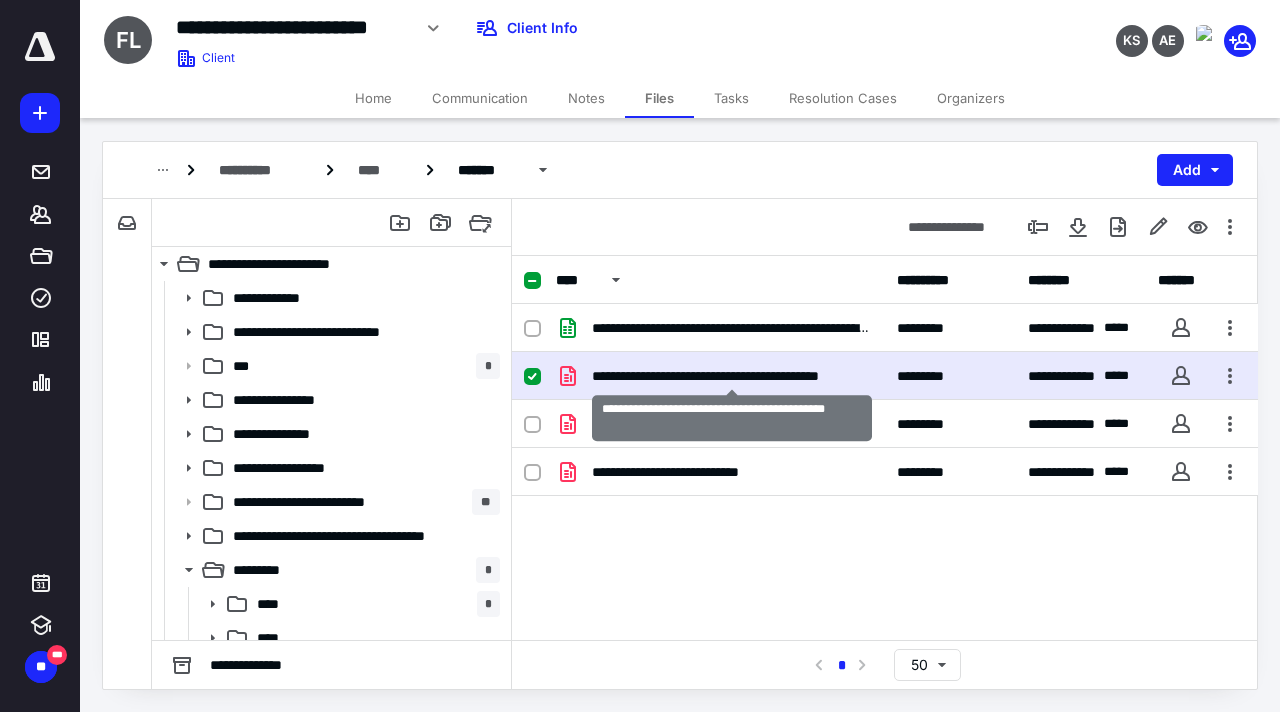 click on "**********" at bounding box center (732, 376) 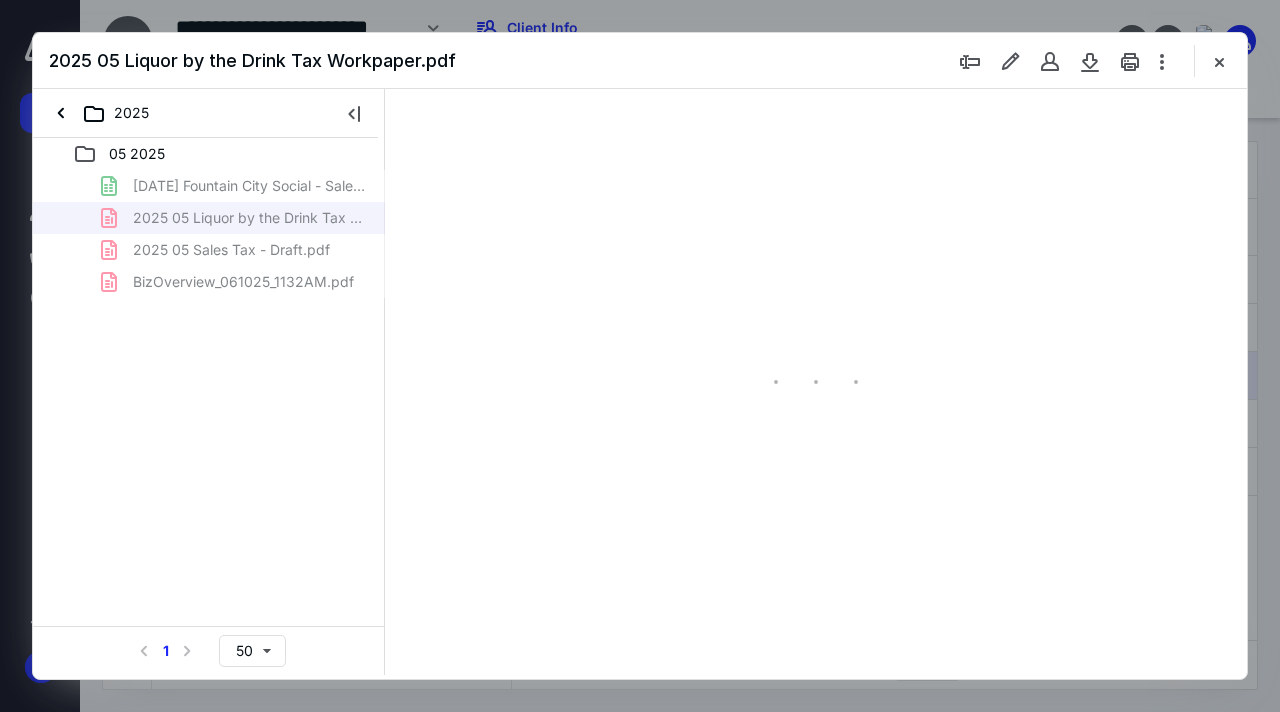 scroll, scrollTop: 0, scrollLeft: 0, axis: both 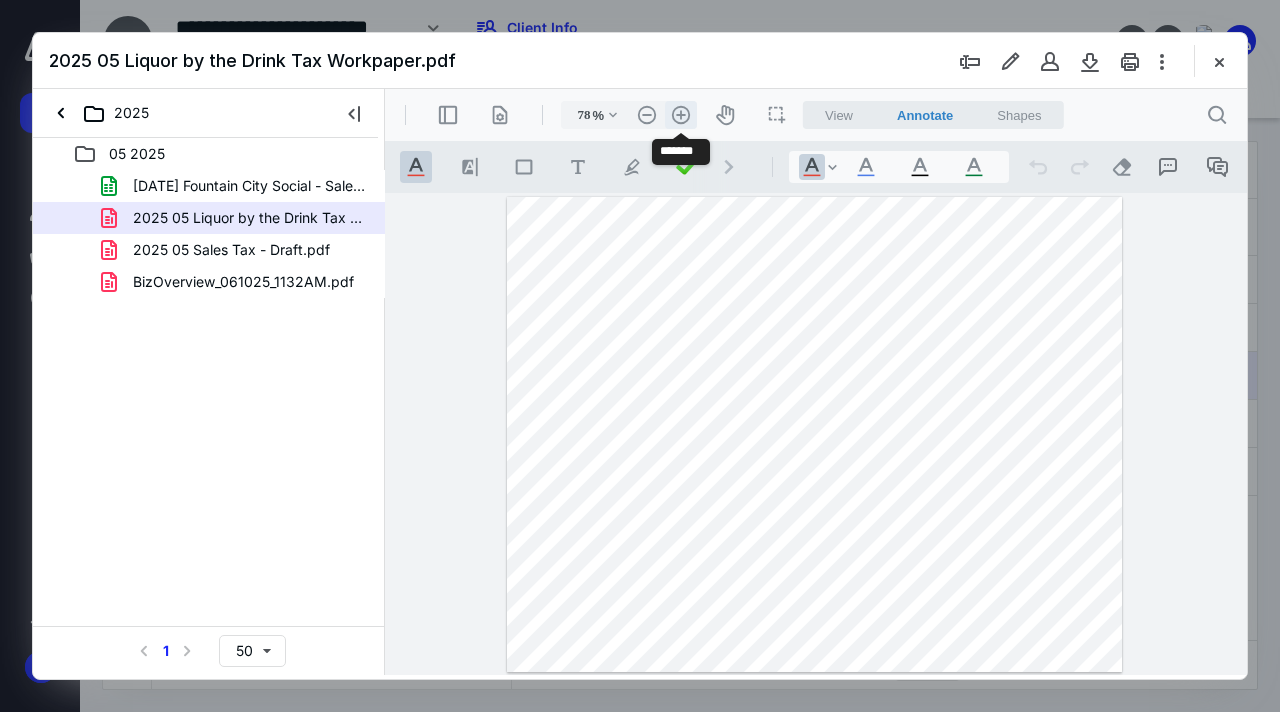 click on ".cls-1{fill:#abb0c4;} icon - header - zoom - in - line" at bounding box center [681, 115] 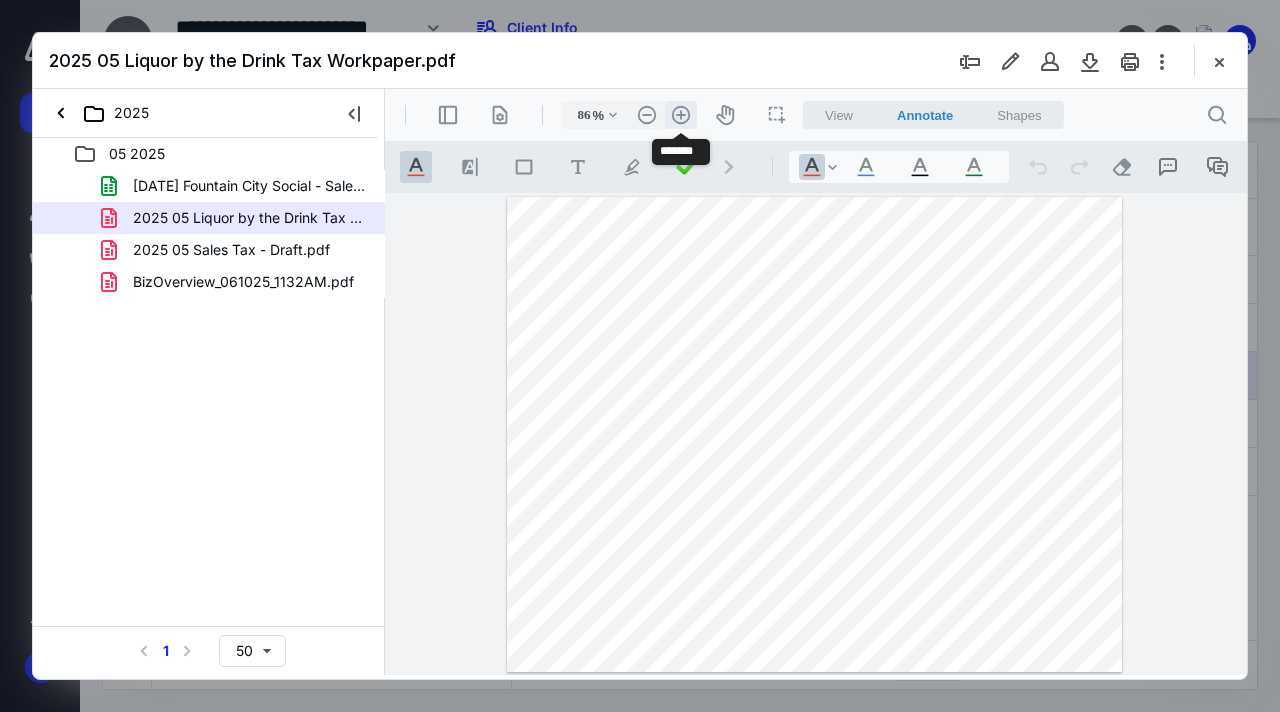 scroll, scrollTop: 16, scrollLeft: 0, axis: vertical 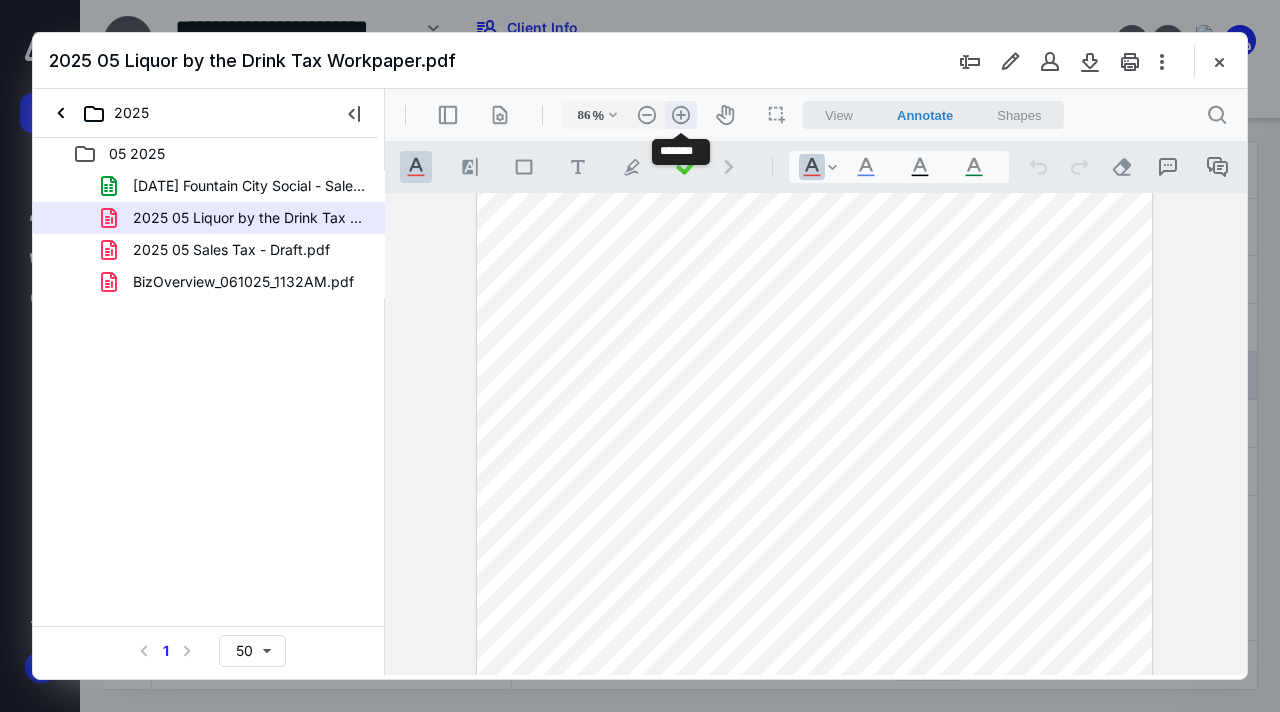 click on ".cls-1{fill:#abb0c4;} icon - header - zoom - in - line" at bounding box center (681, 115) 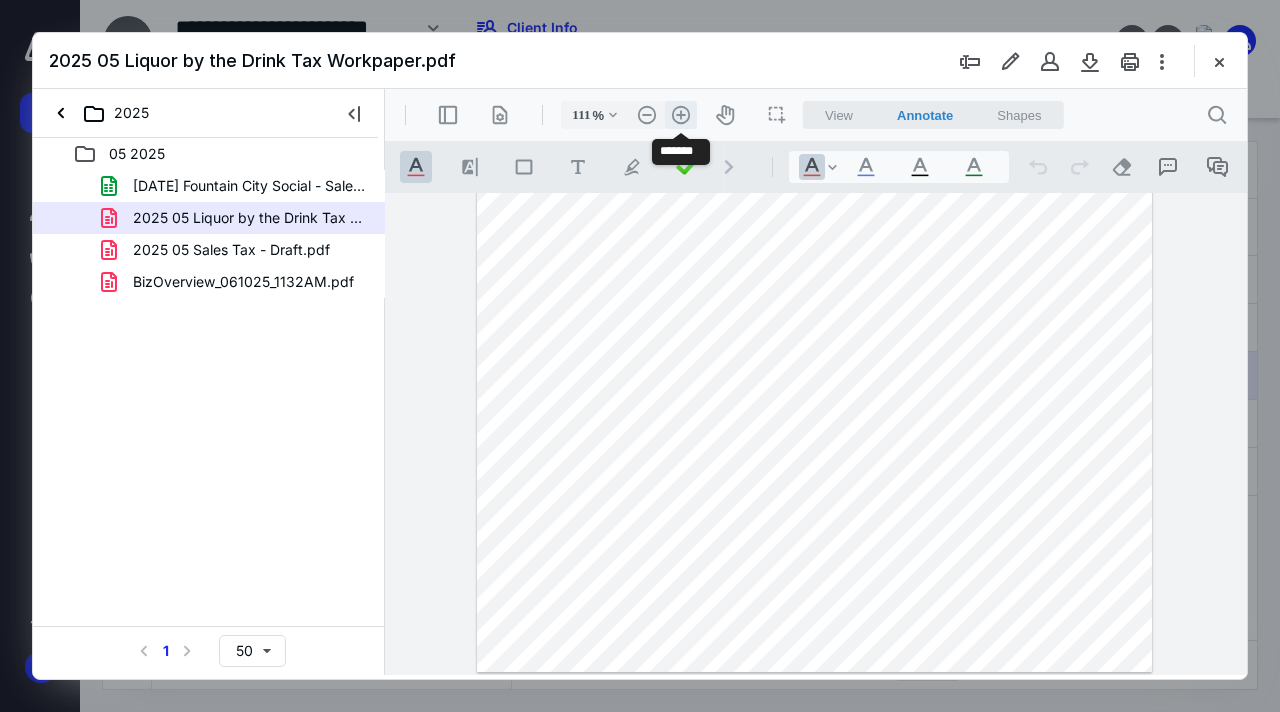 click on ".cls-1{fill:#abb0c4;} icon - header - zoom - in - line" at bounding box center [681, 115] 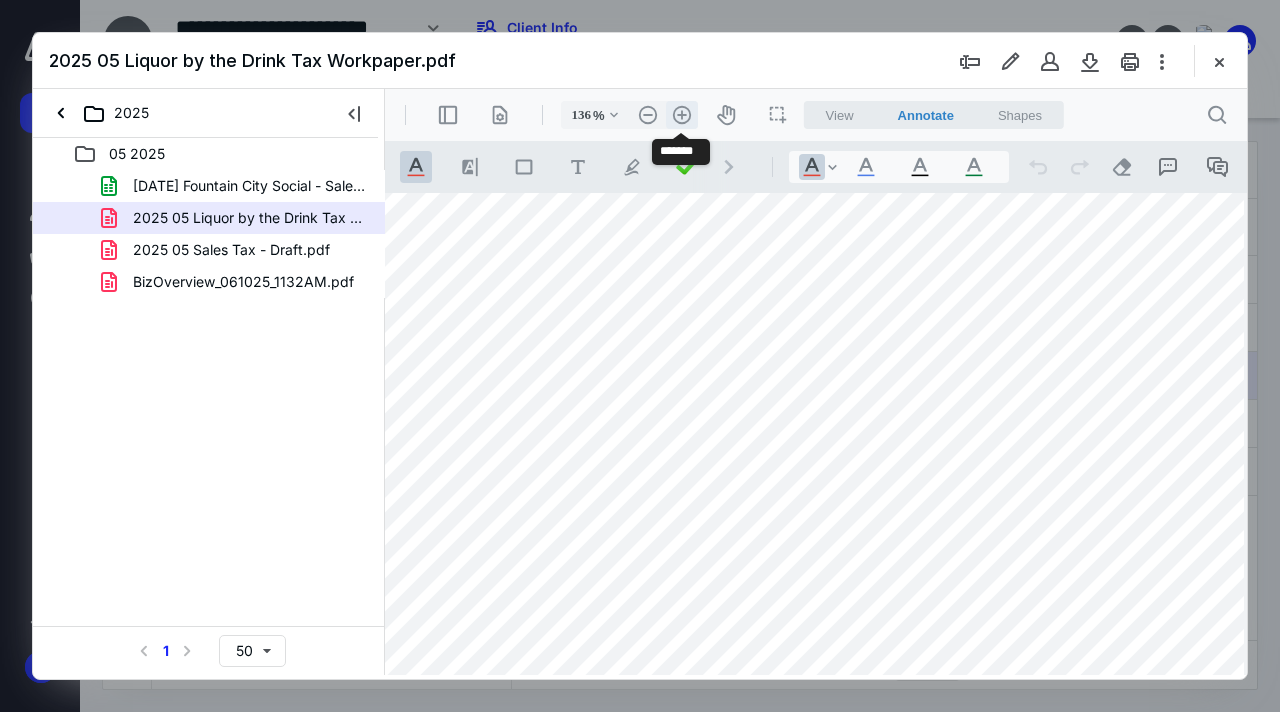 click on ".cls-1{fill:#abb0c4;} icon - header - zoom - in - line" at bounding box center (682, 115) 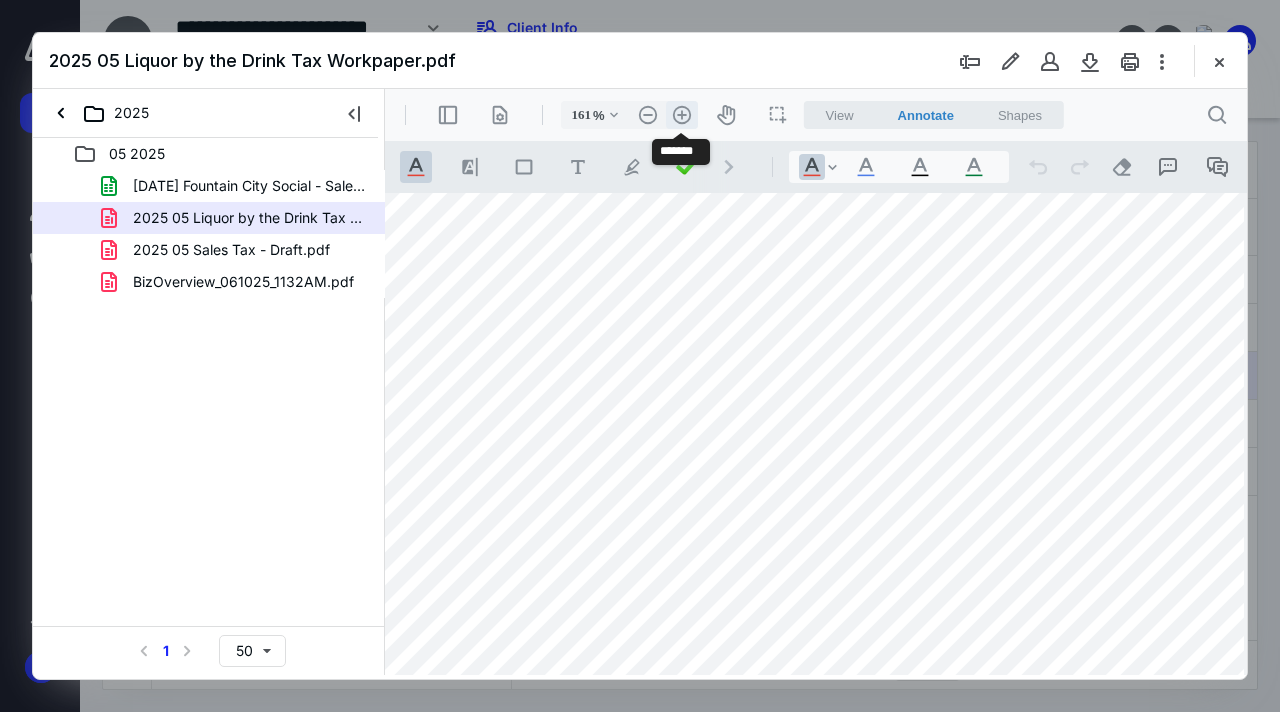 click on ".cls-1{fill:#abb0c4;} icon - header - zoom - in - line" at bounding box center (682, 115) 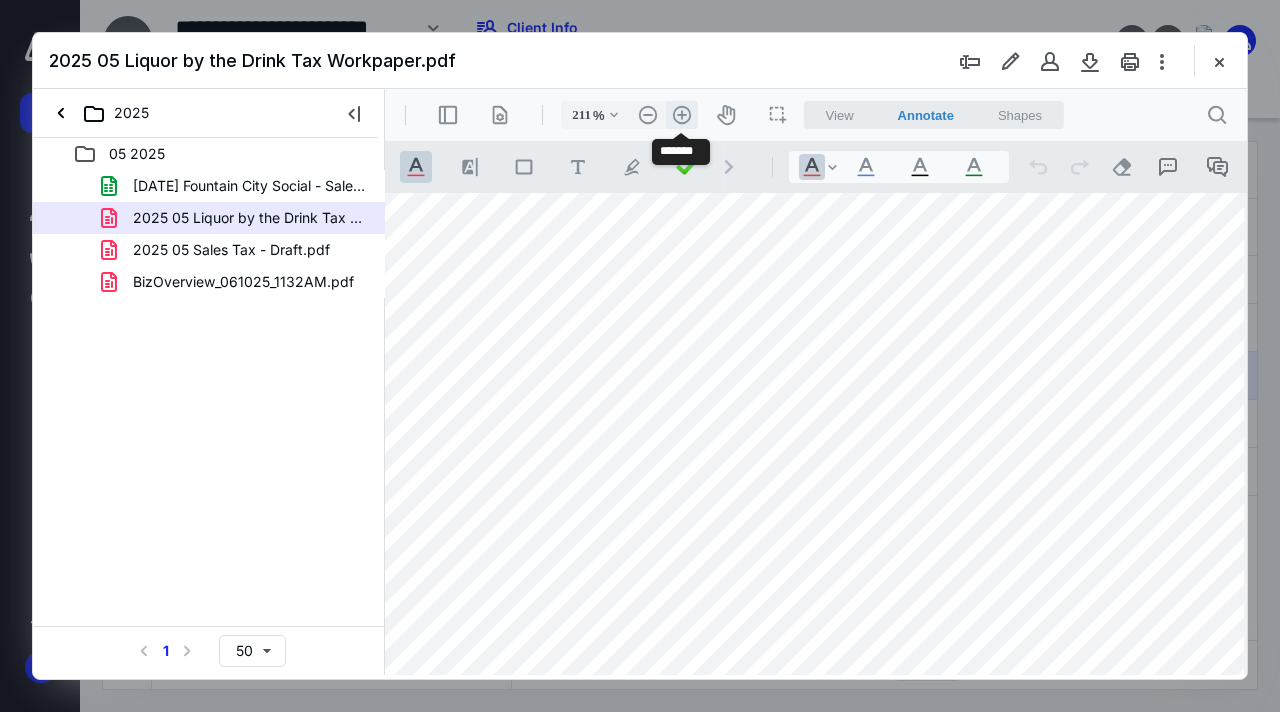 scroll, scrollTop: 316, scrollLeft: 419, axis: both 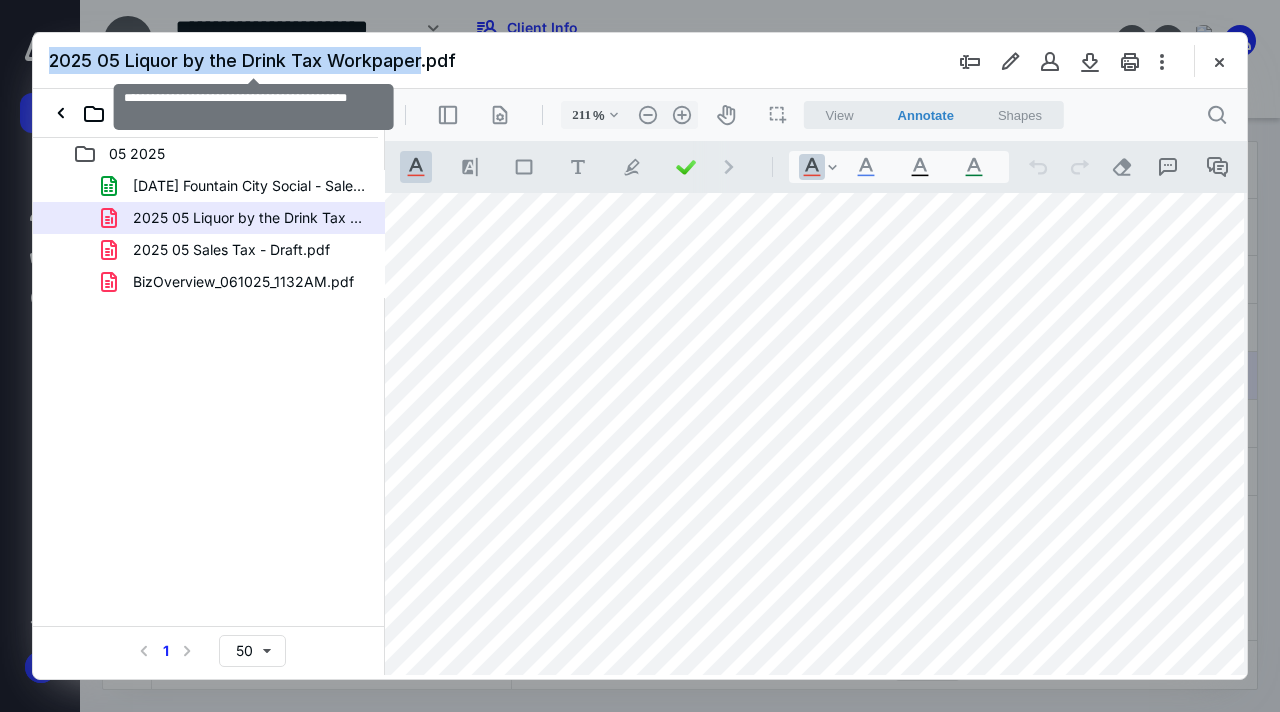 drag, startPoint x: 53, startPoint y: 58, endPoint x: 422, endPoint y: 68, distance: 369.13547 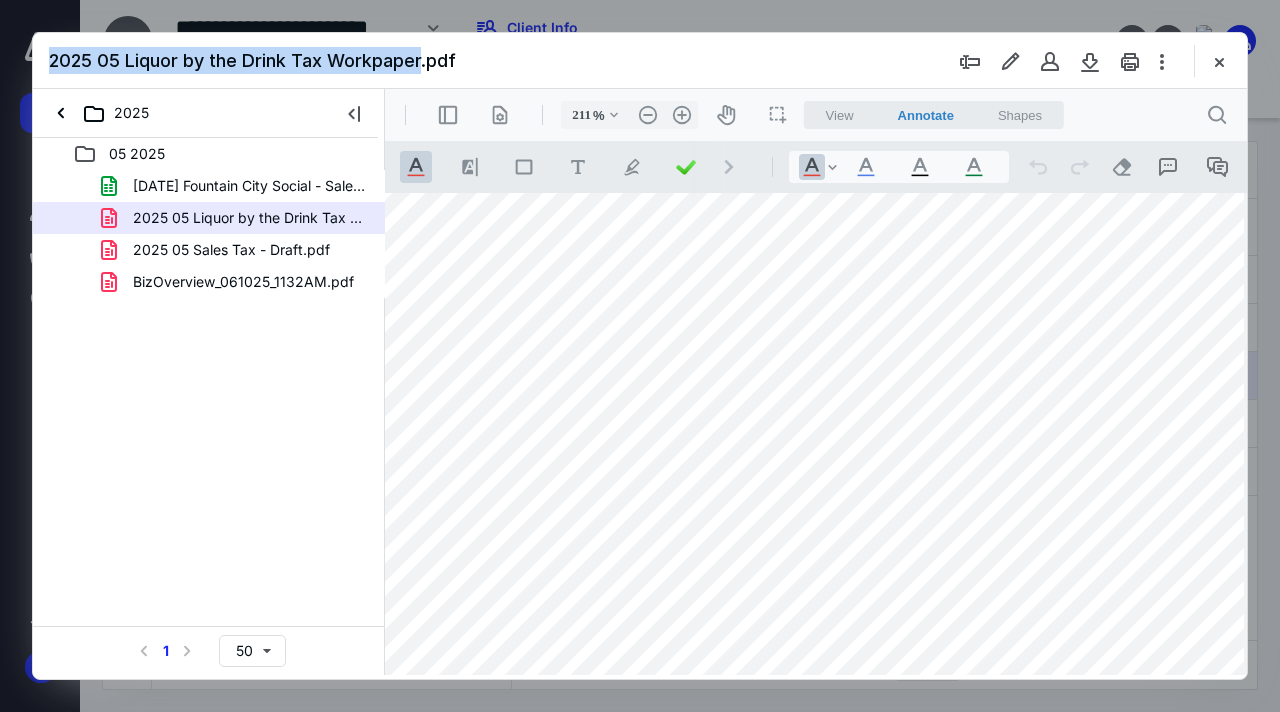 click at bounding box center [1219, 61] 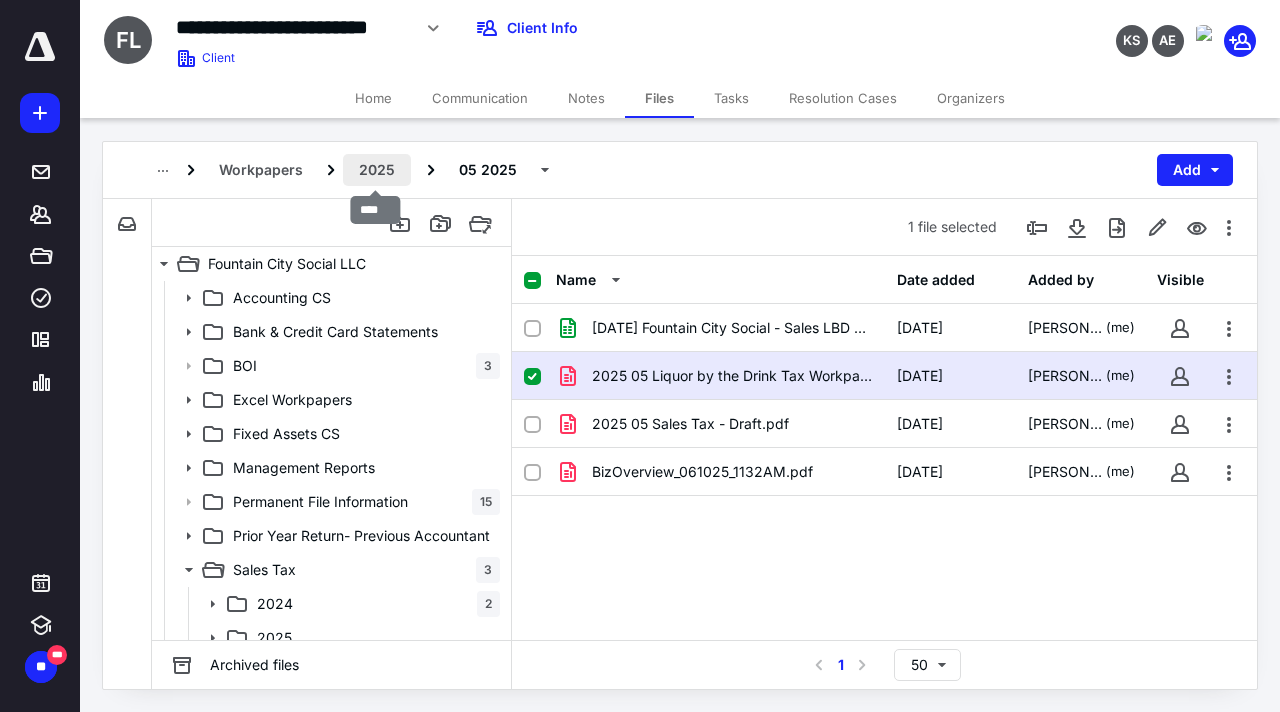 click on "2025" at bounding box center (377, 170) 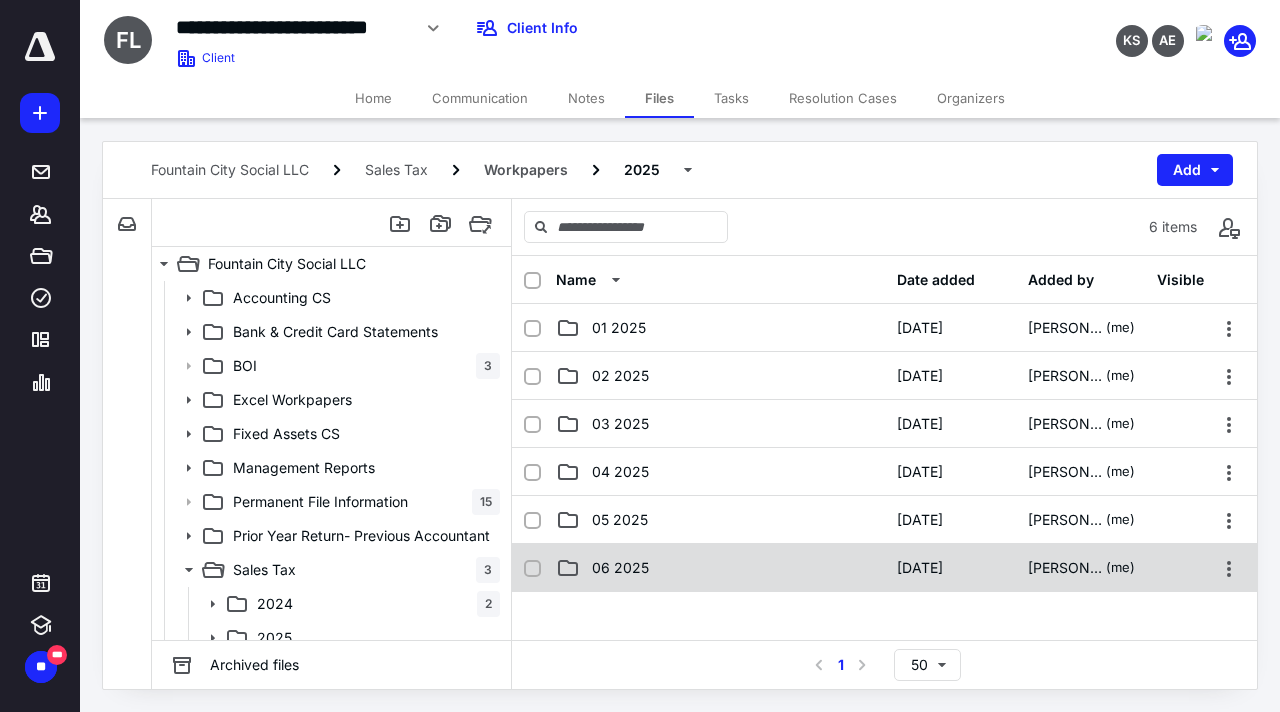 click on "06 2025" at bounding box center [620, 568] 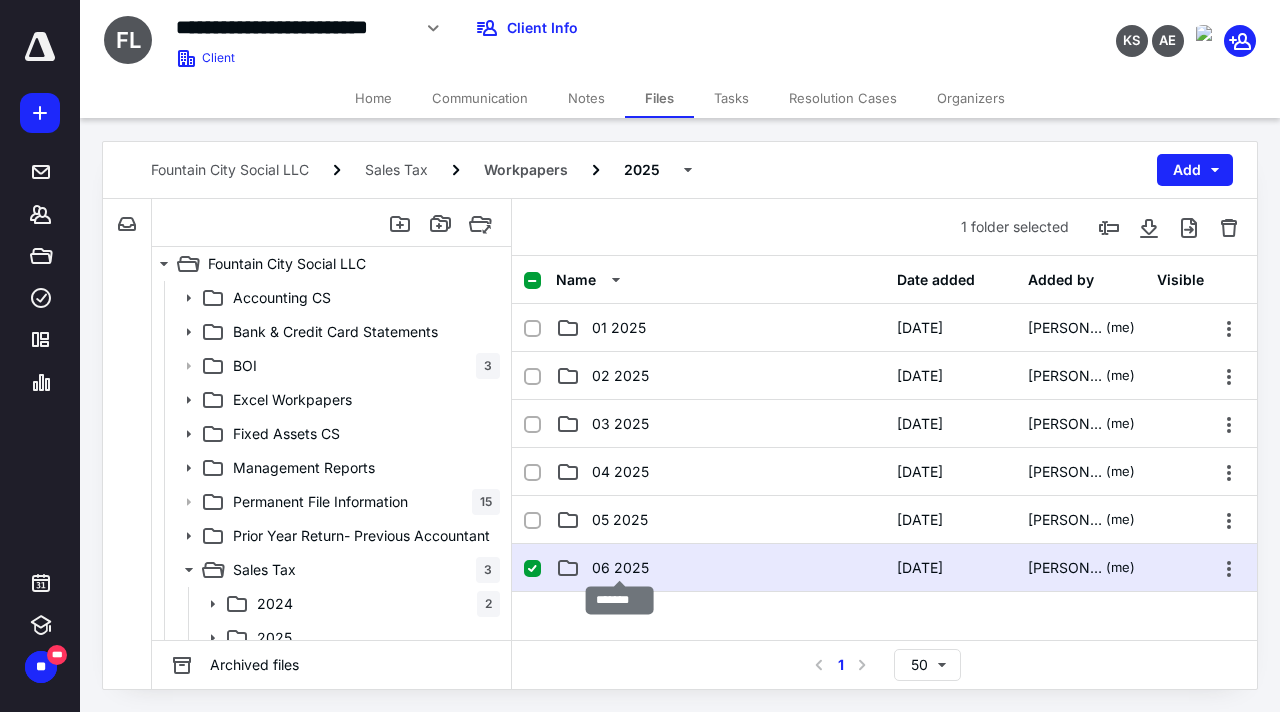 click on "06 2025" at bounding box center [620, 568] 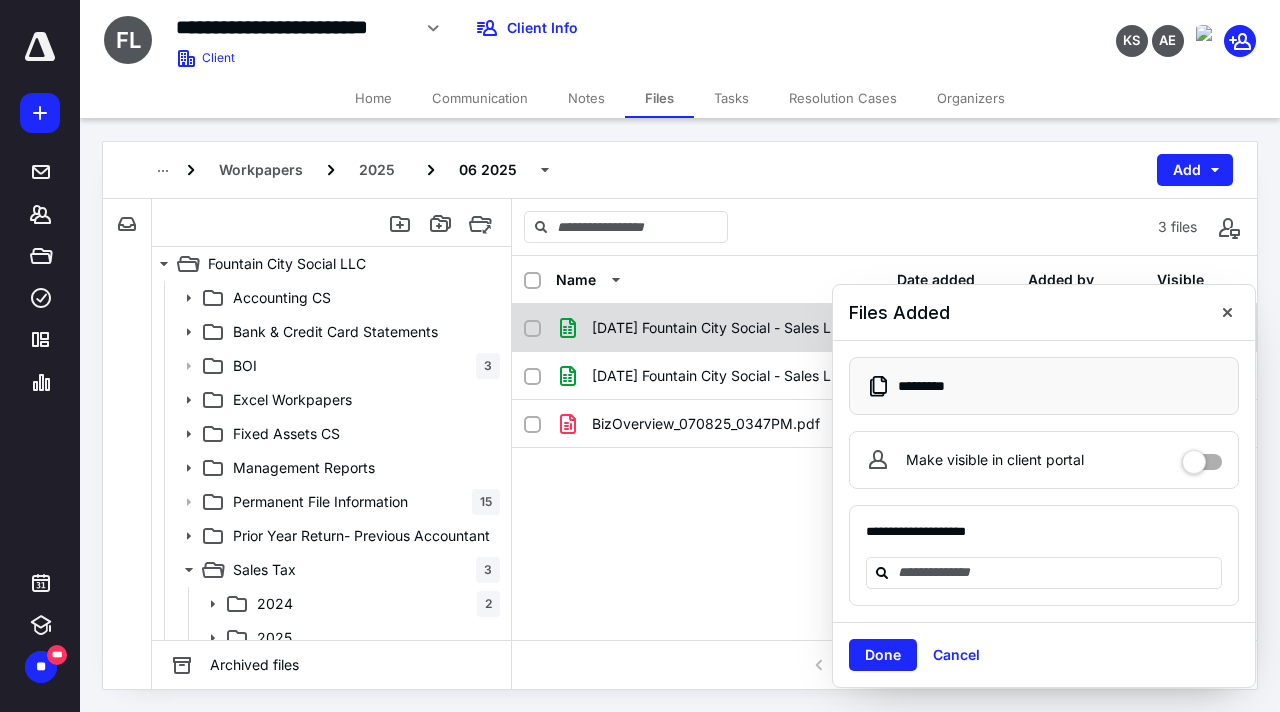 click at bounding box center (1227, 312) 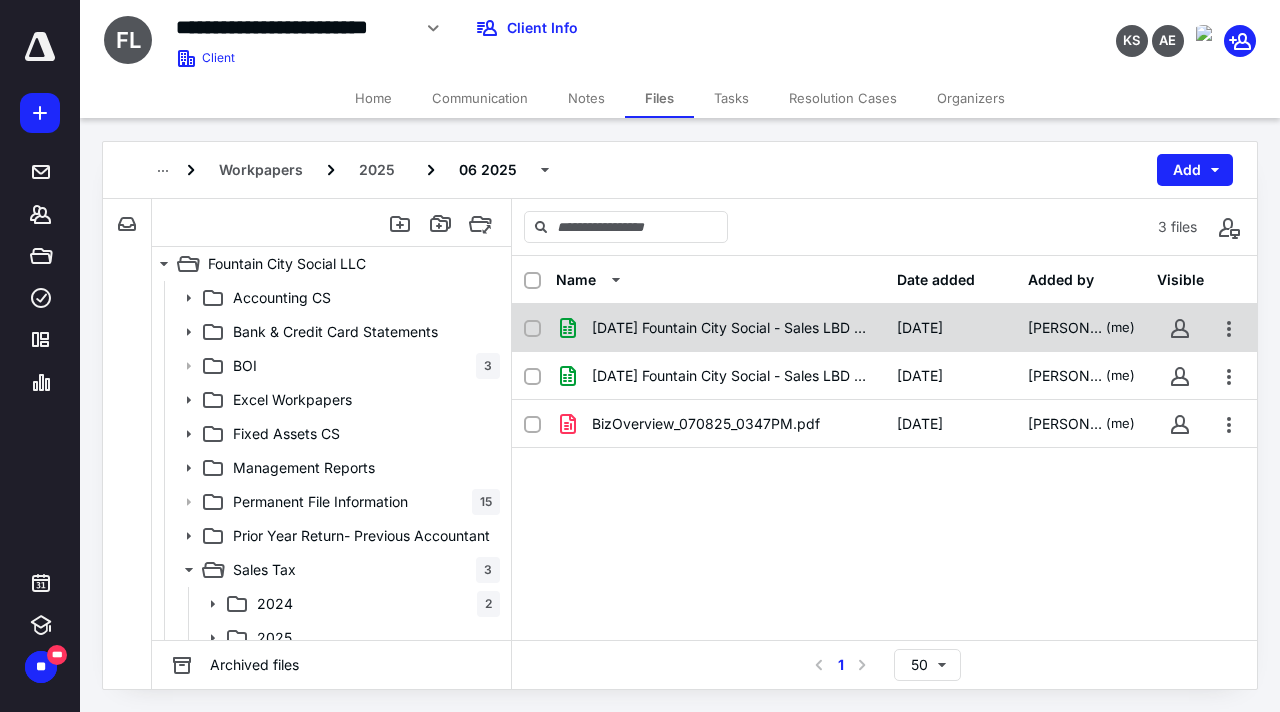 click on "[DATE] Fountain City Social - Sales  LBD Tax Calc (1).xlsx" at bounding box center (732, 328) 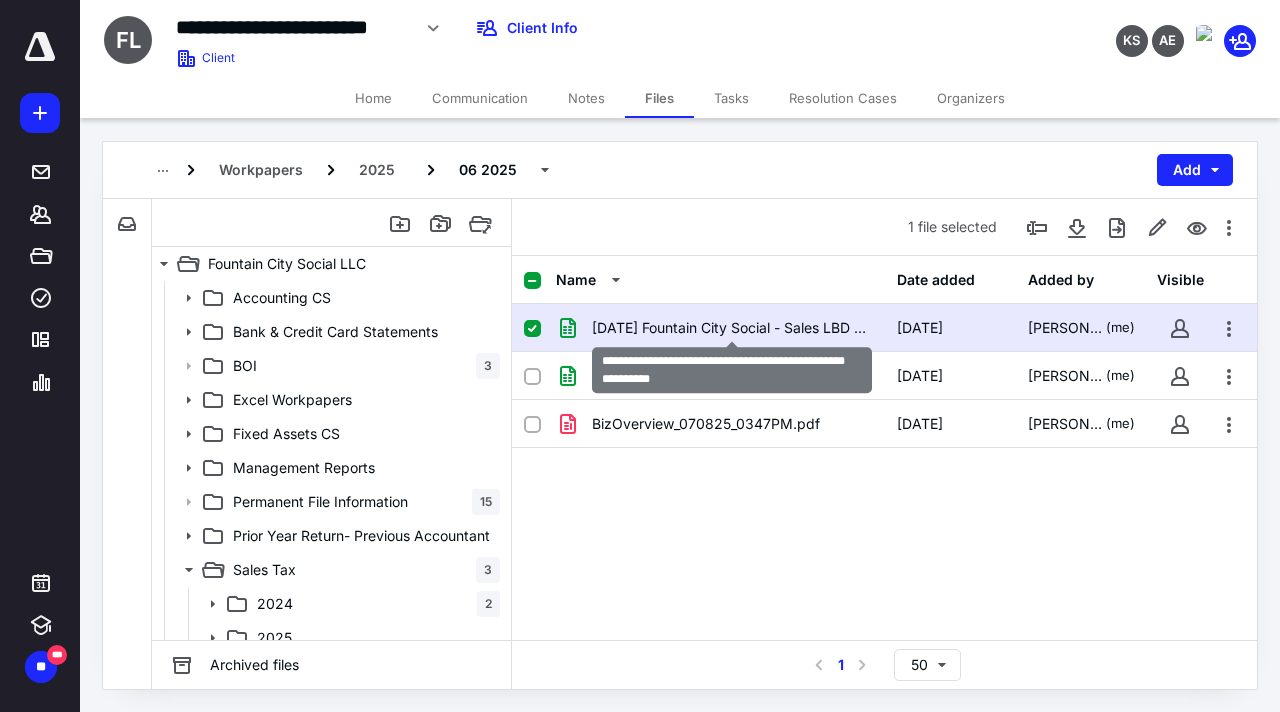 click on "[DATE] Fountain City Social - Sales  LBD Tax Calc (1).xlsx" at bounding box center (732, 328) 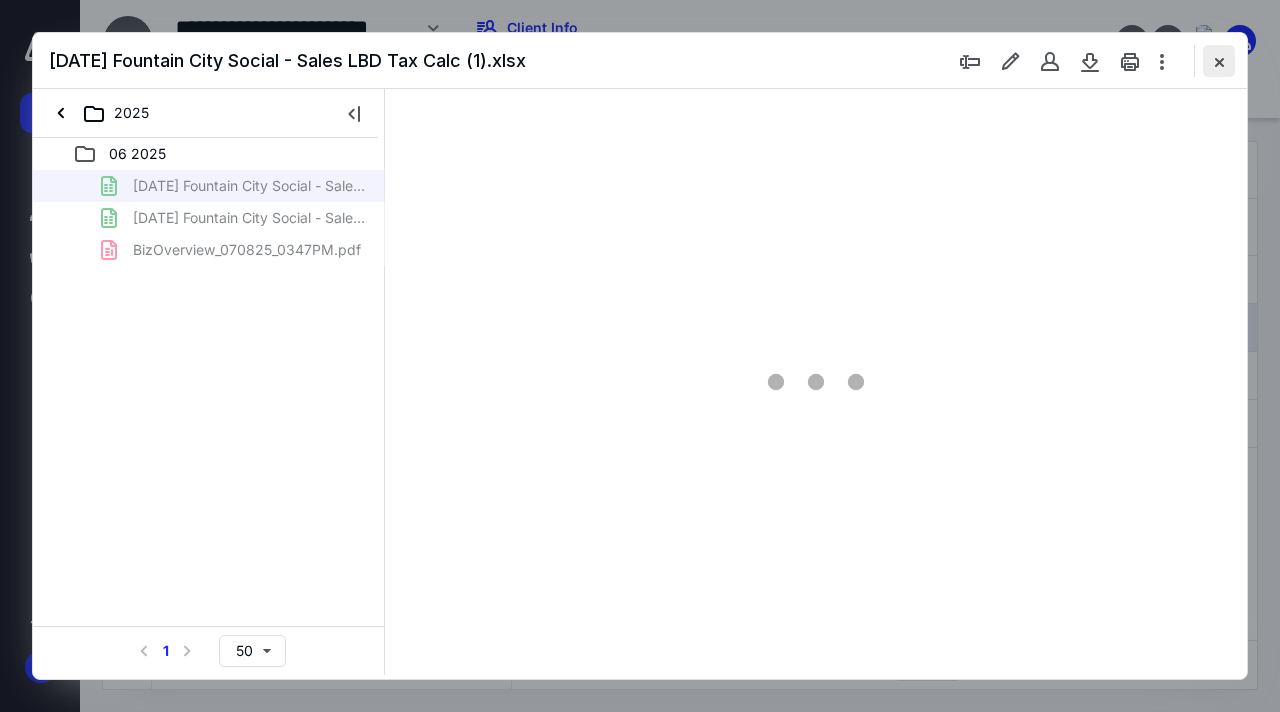 scroll, scrollTop: 0, scrollLeft: 0, axis: both 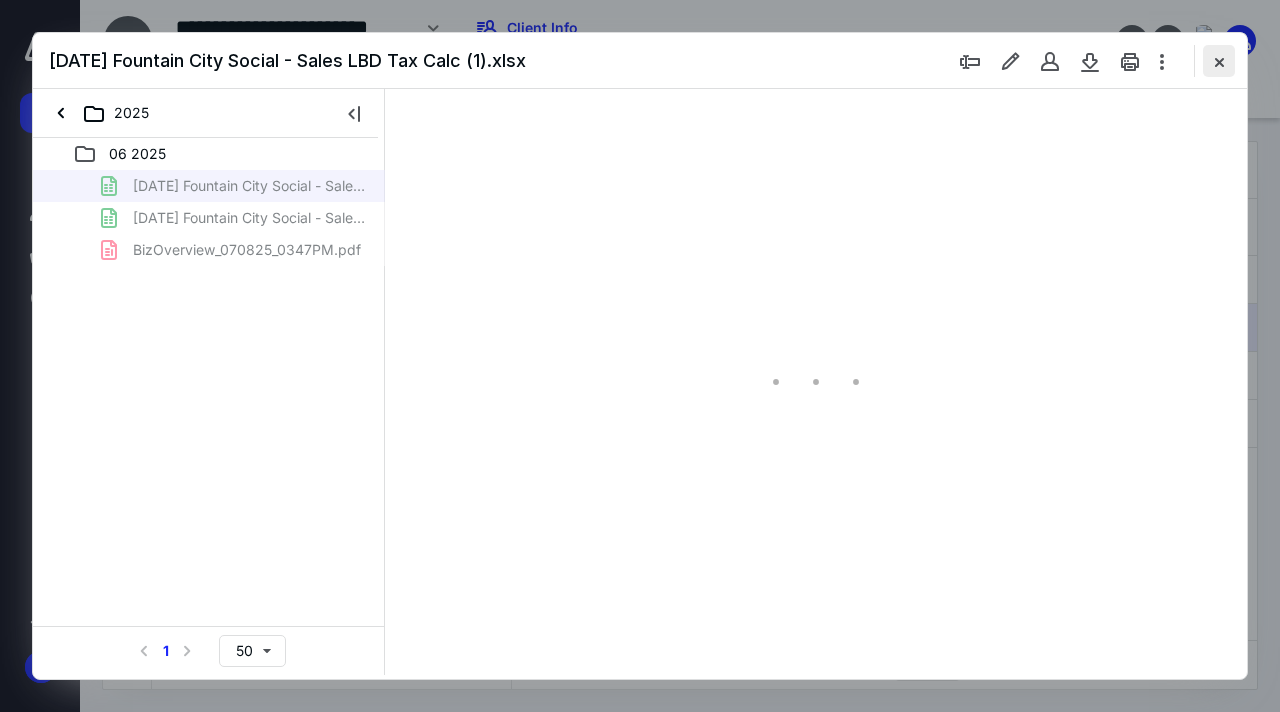 click at bounding box center (1219, 61) 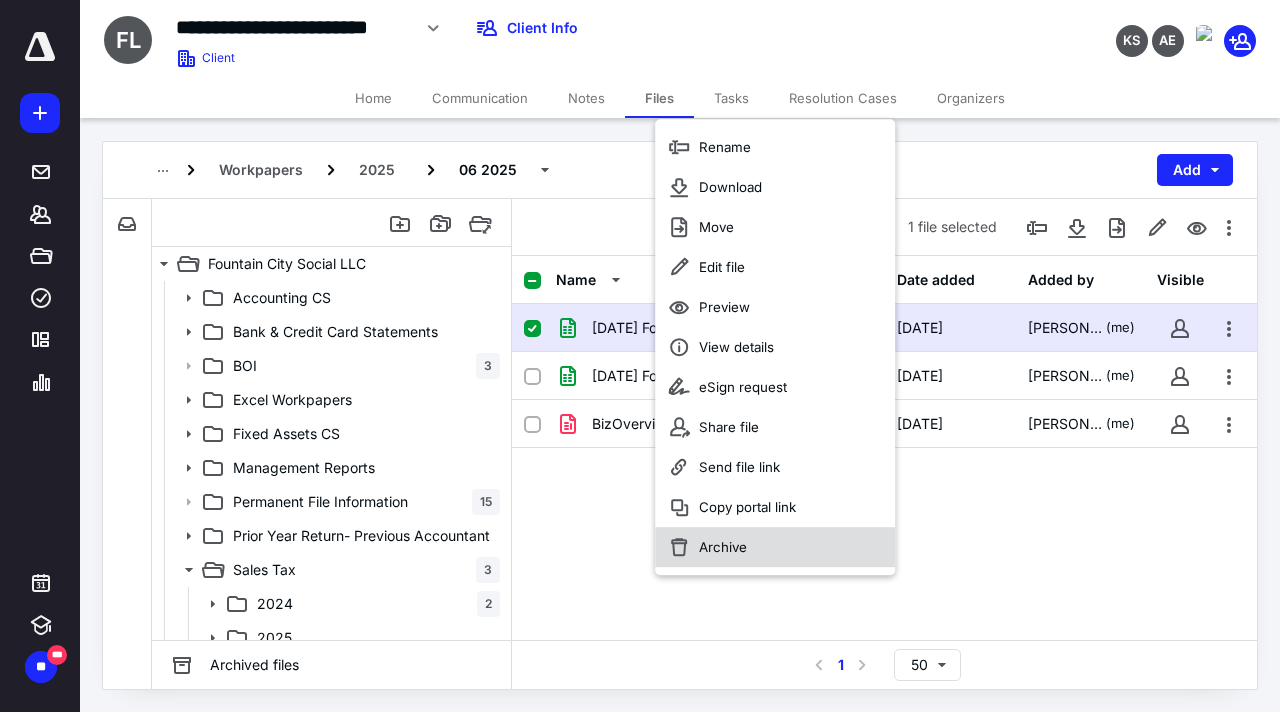 click on "Archive" at bounding box center (723, 547) 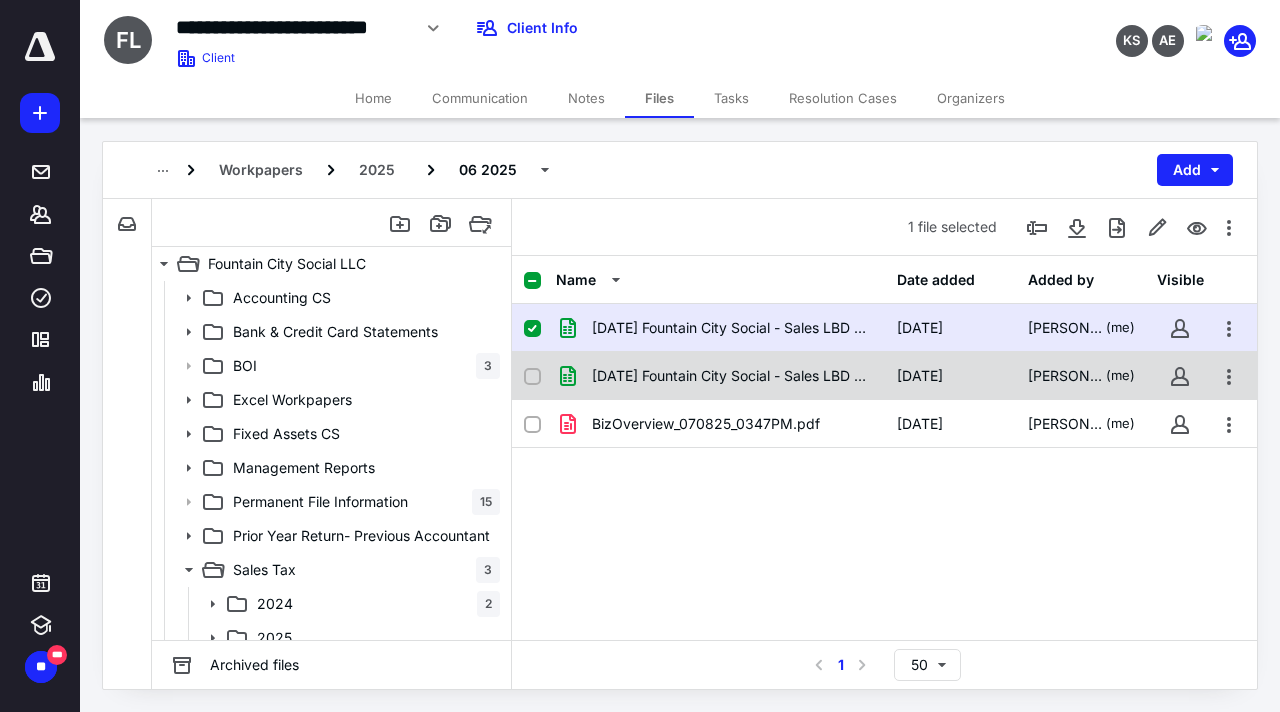 checkbox on "false" 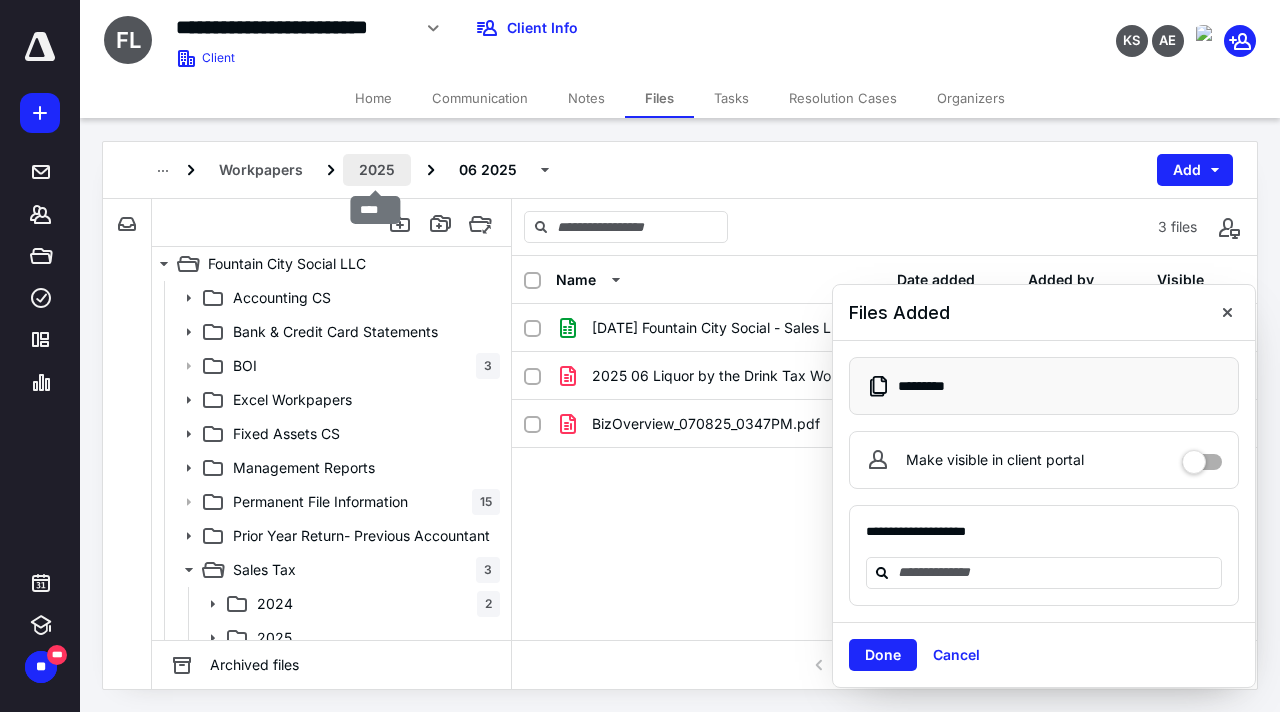 click on "2025" at bounding box center (377, 170) 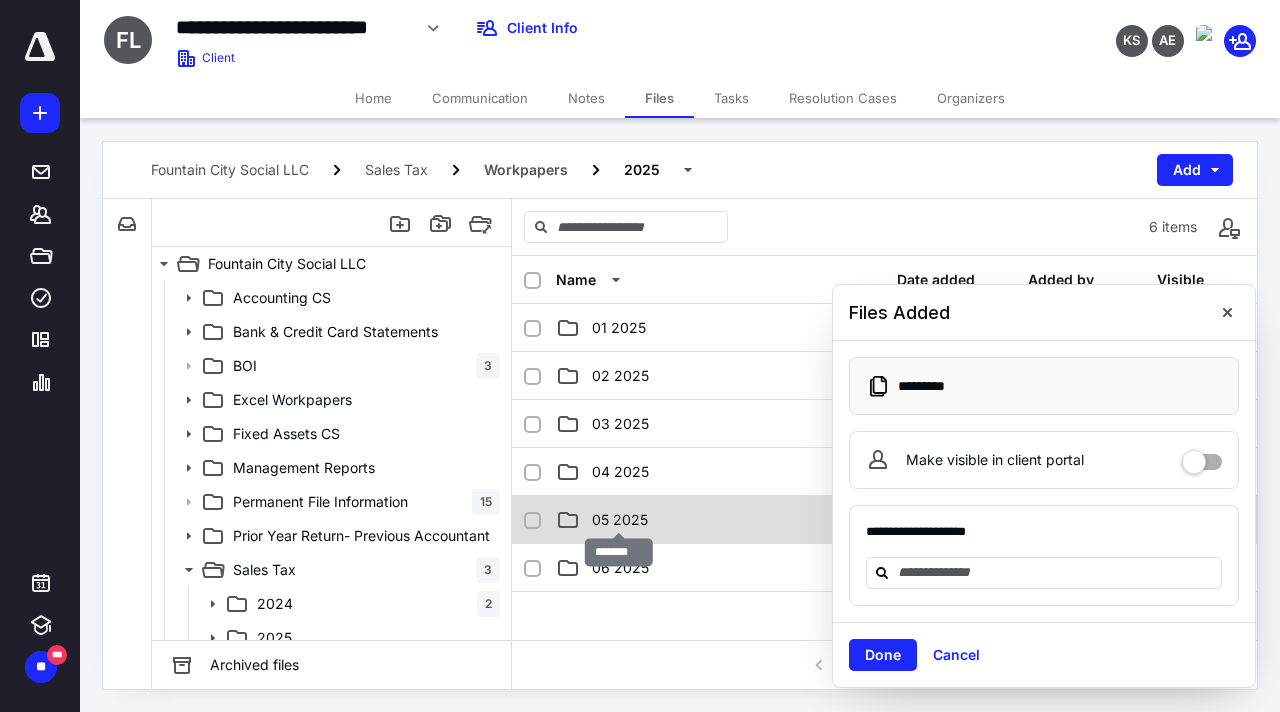click on "05 2025" at bounding box center [620, 520] 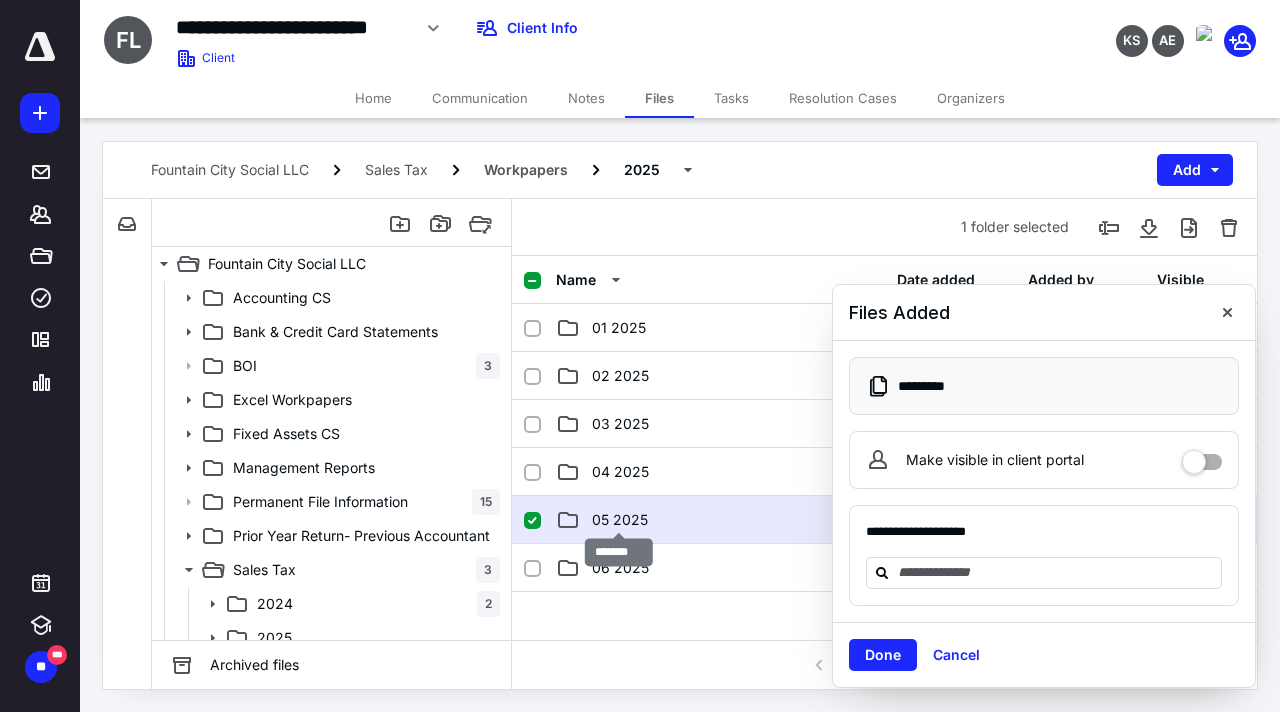 click on "05 2025" at bounding box center (620, 520) 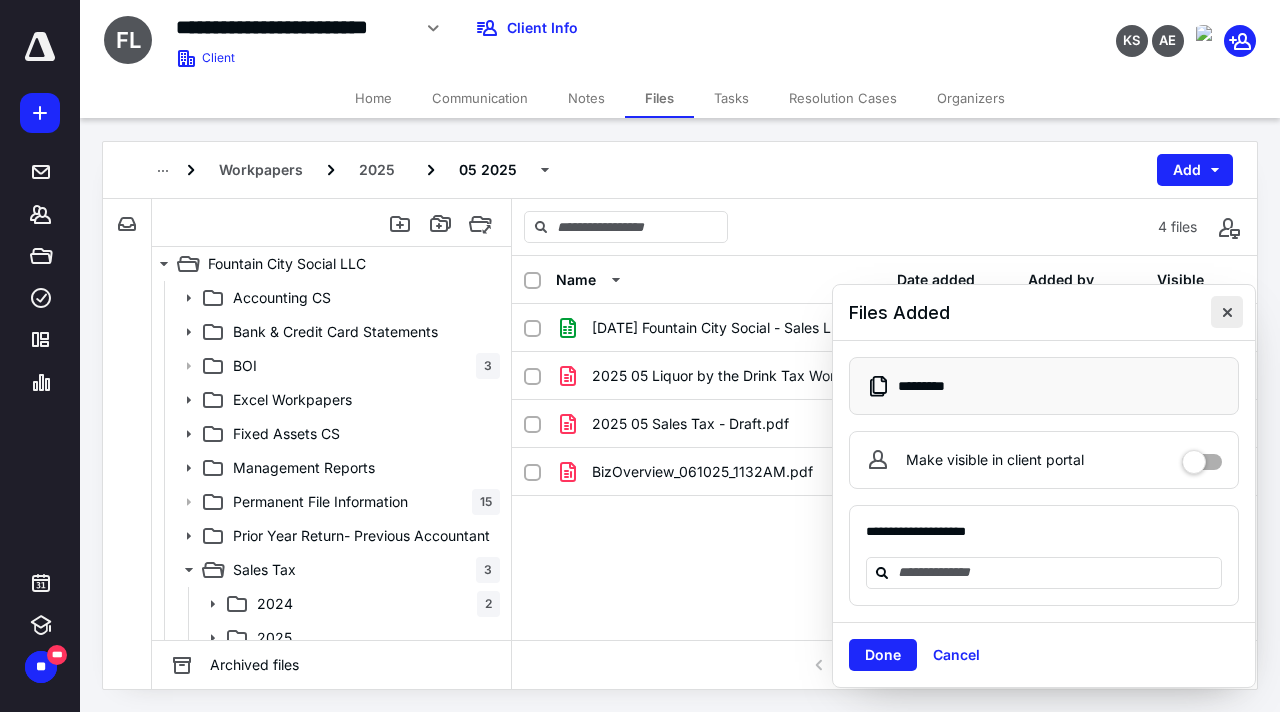 click at bounding box center (1227, 312) 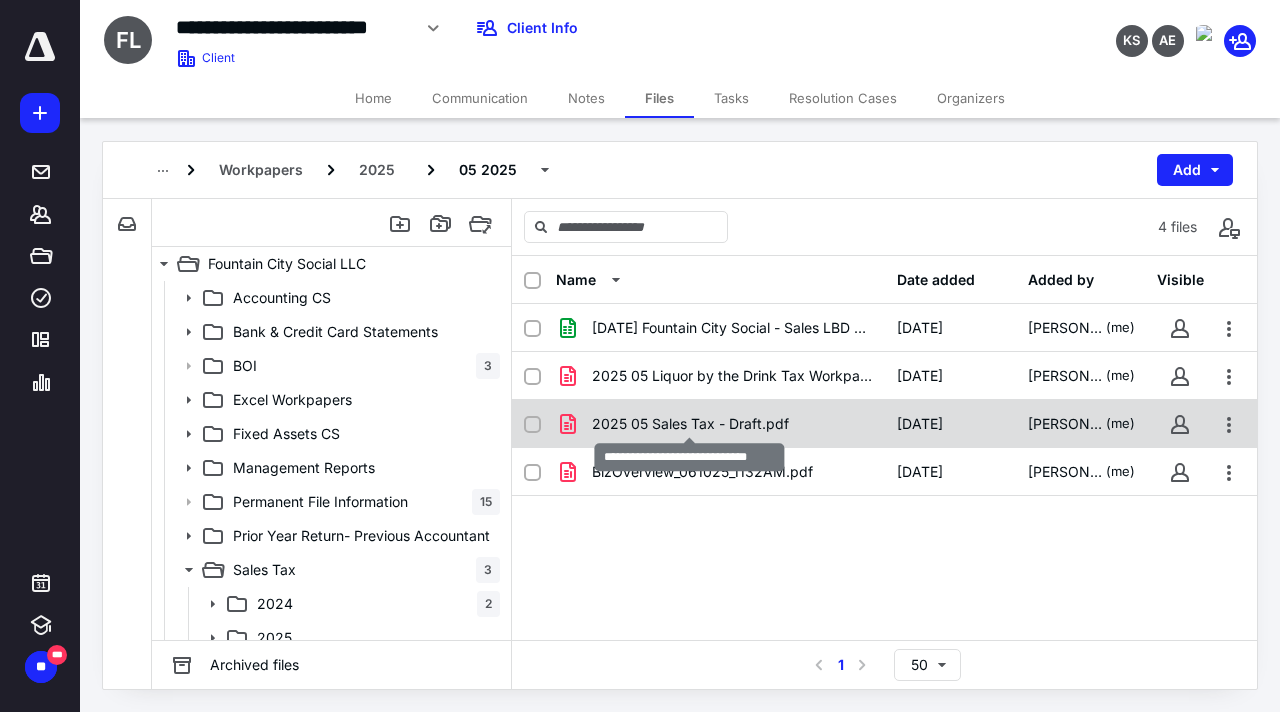 click on "2025 05 Sales Tax - Draft.pdf" at bounding box center [690, 424] 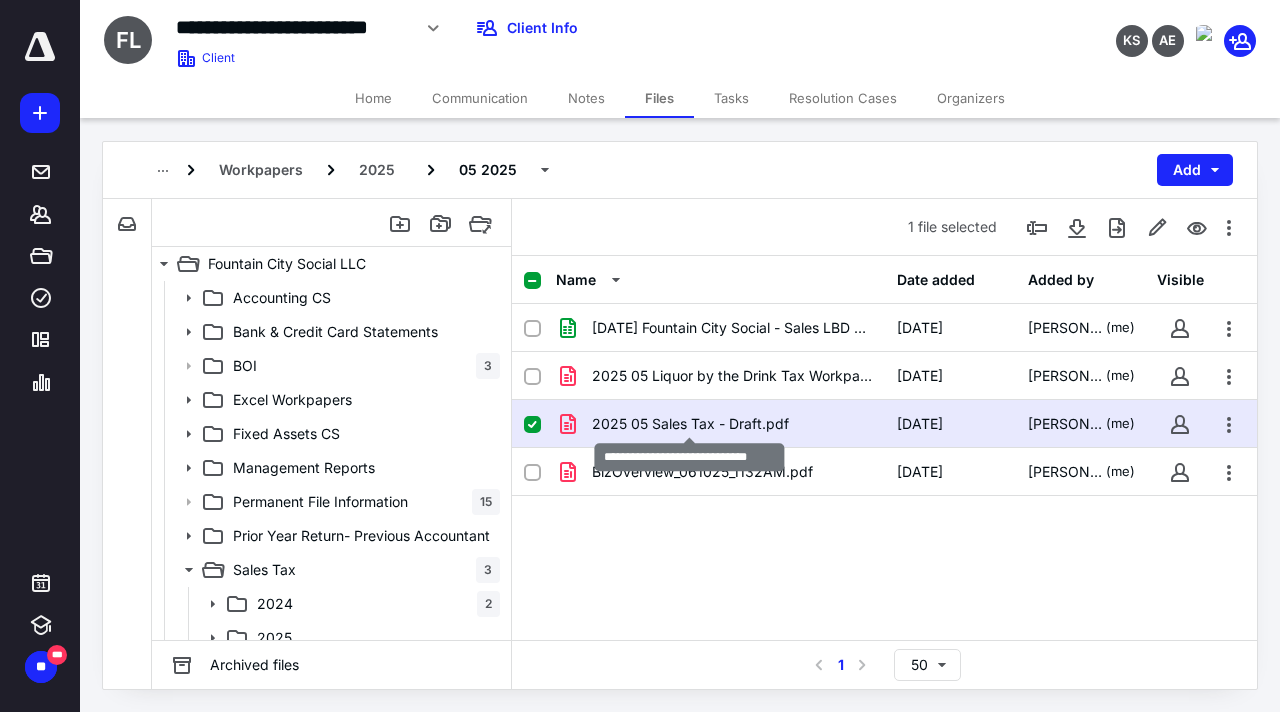 click on "2025 05 Sales Tax - Draft.pdf" at bounding box center [690, 424] 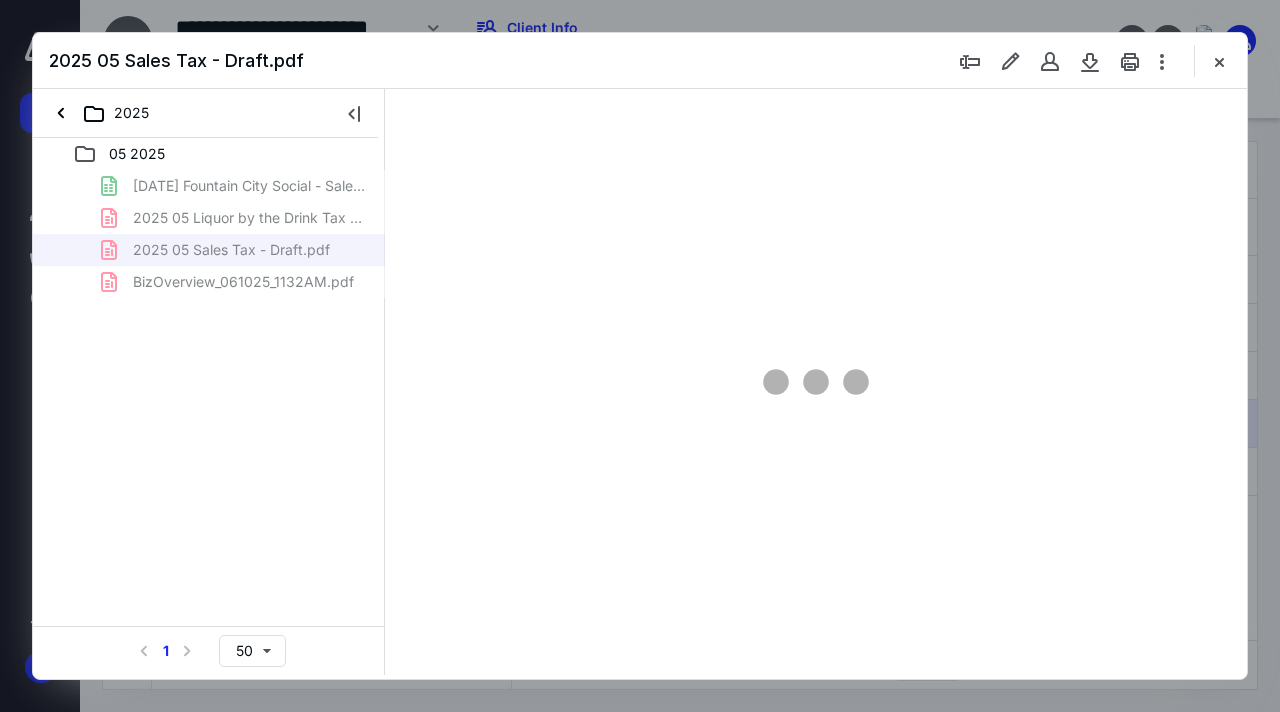 scroll, scrollTop: 0, scrollLeft: 0, axis: both 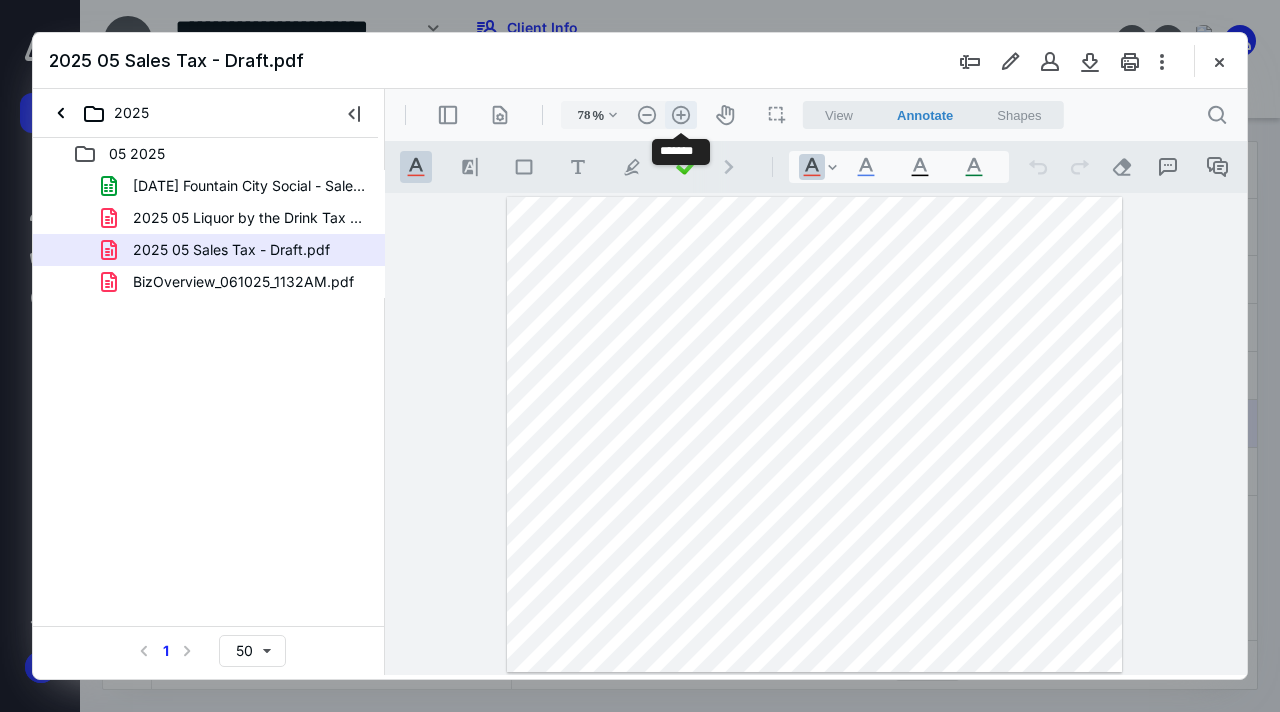 click on ".cls-1{fill:#abb0c4;} icon - header - zoom - in - line" at bounding box center [681, 115] 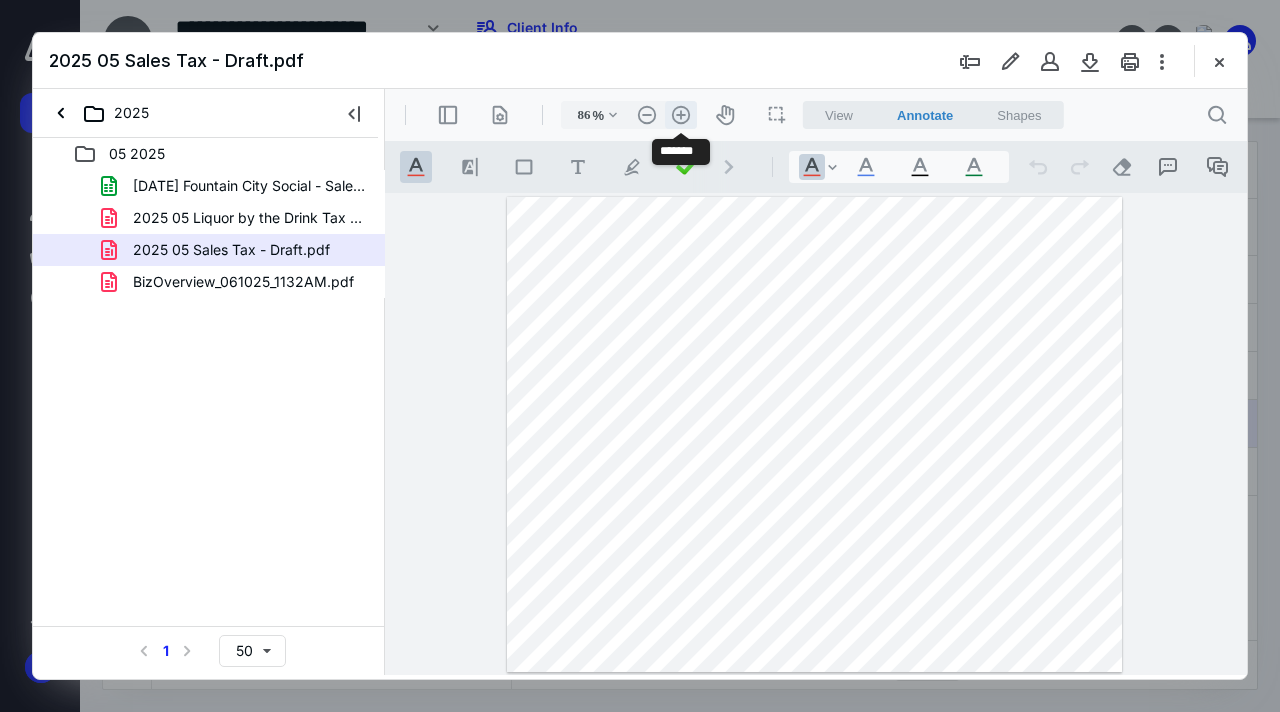 scroll, scrollTop: 16, scrollLeft: 0, axis: vertical 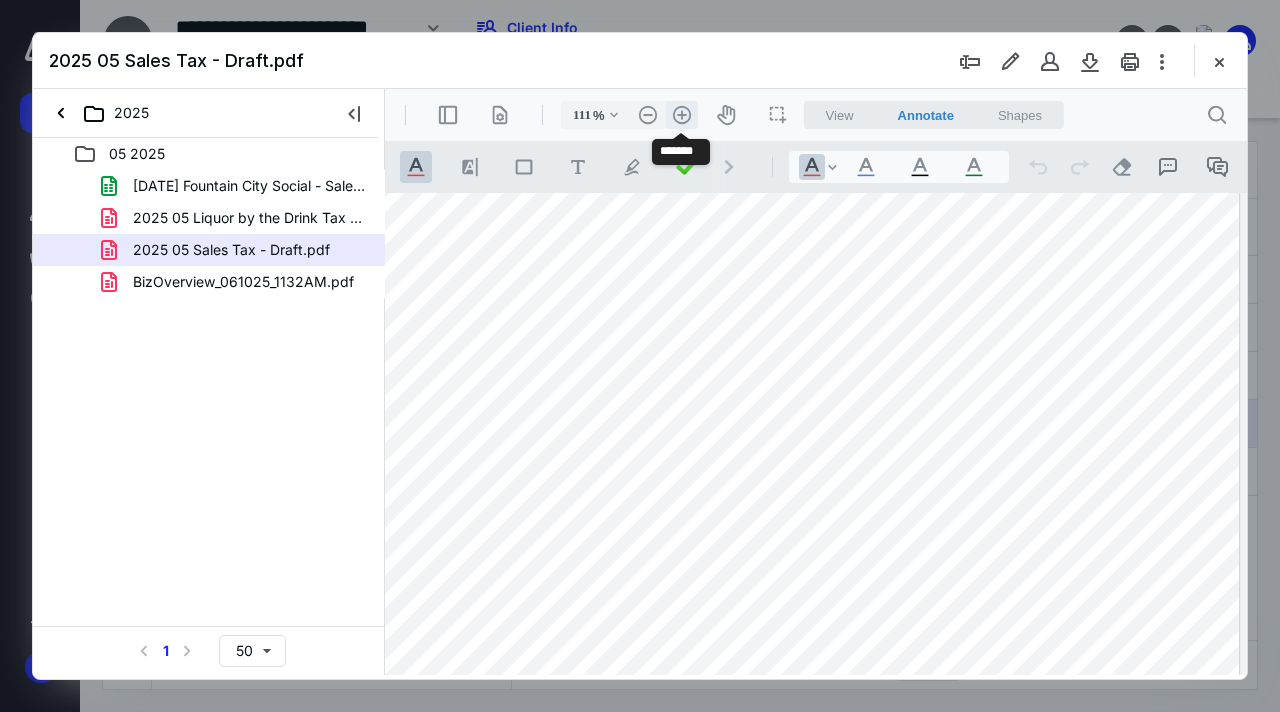 click on ".cls-1{fill:#abb0c4;} icon - header - zoom - in - line" at bounding box center (682, 115) 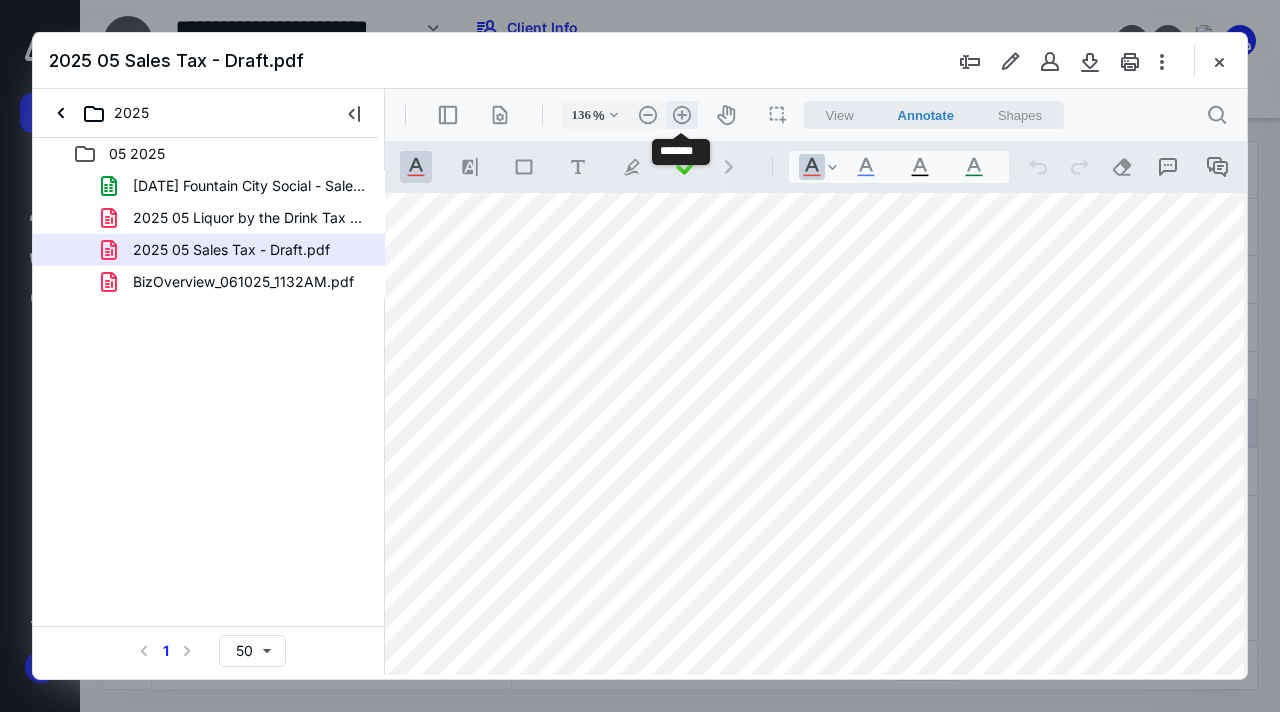 click on ".cls-1{fill:#abb0c4;} icon - header - zoom - in - line" at bounding box center [682, 115] 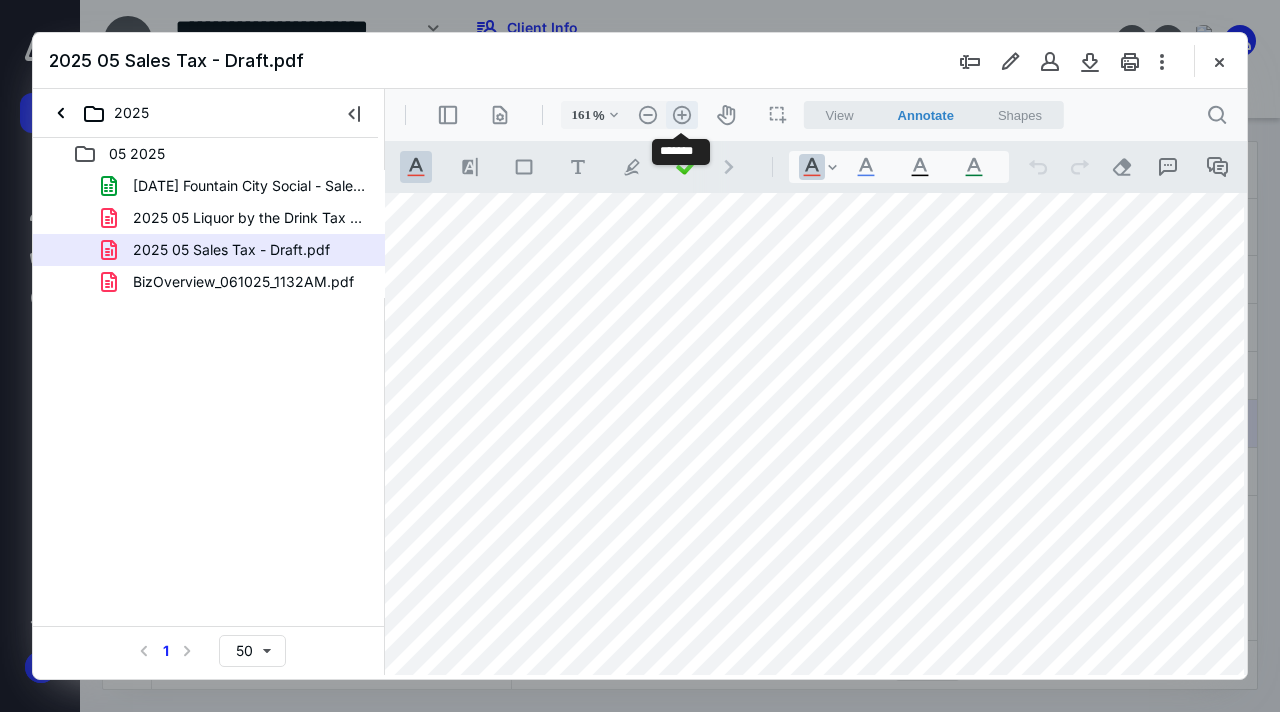 click on ".cls-1{fill:#abb0c4;} icon - header - zoom - in - line" at bounding box center (682, 115) 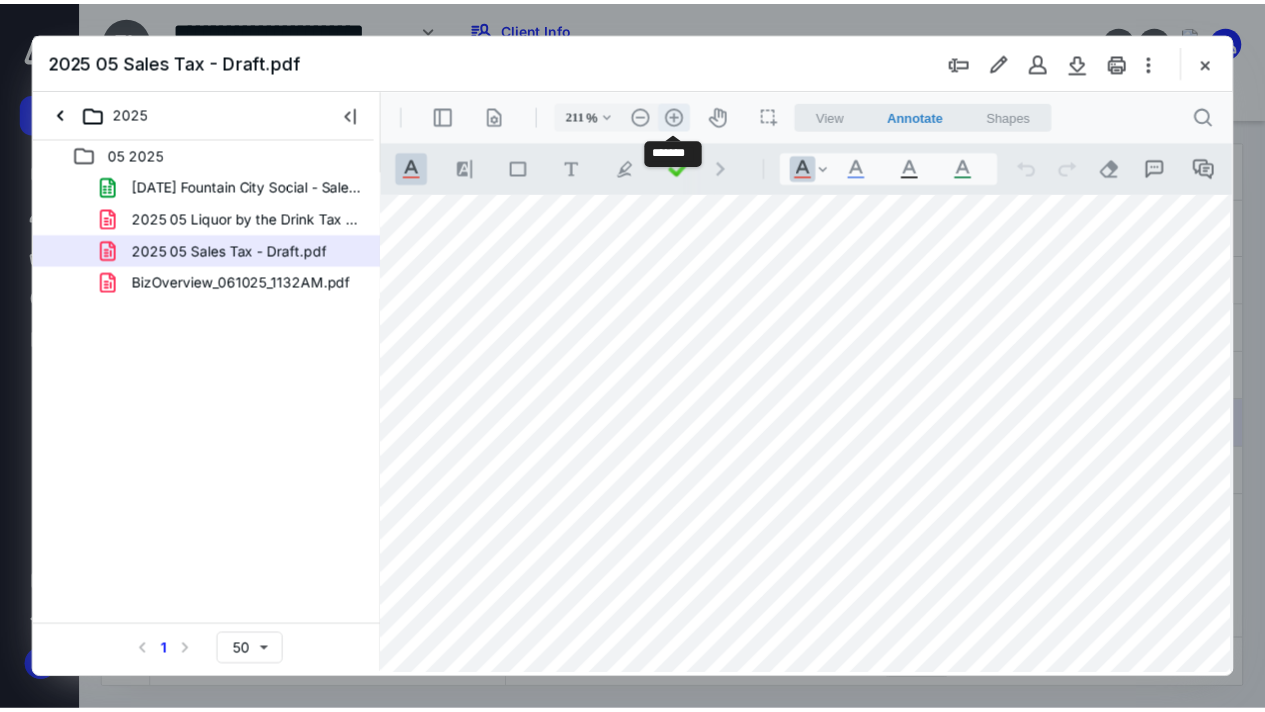 scroll, scrollTop: 316, scrollLeft: 419, axis: both 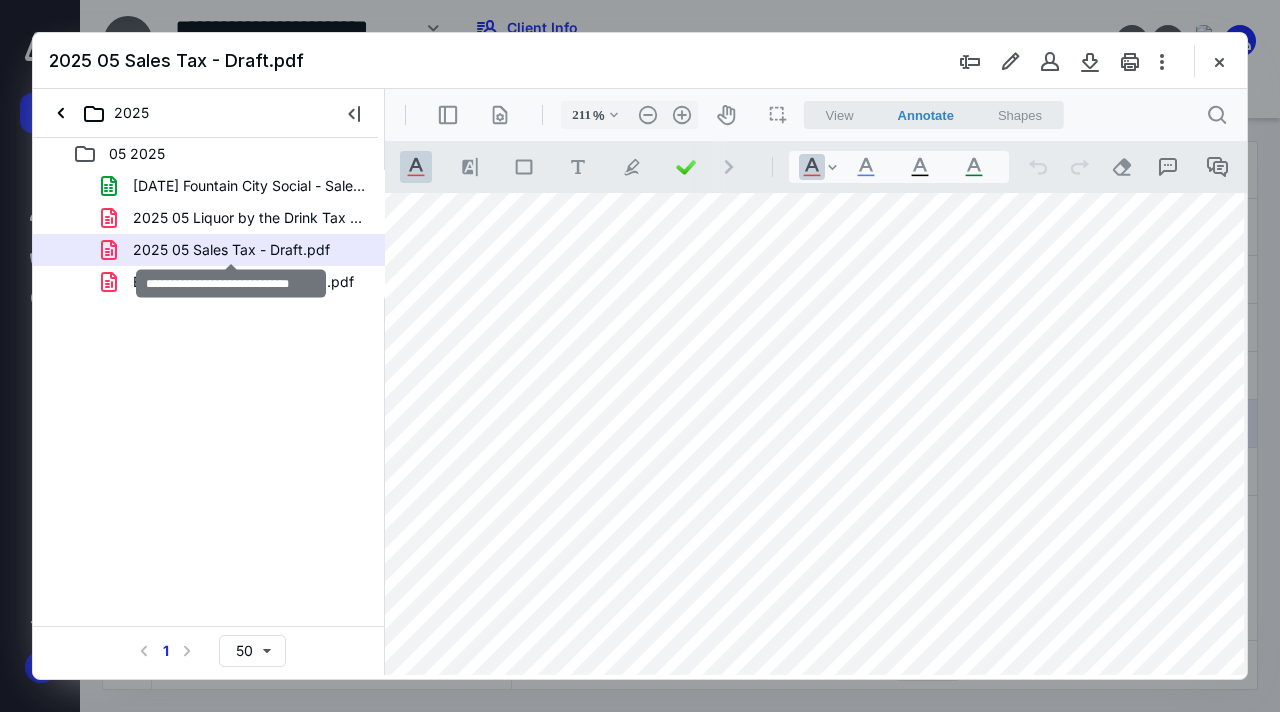 click on "2025 05 Sales Tax - Draft.pdf" at bounding box center (231, 250) 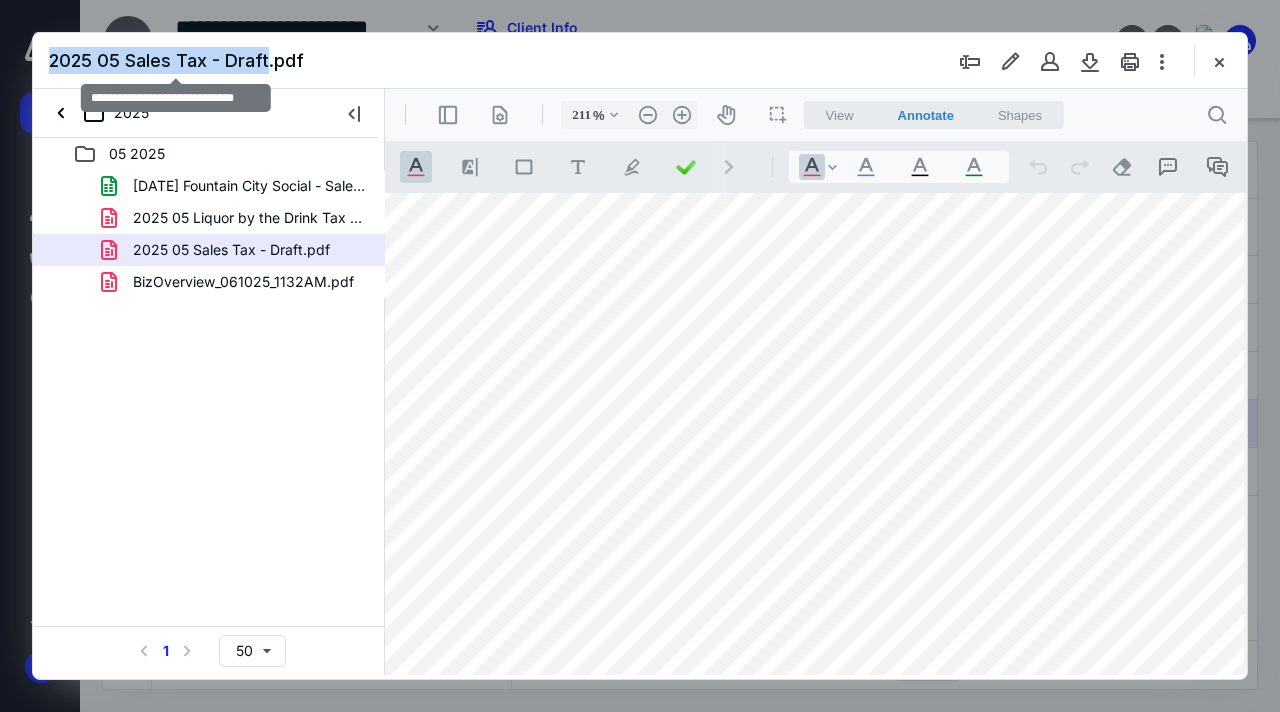 drag, startPoint x: 45, startPoint y: 50, endPoint x: 267, endPoint y: 64, distance: 222.44101 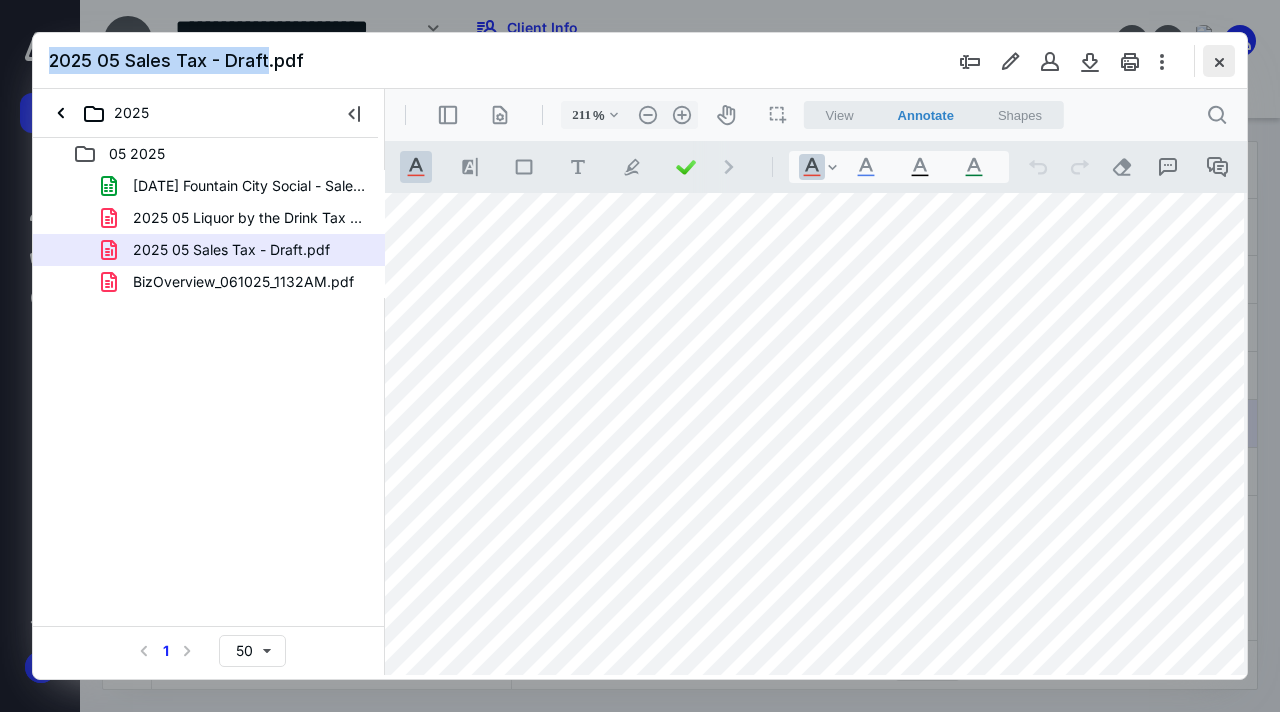 click at bounding box center (1219, 61) 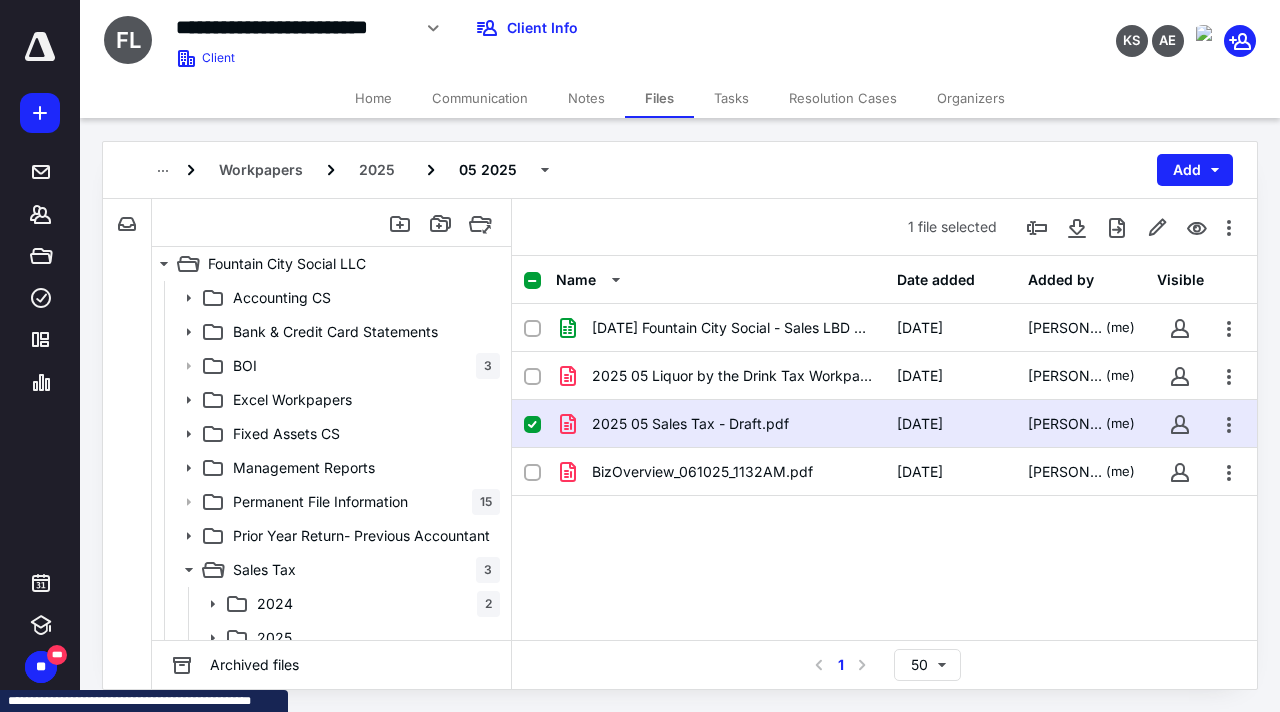 click on "Tasks" at bounding box center (731, 98) 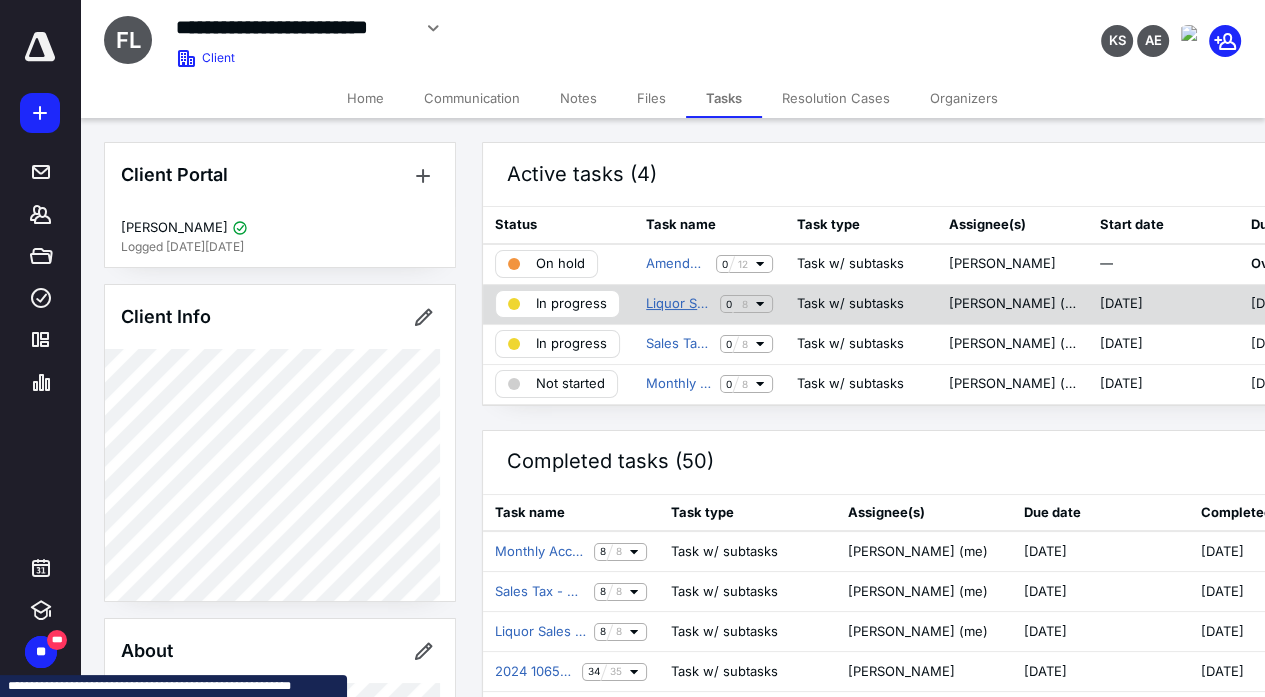 click on "Liquor Sales Tax - Monthly Fountain City Social LLC ([GEOGRAPHIC_DATA])" at bounding box center (679, 304) 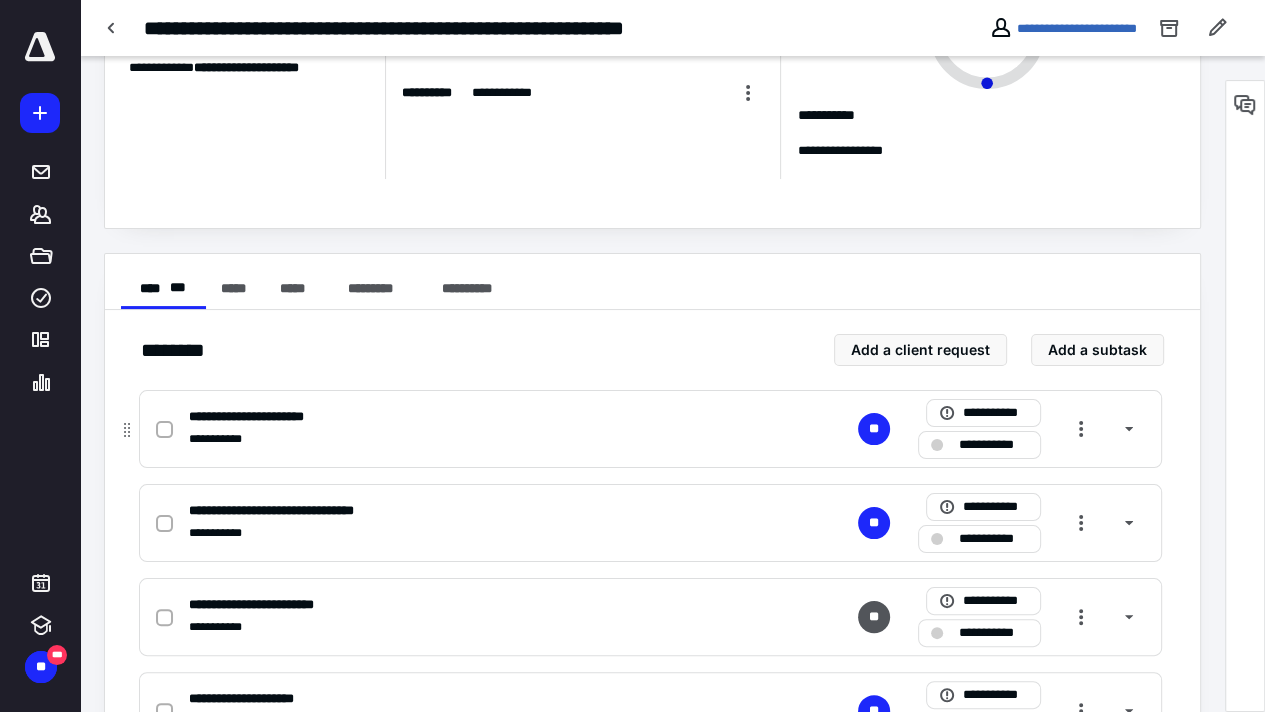 scroll, scrollTop: 200, scrollLeft: 0, axis: vertical 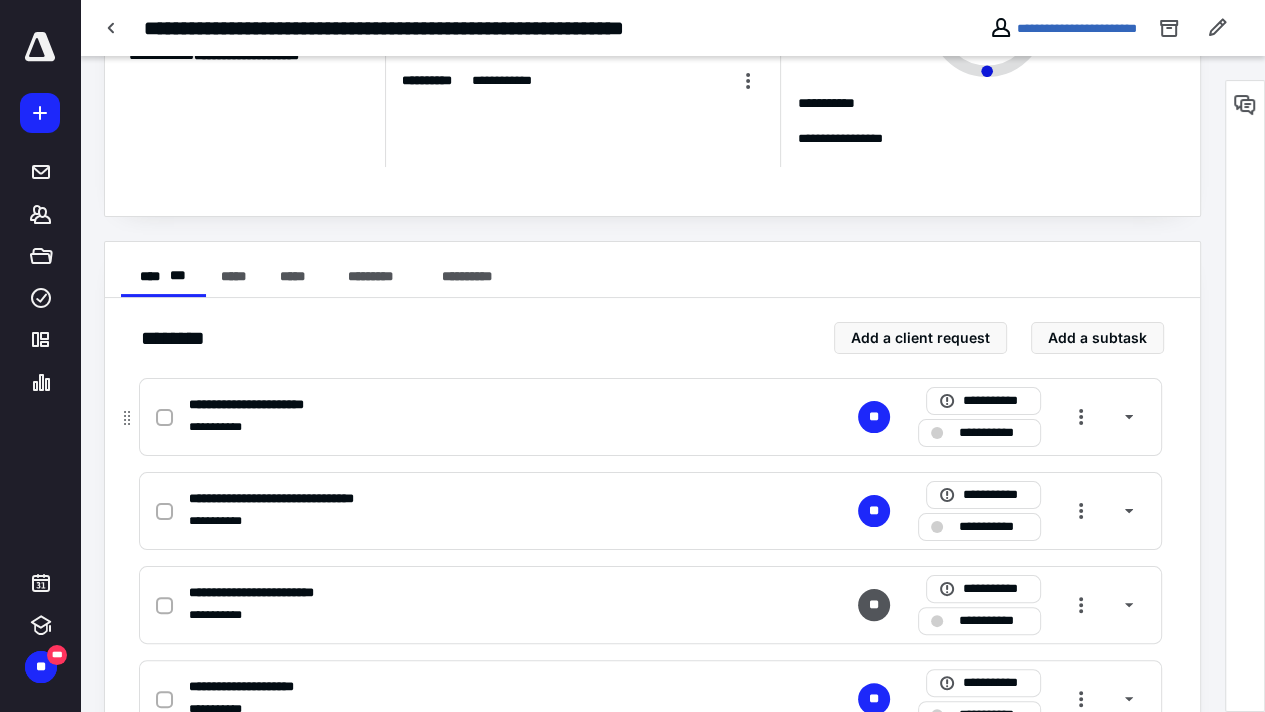 click on "**********" at bounding box center [993, 433] 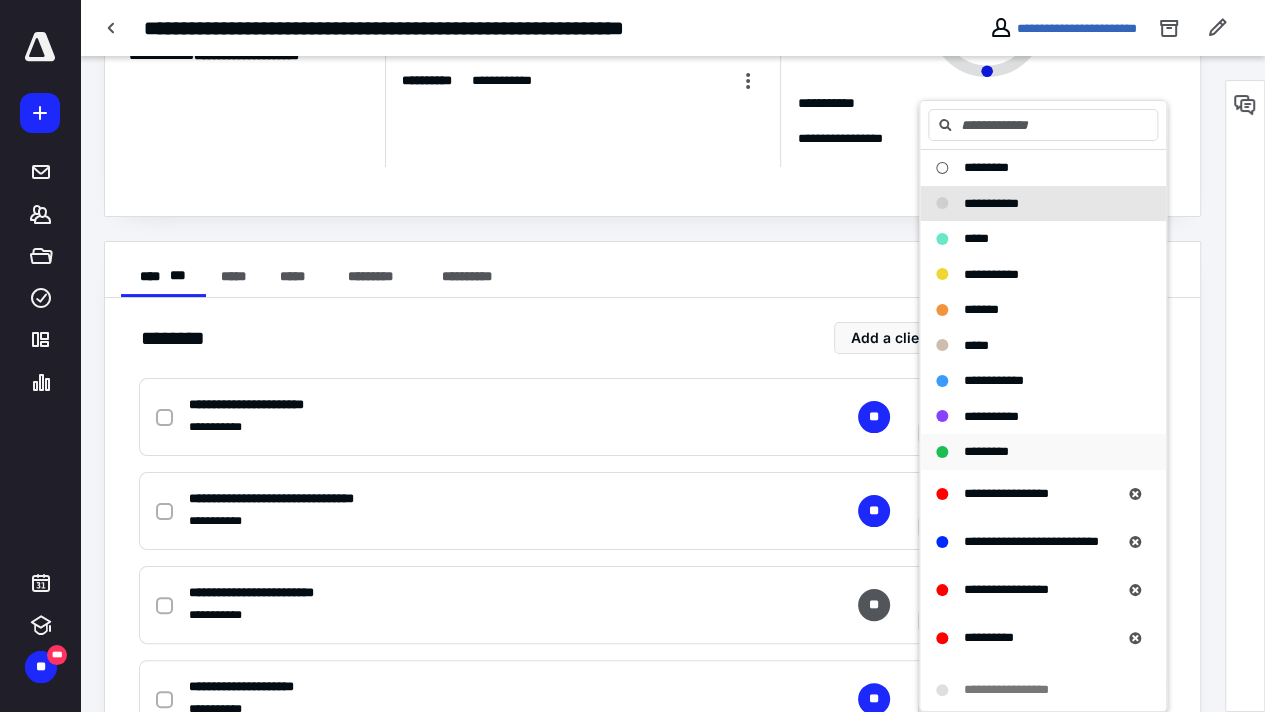click on "*********" at bounding box center [986, 451] 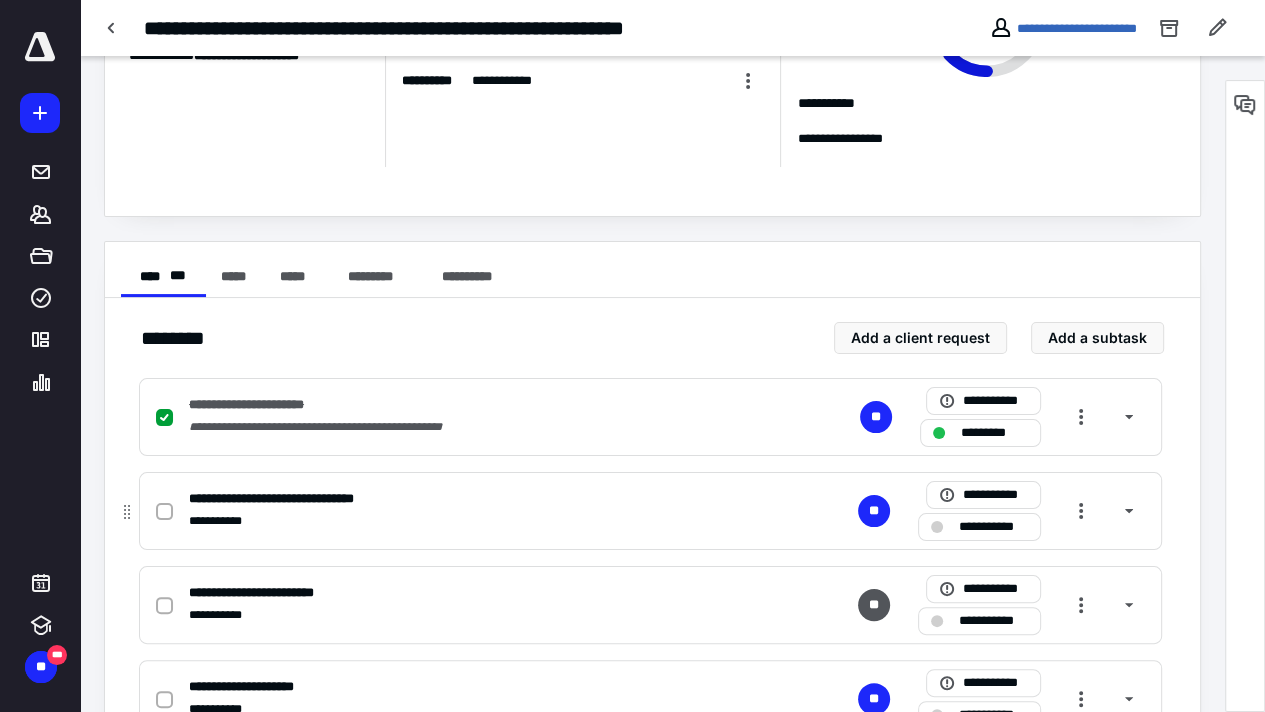 click on "**********" at bounding box center (979, 527) 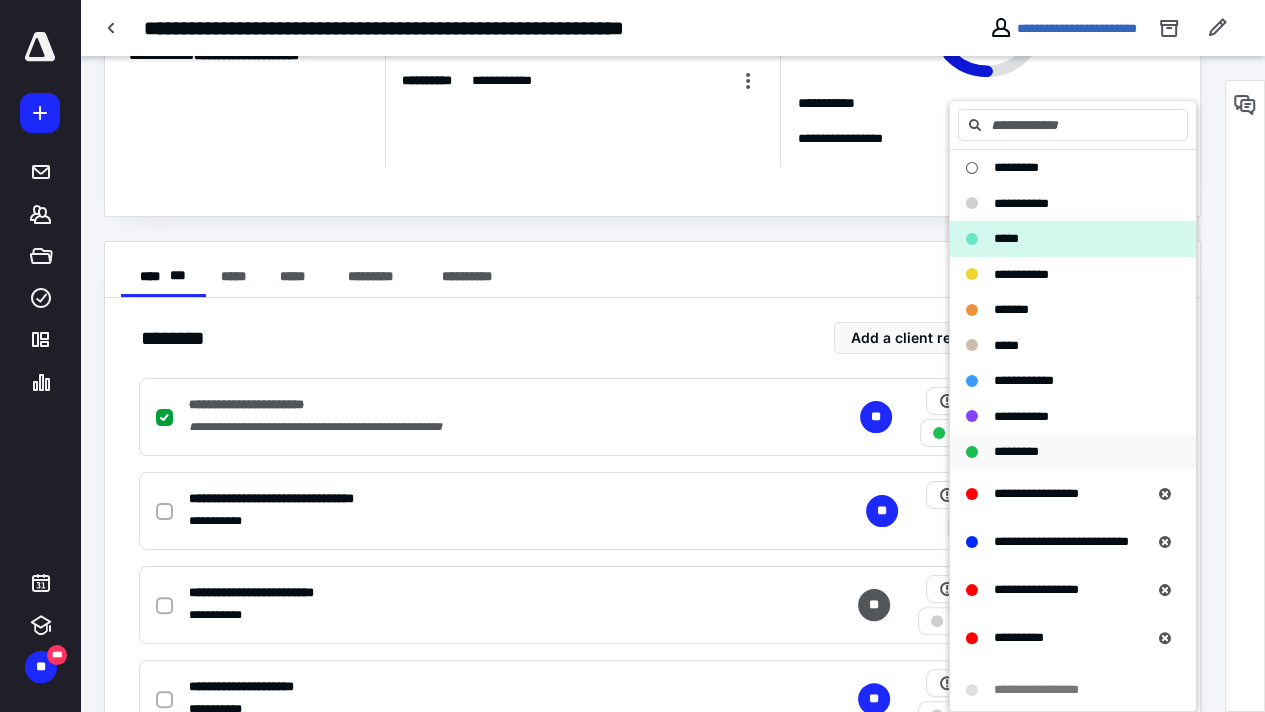 click on "*********" at bounding box center (1061, 452) 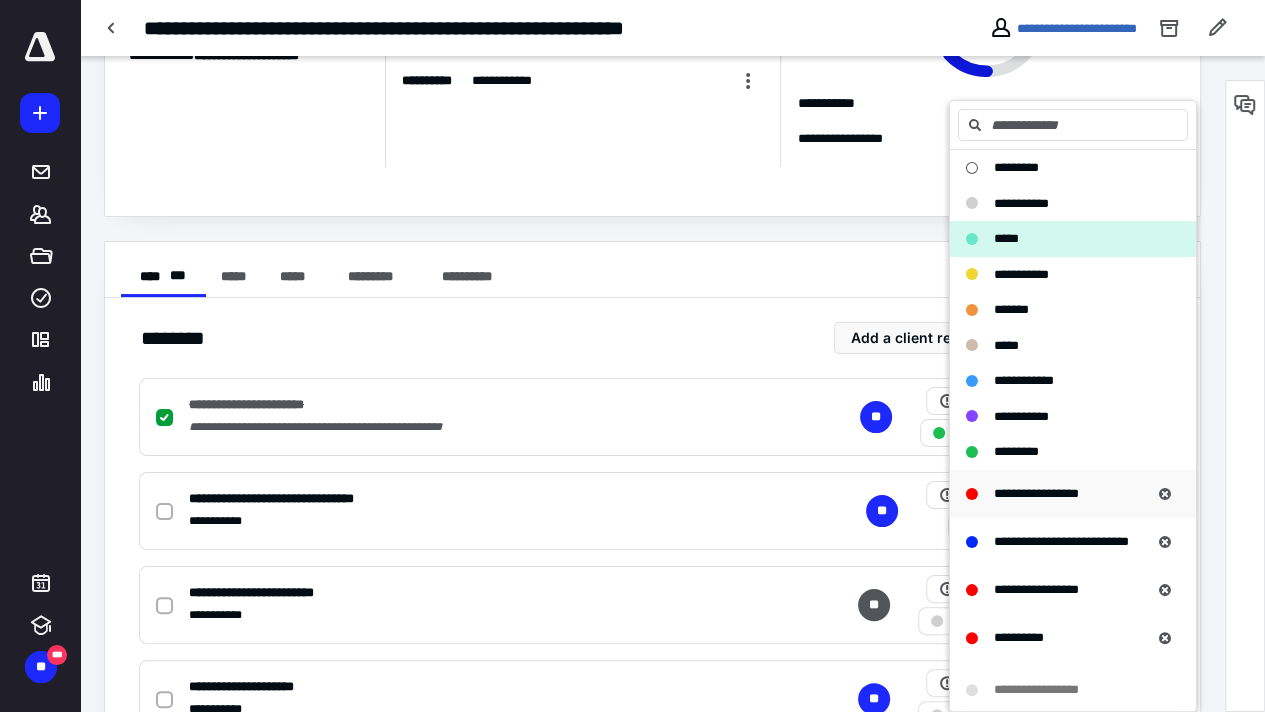checkbox on "true" 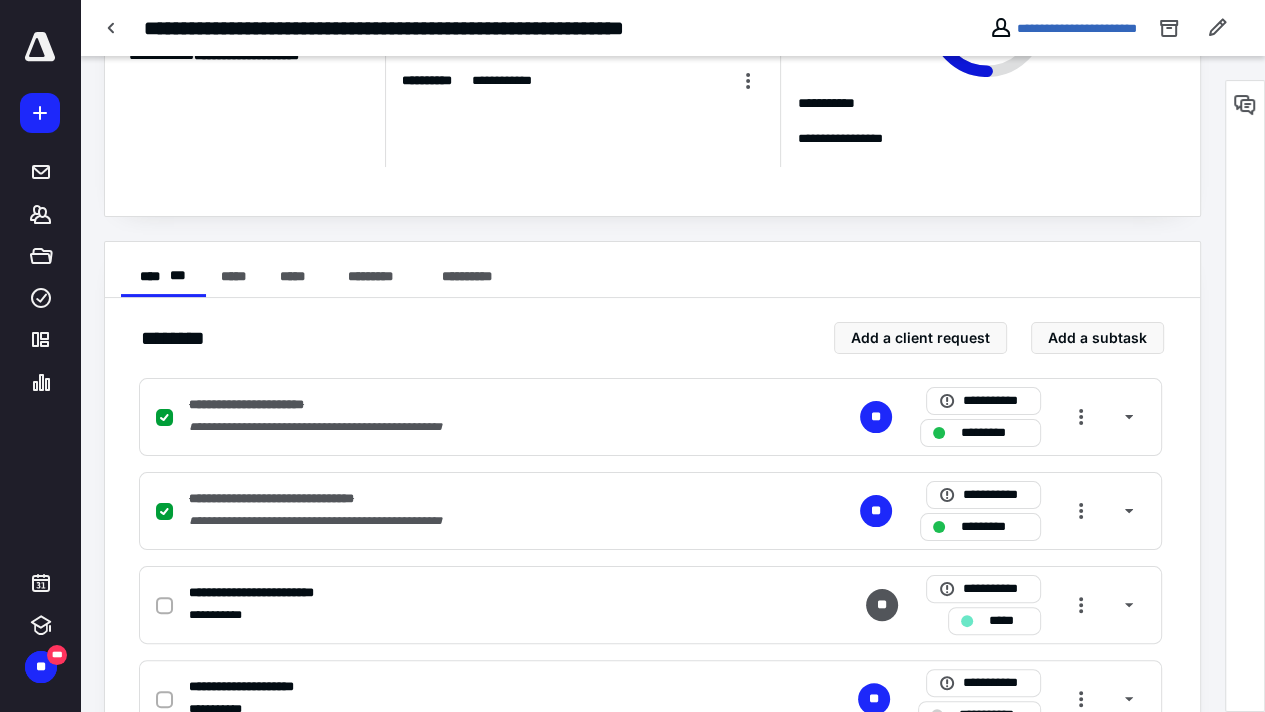 scroll, scrollTop: 0, scrollLeft: 0, axis: both 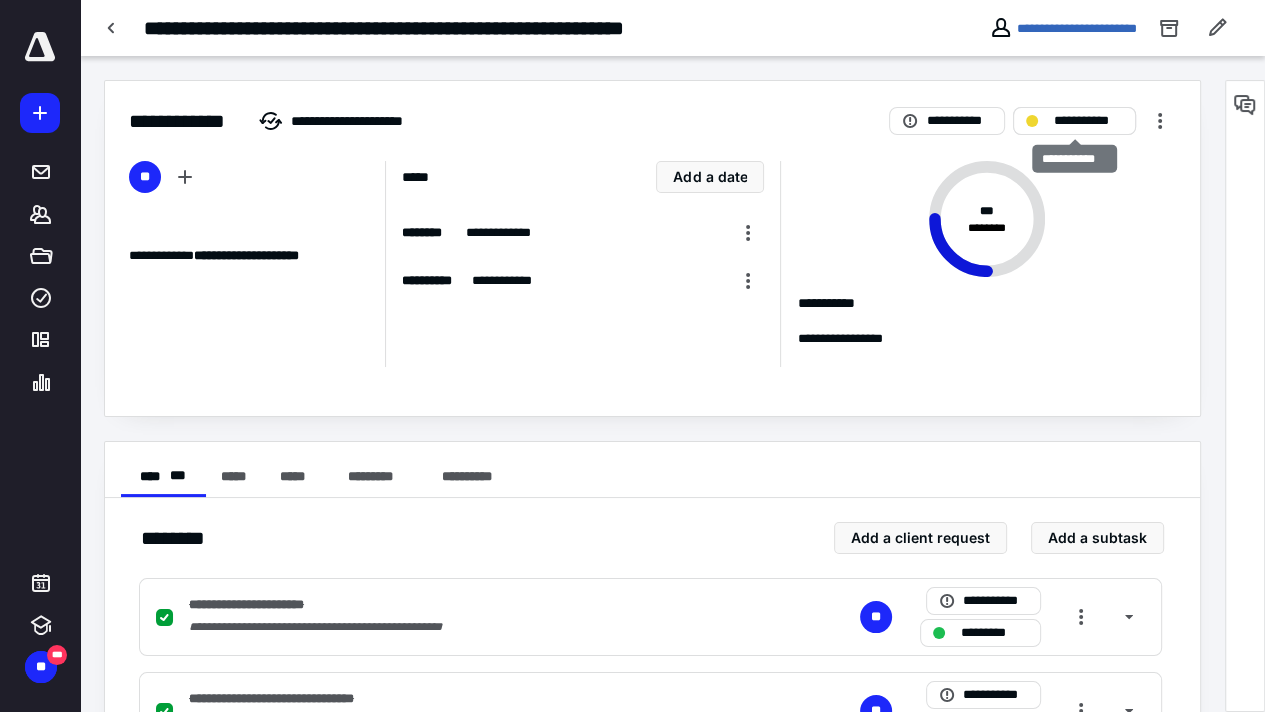 click on "**********" at bounding box center (1088, 121) 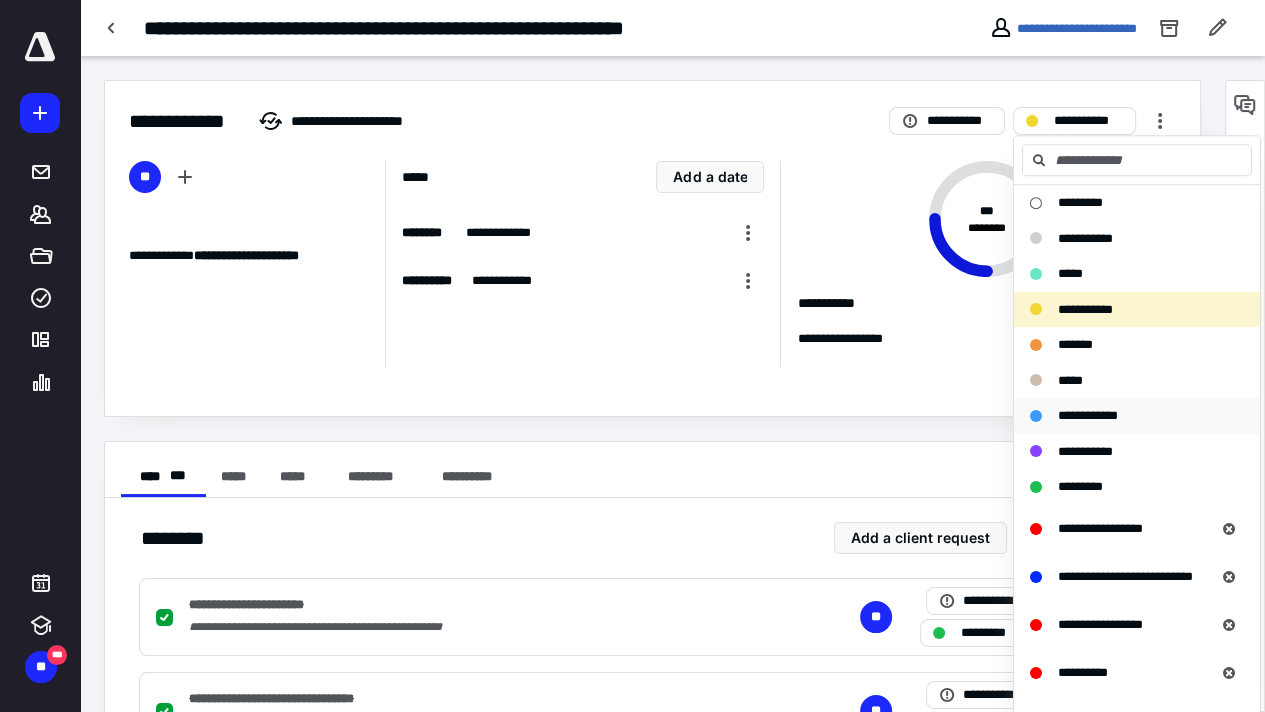 click on "**********" at bounding box center [1137, 416] 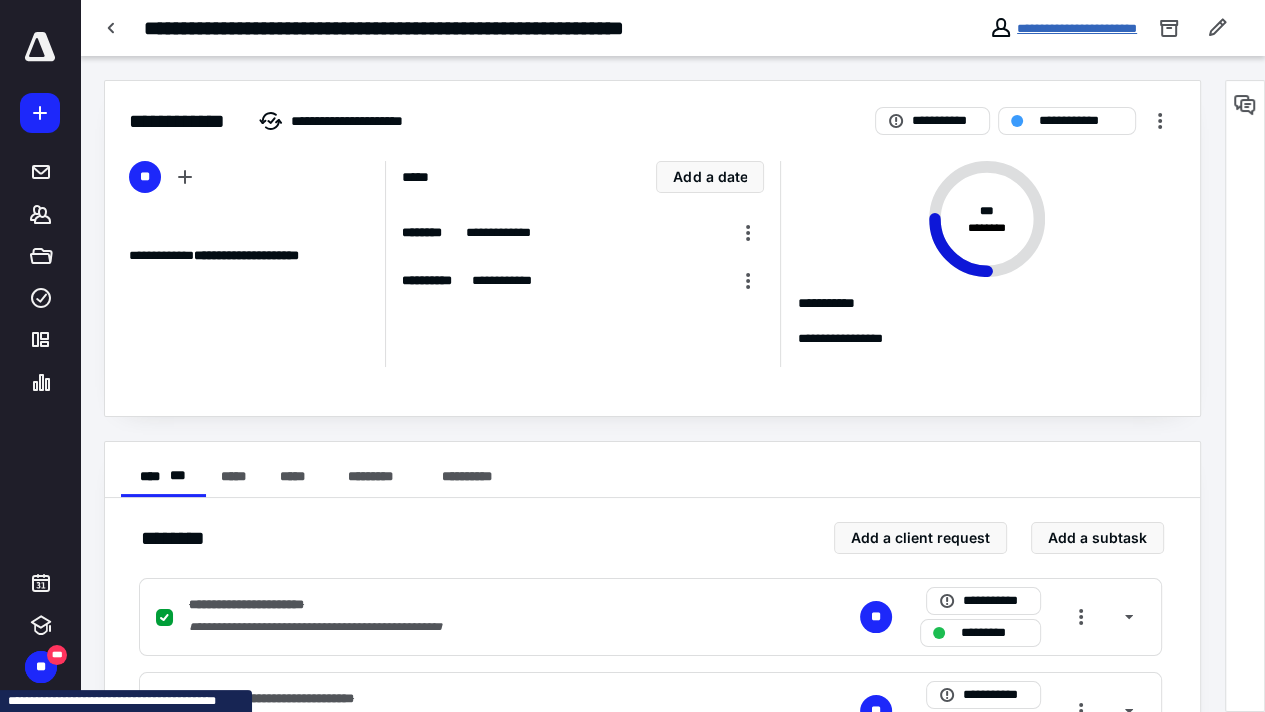 click on "**********" at bounding box center (1077, 28) 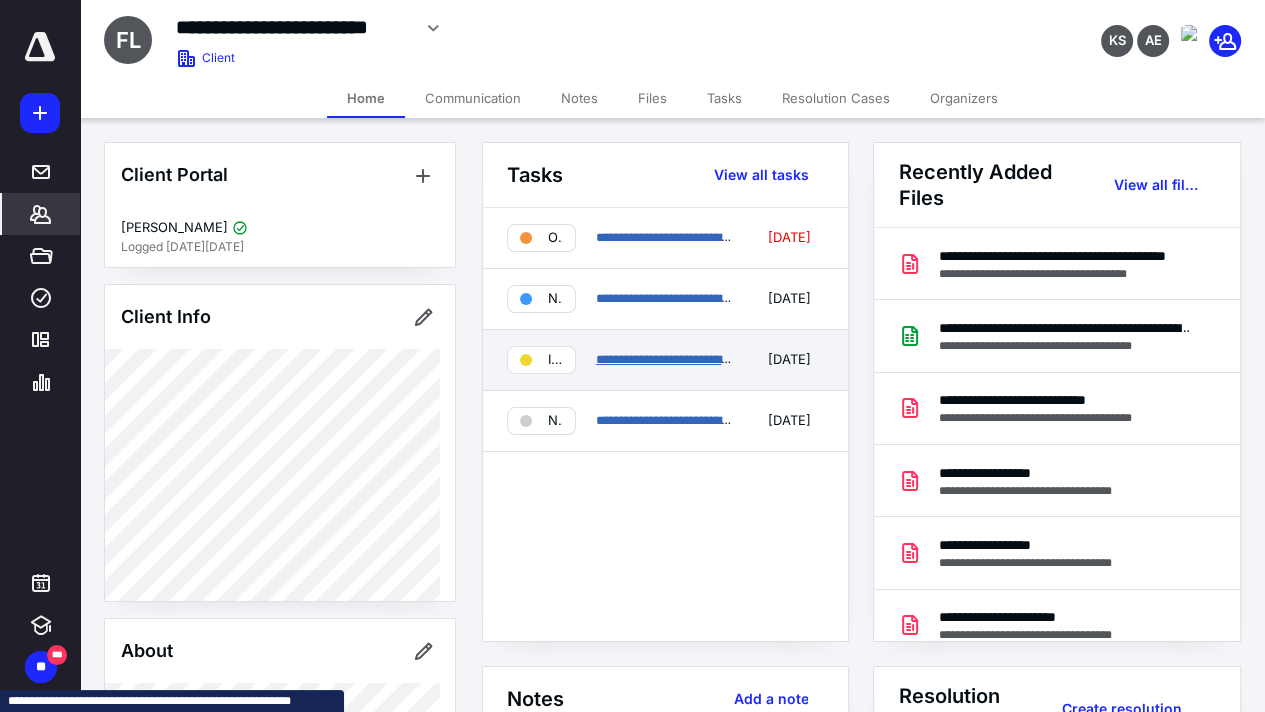 click on "**********" at bounding box center (728, 359) 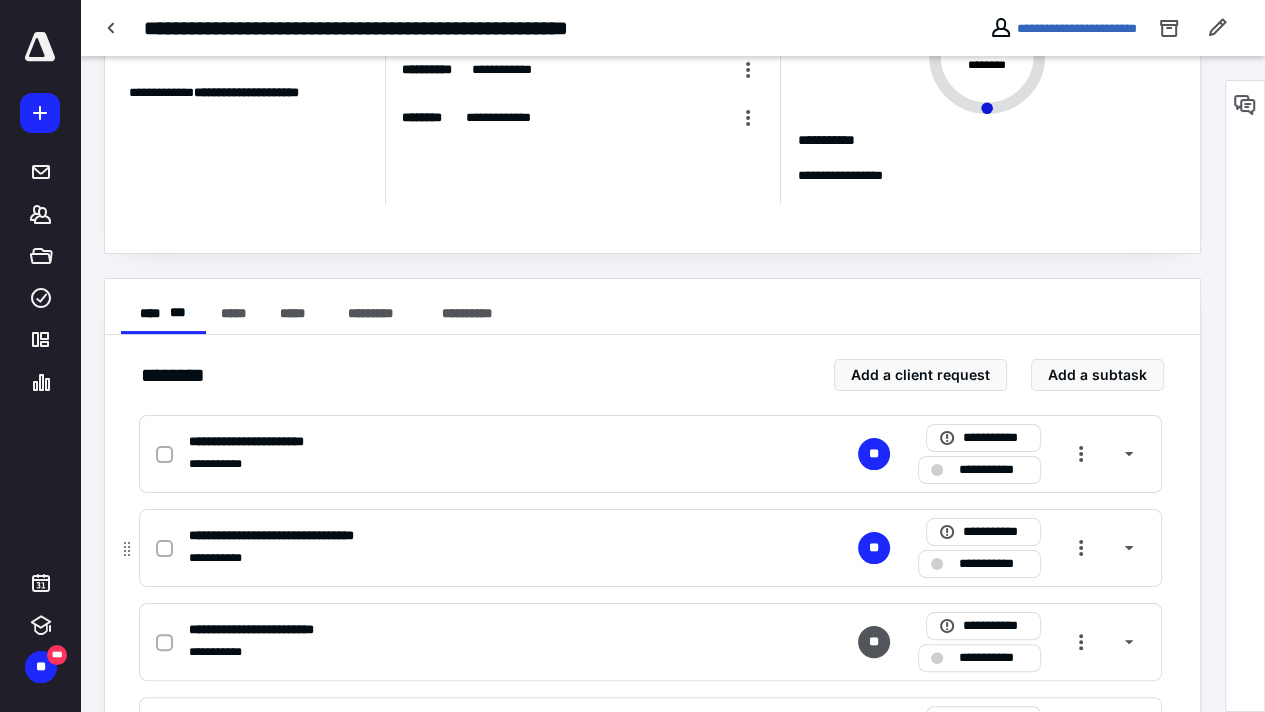 scroll, scrollTop: 400, scrollLeft: 0, axis: vertical 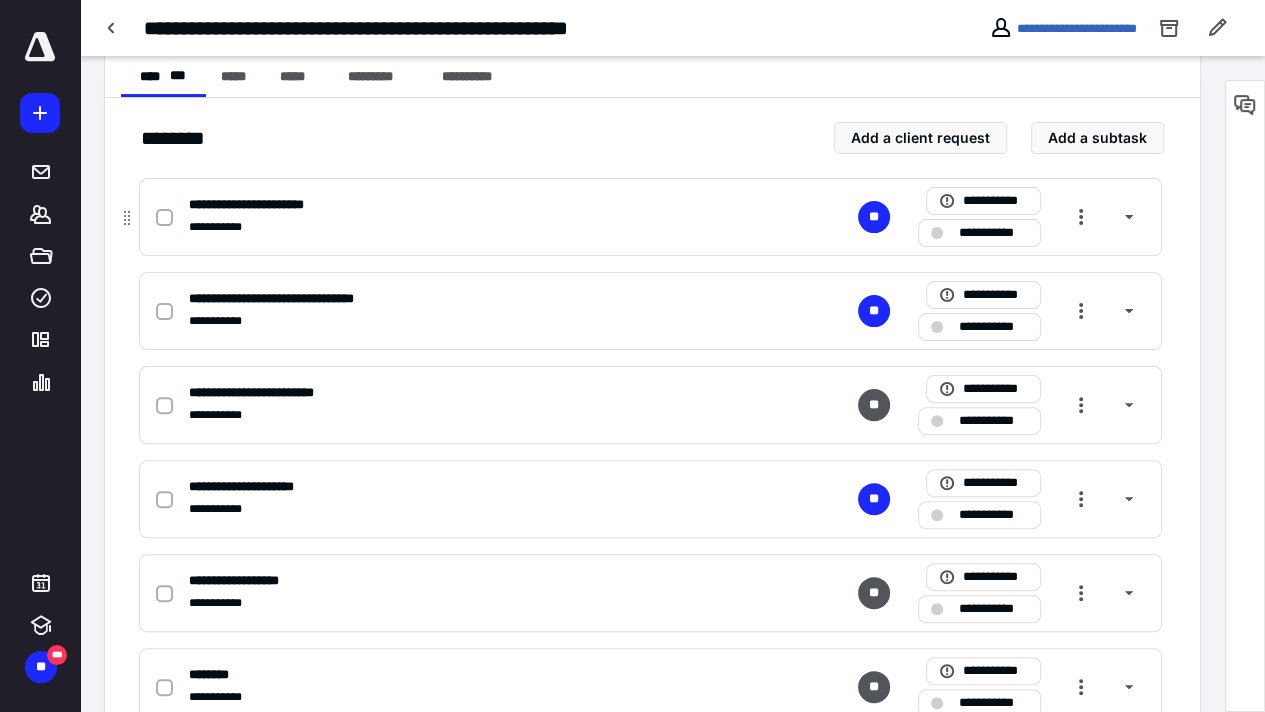 click on "**********" at bounding box center [993, 233] 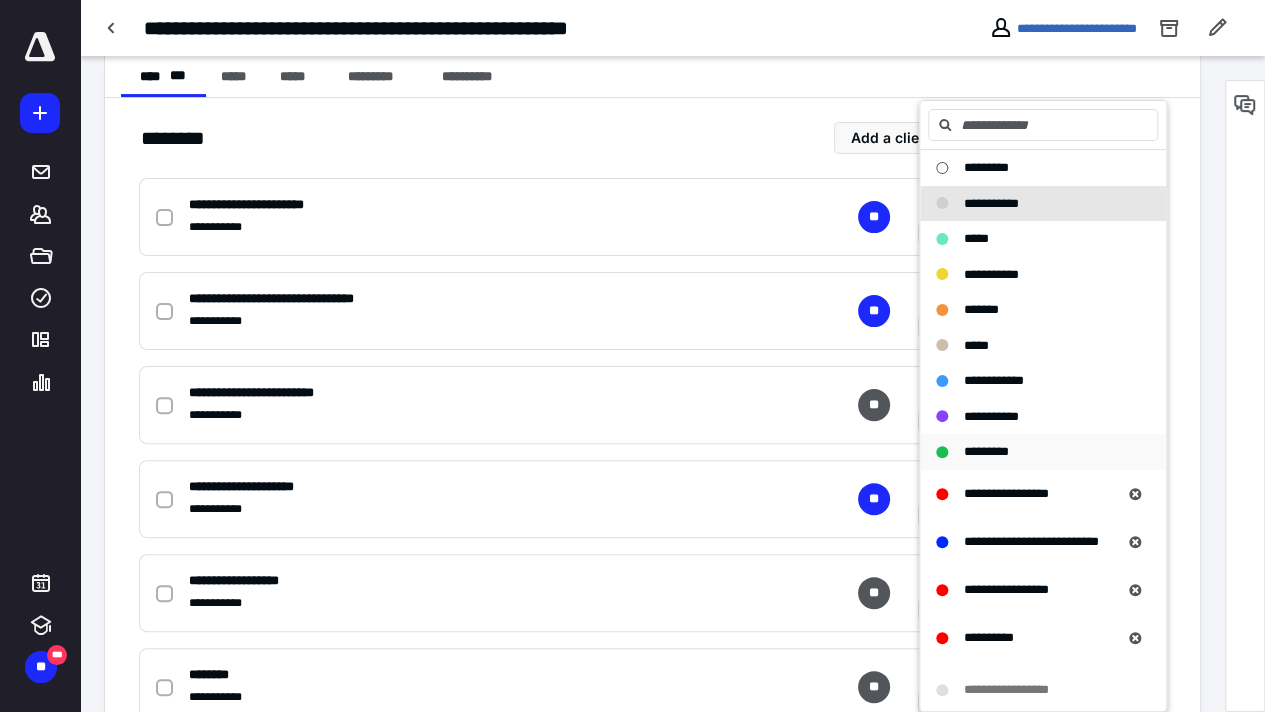 click on "*********" at bounding box center (1031, 452) 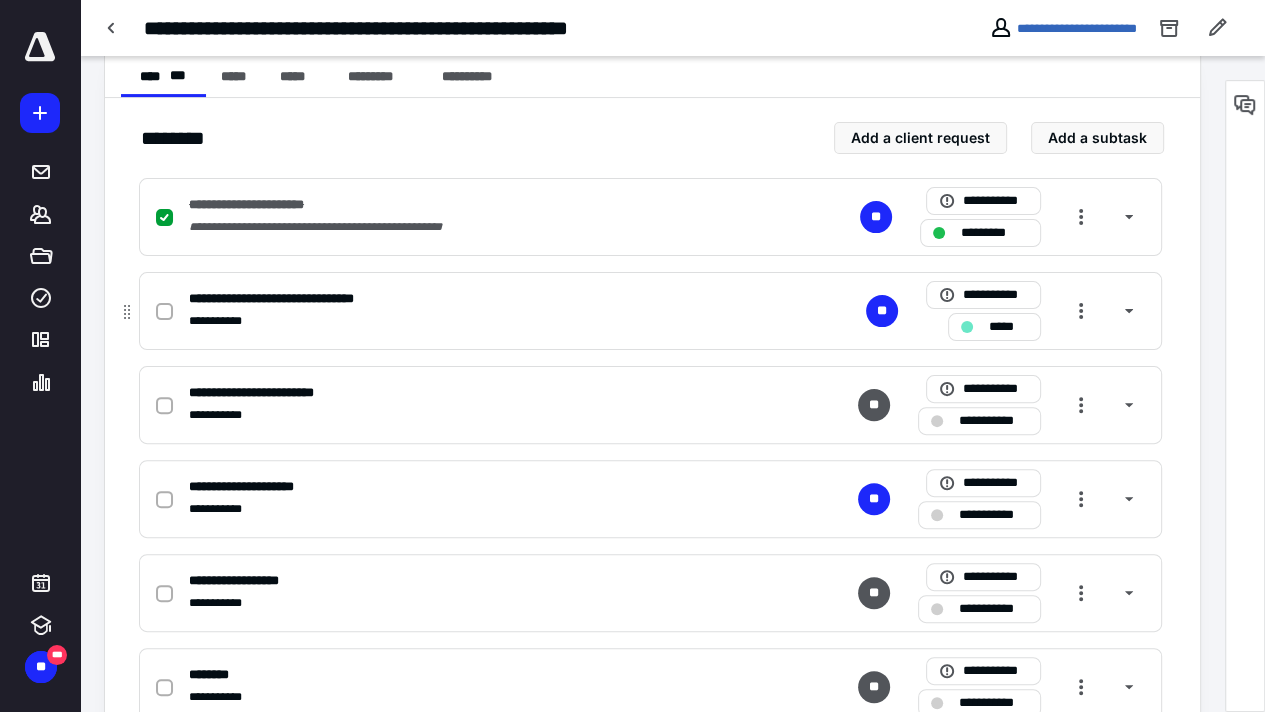 click on "*****" at bounding box center [994, 327] 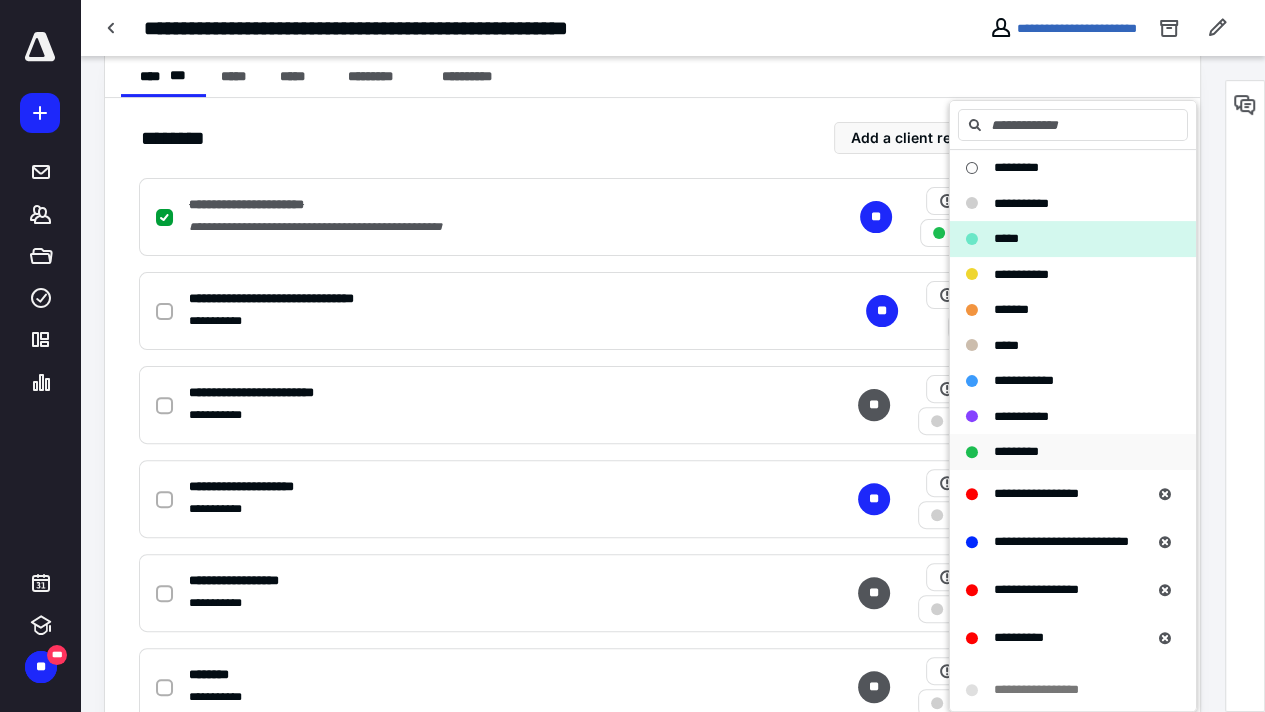 click at bounding box center (972, 452) 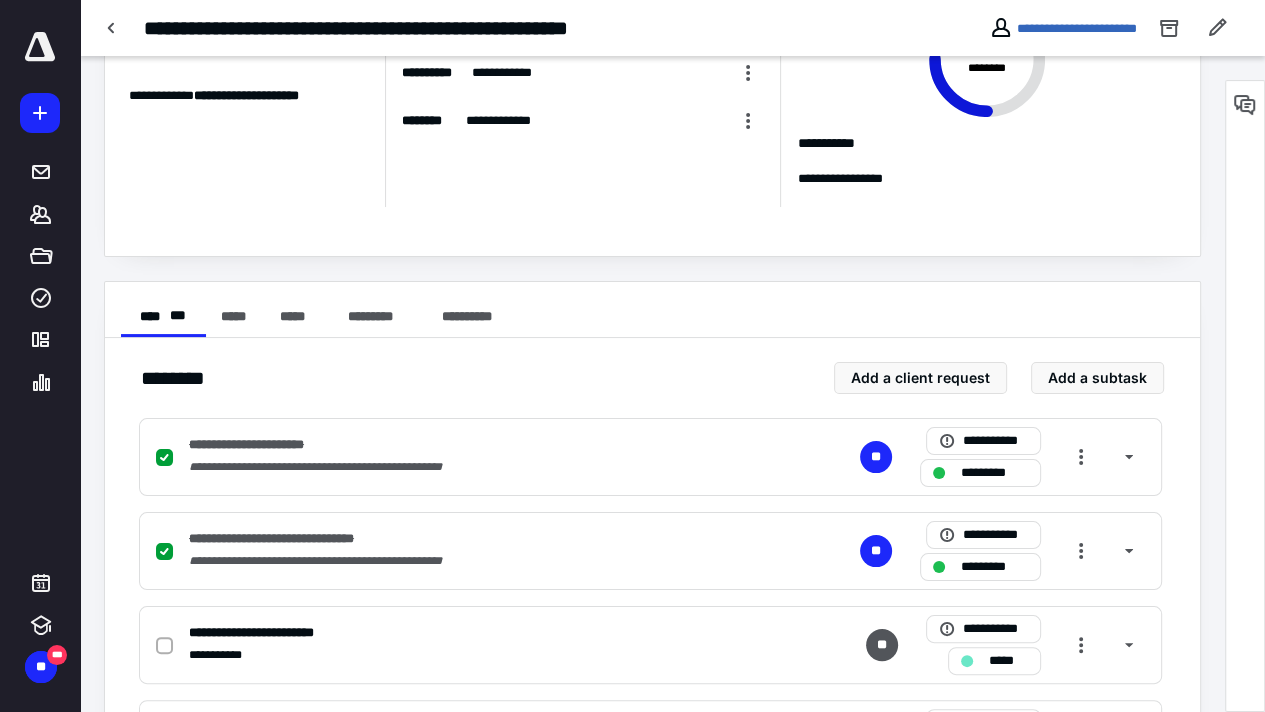 scroll, scrollTop: 0, scrollLeft: 0, axis: both 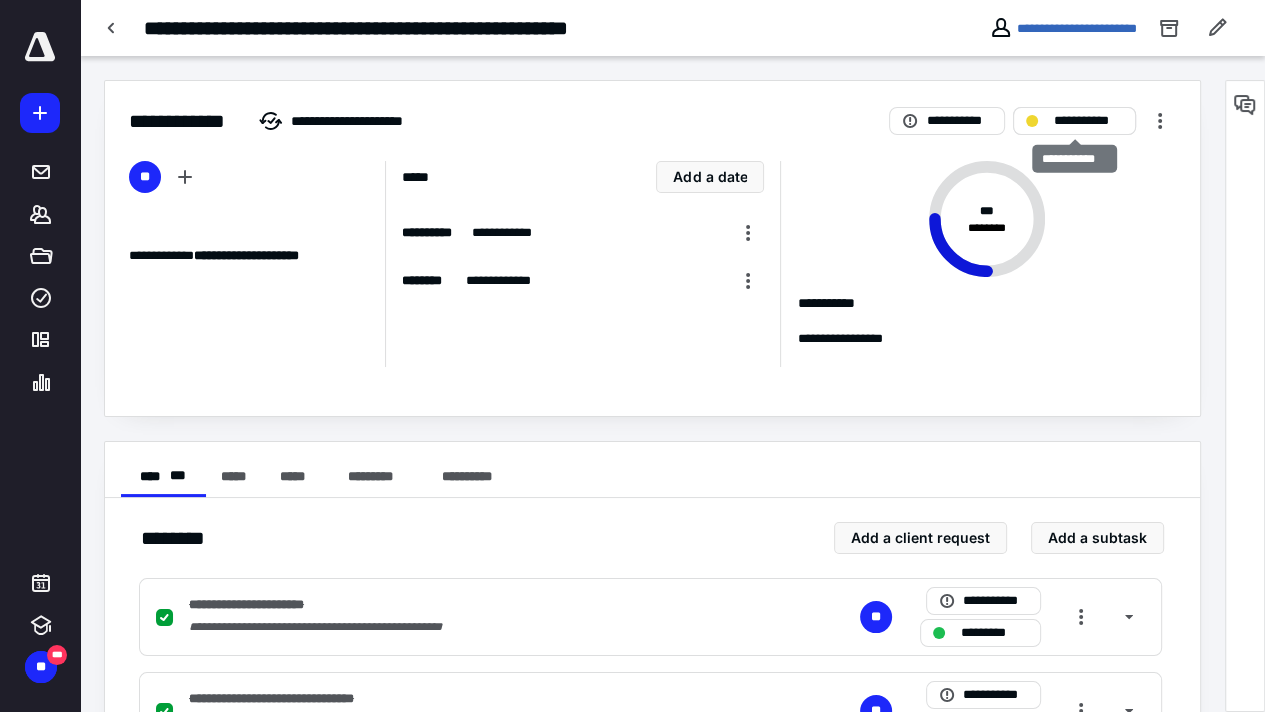 click on "**********" at bounding box center [1088, 121] 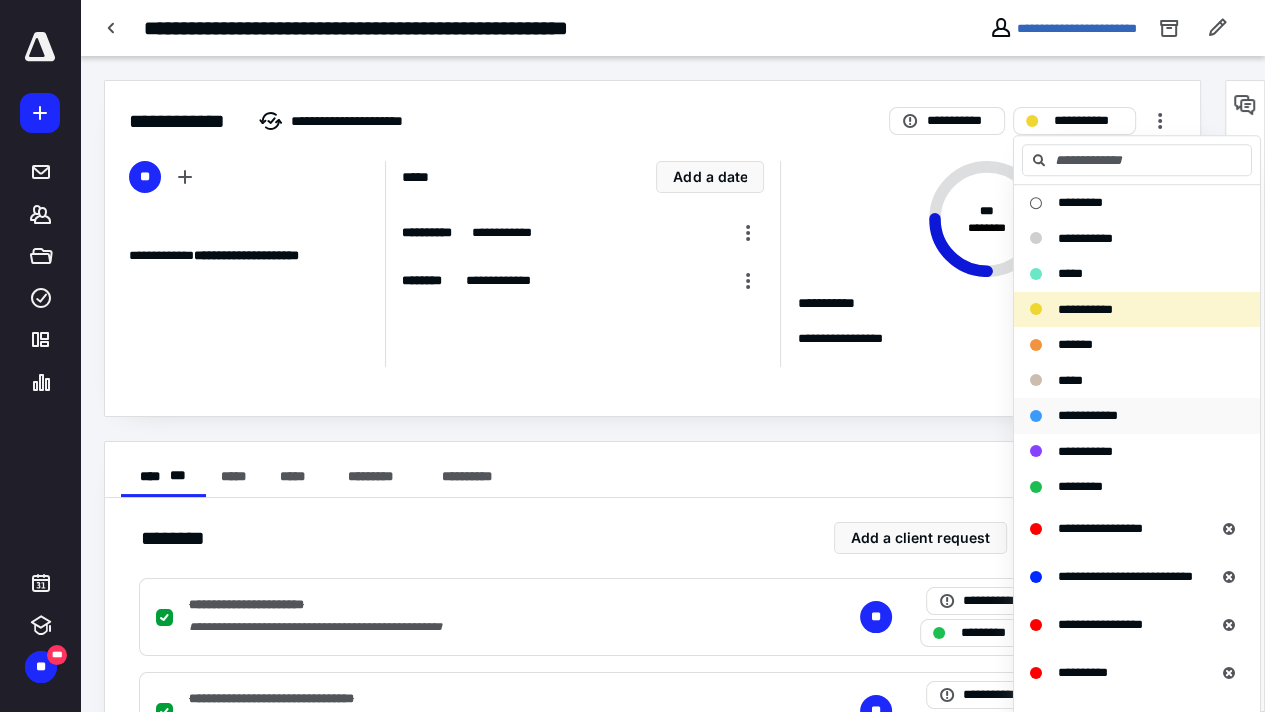 click on "**********" at bounding box center [1088, 415] 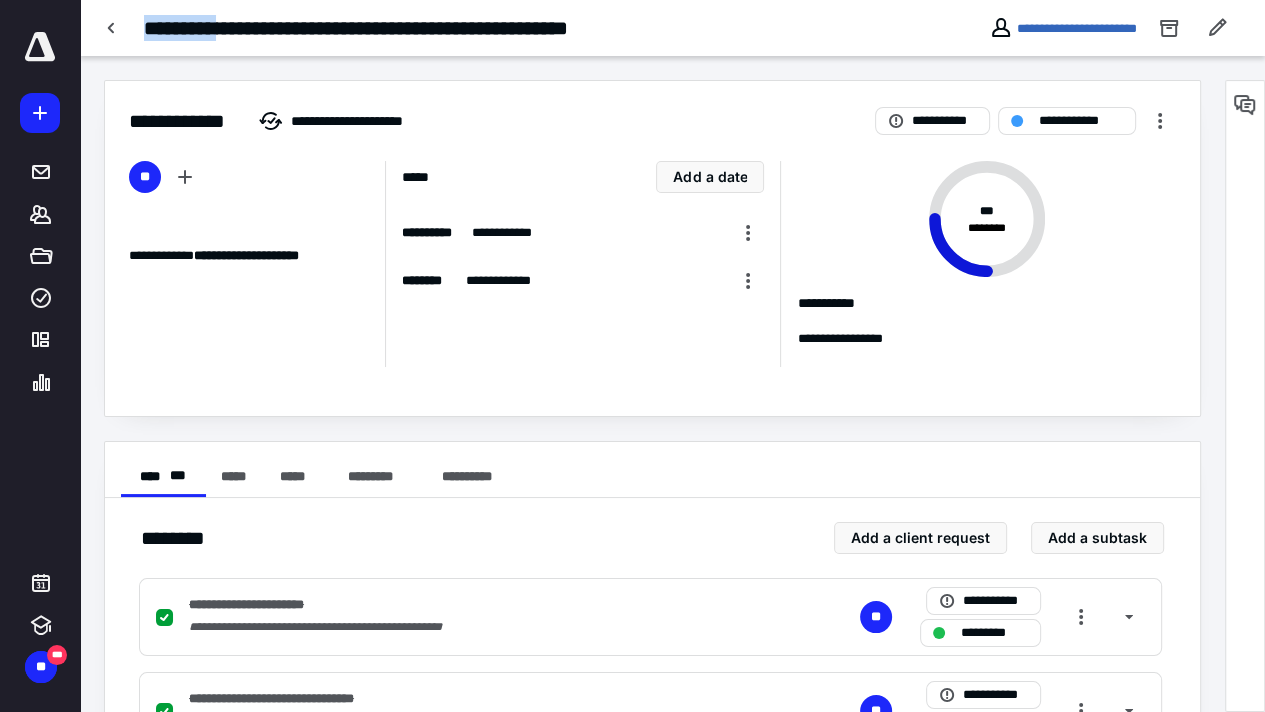 drag, startPoint x: 141, startPoint y: 24, endPoint x: 236, endPoint y: 30, distance: 95.189285 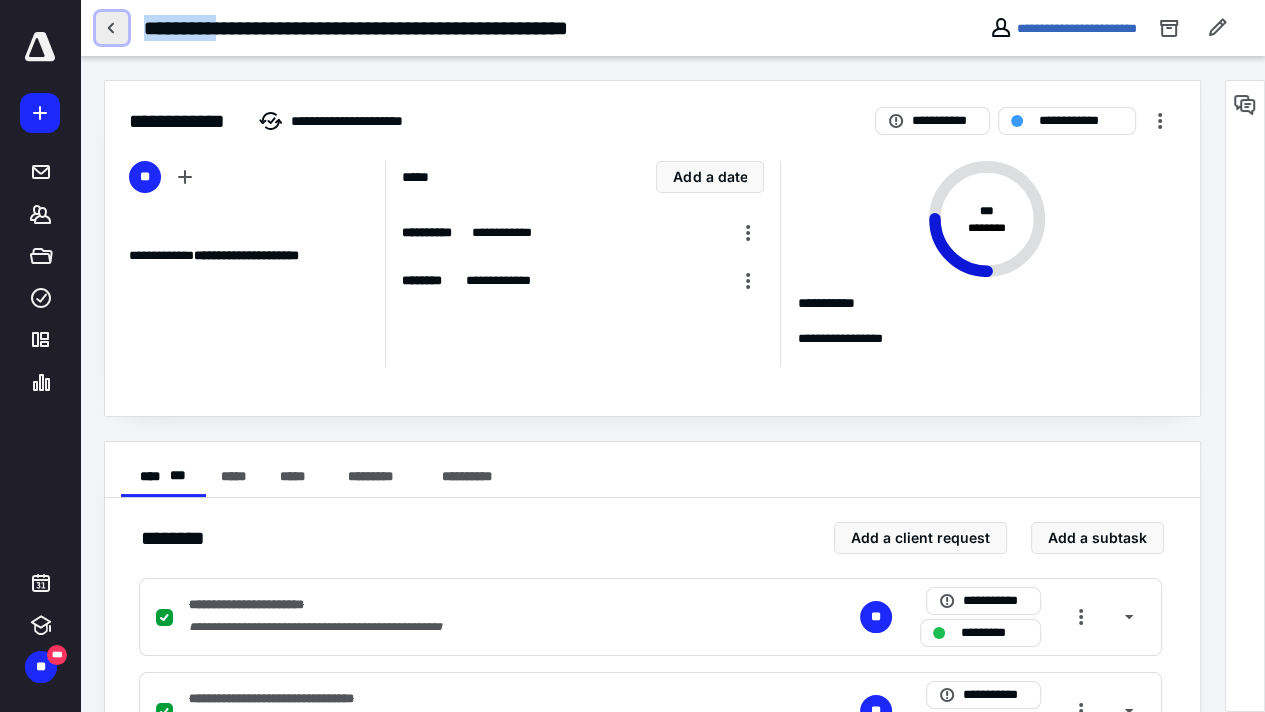 click at bounding box center (112, 28) 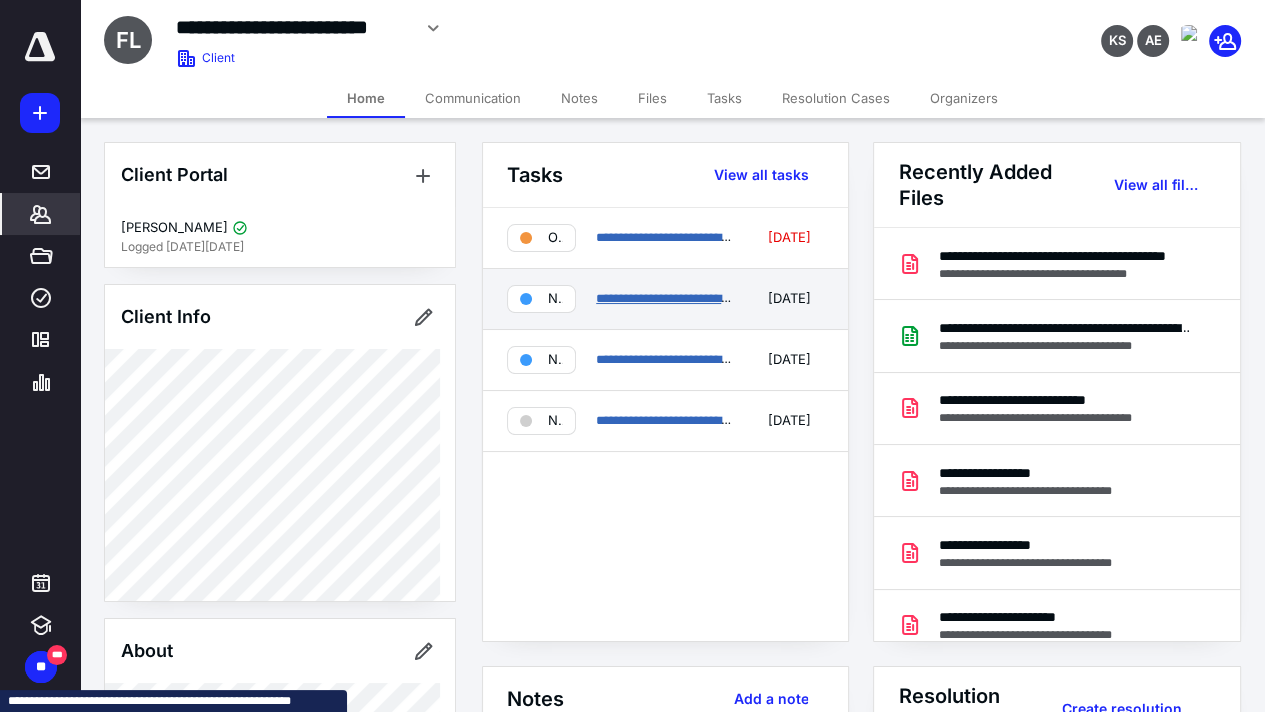 click on "**********" at bounding box center (746, 298) 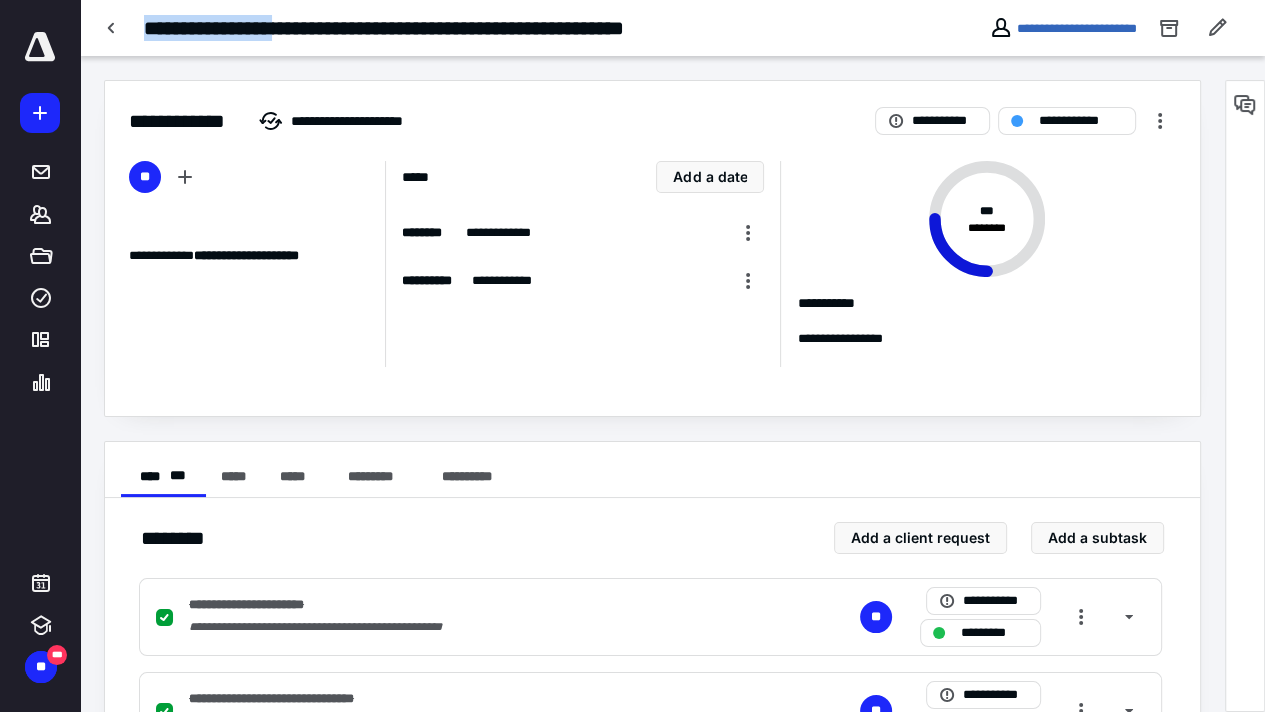 drag, startPoint x: 137, startPoint y: 20, endPoint x: 301, endPoint y: 31, distance: 164.36848 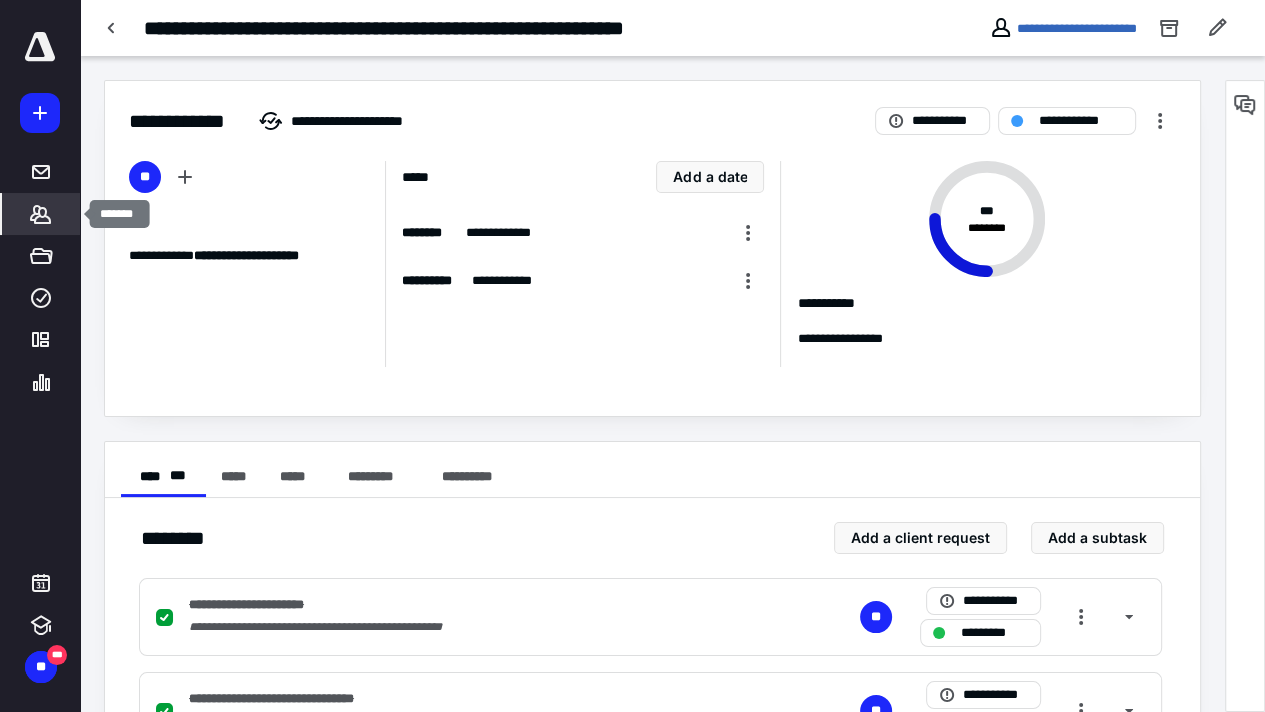 click 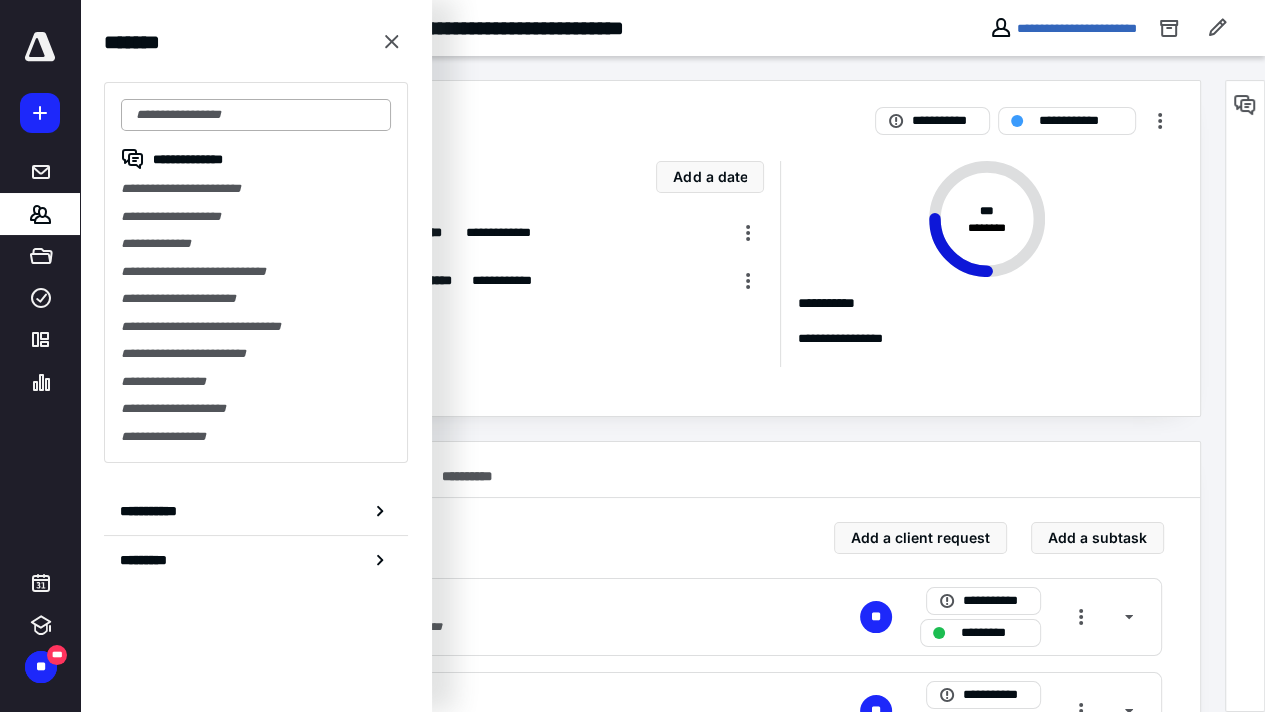 click at bounding box center [256, 115] 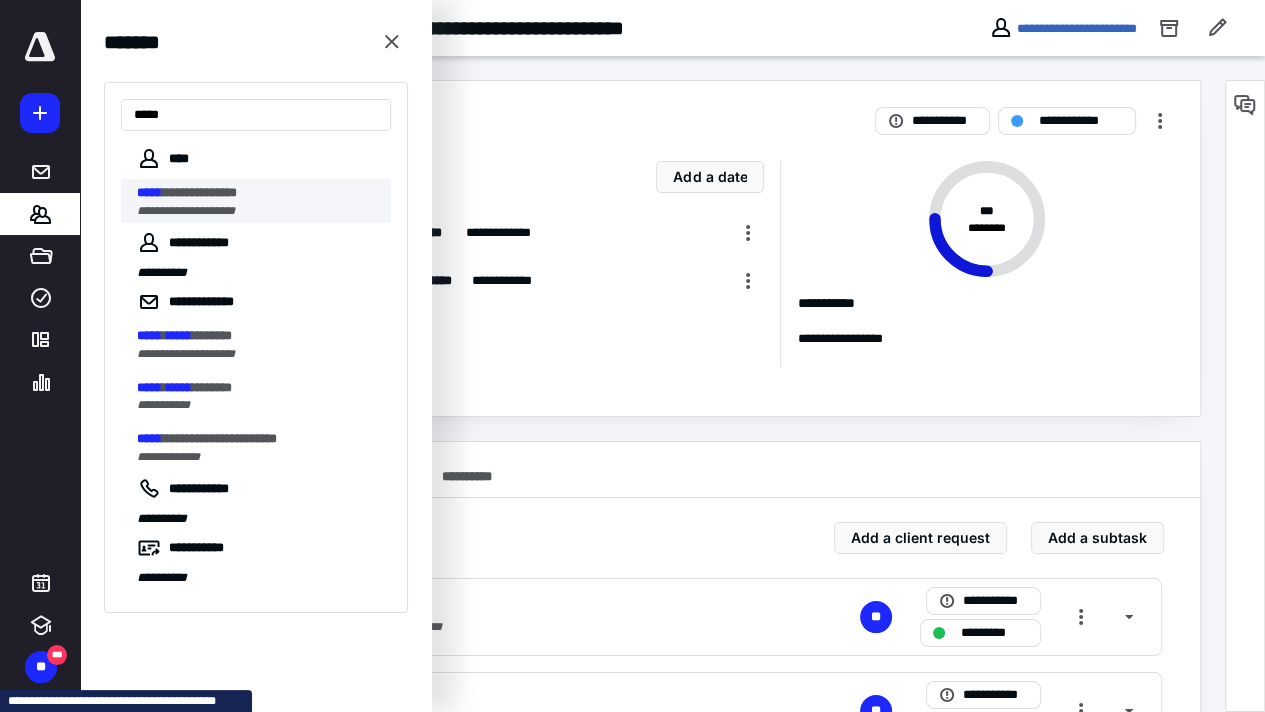 type on "*****" 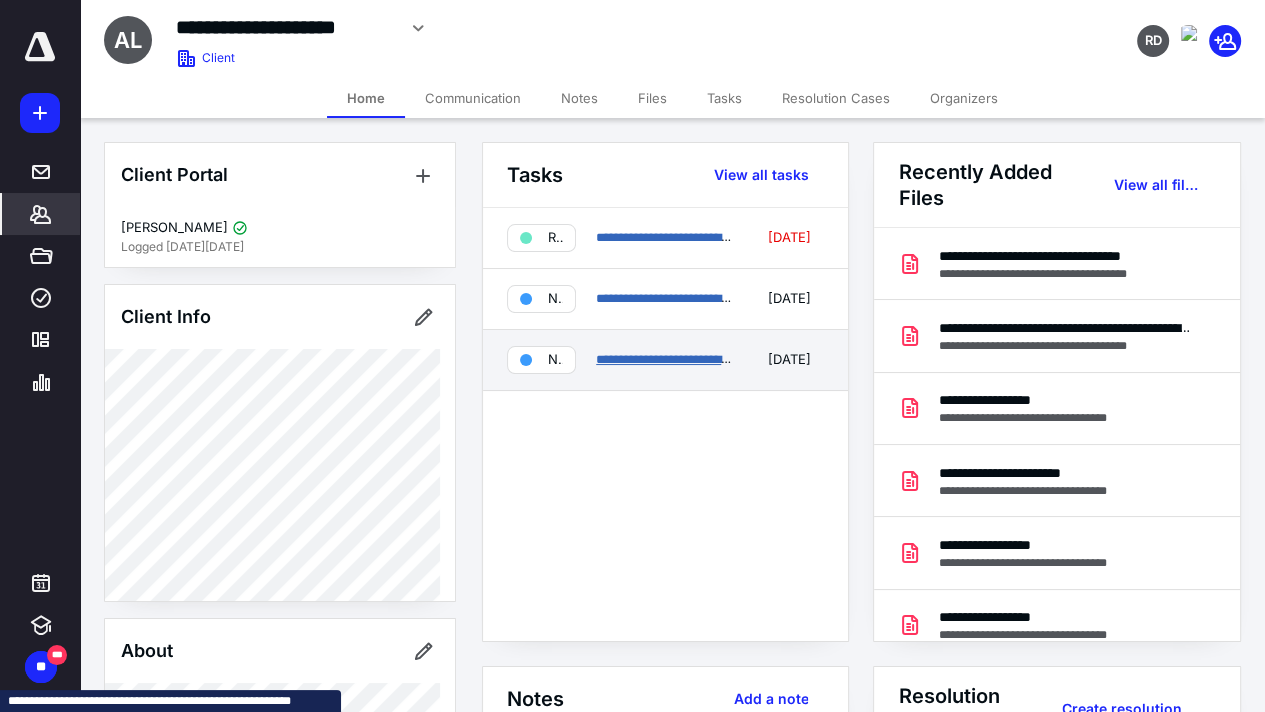 click on "**********" at bounding box center (733, 359) 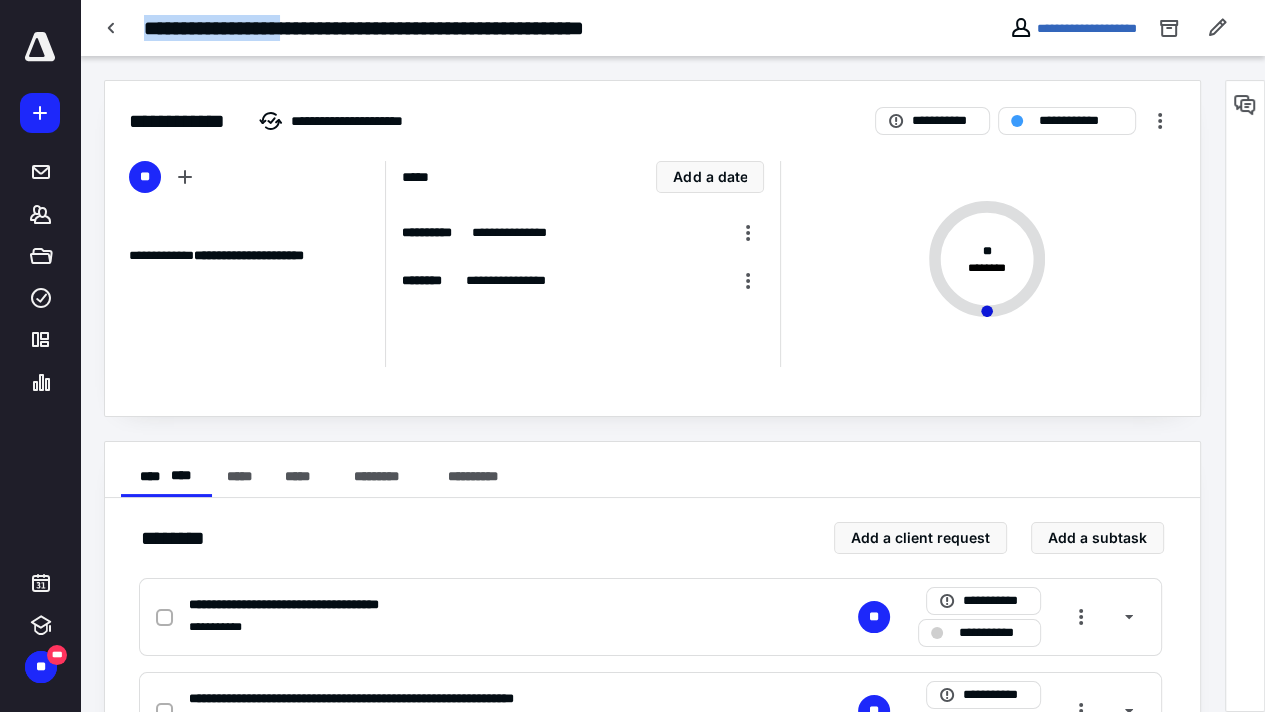 drag, startPoint x: 155, startPoint y: 26, endPoint x: 308, endPoint y: 26, distance: 153 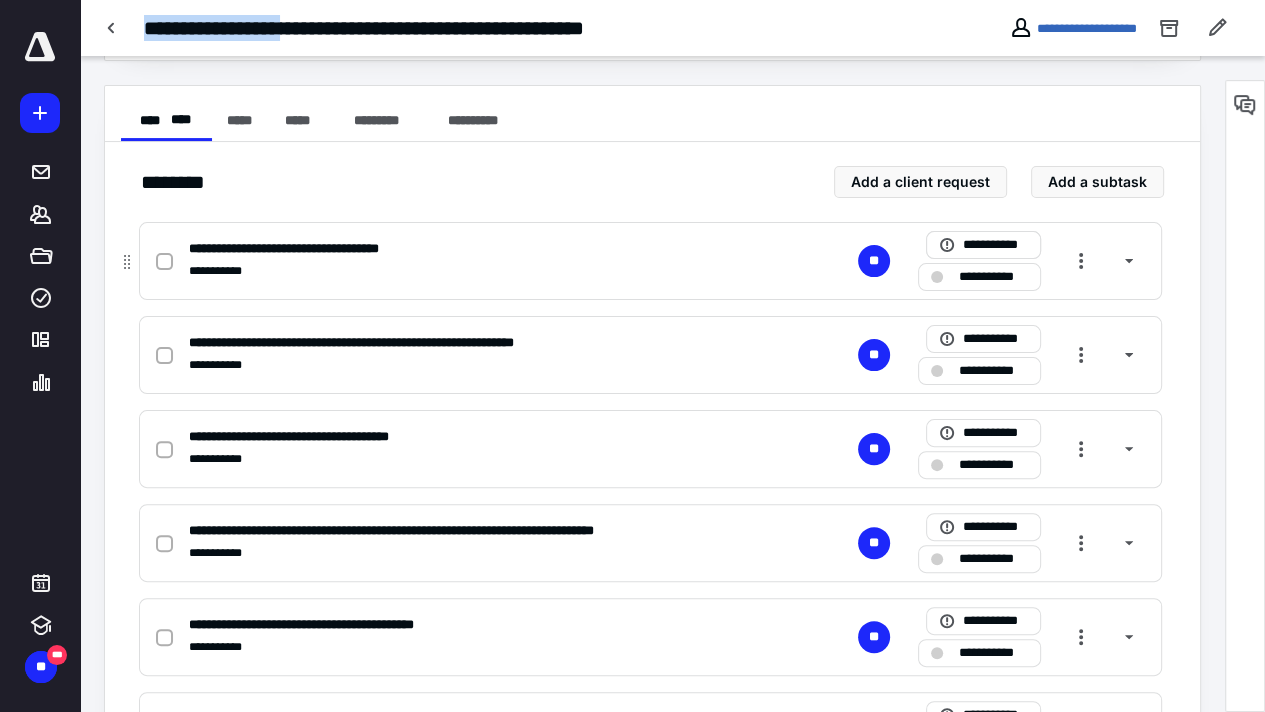 scroll, scrollTop: 400, scrollLeft: 0, axis: vertical 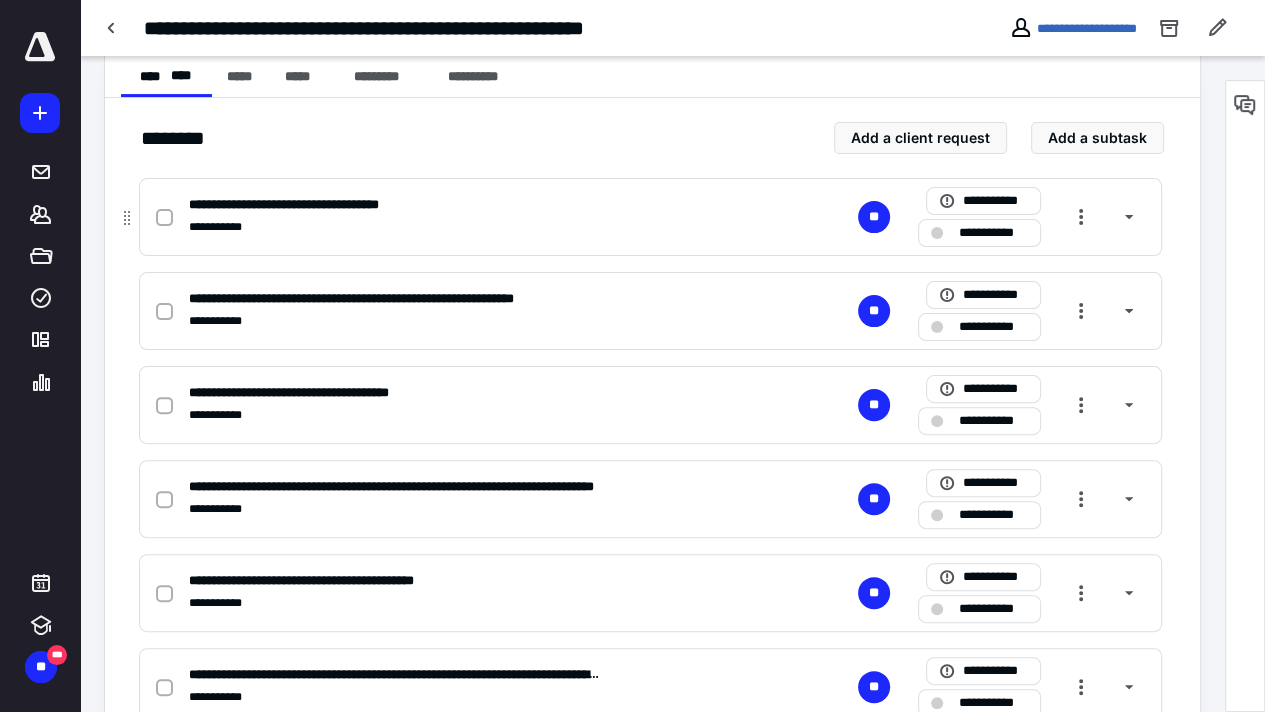 click on "**********" at bounding box center (979, 233) 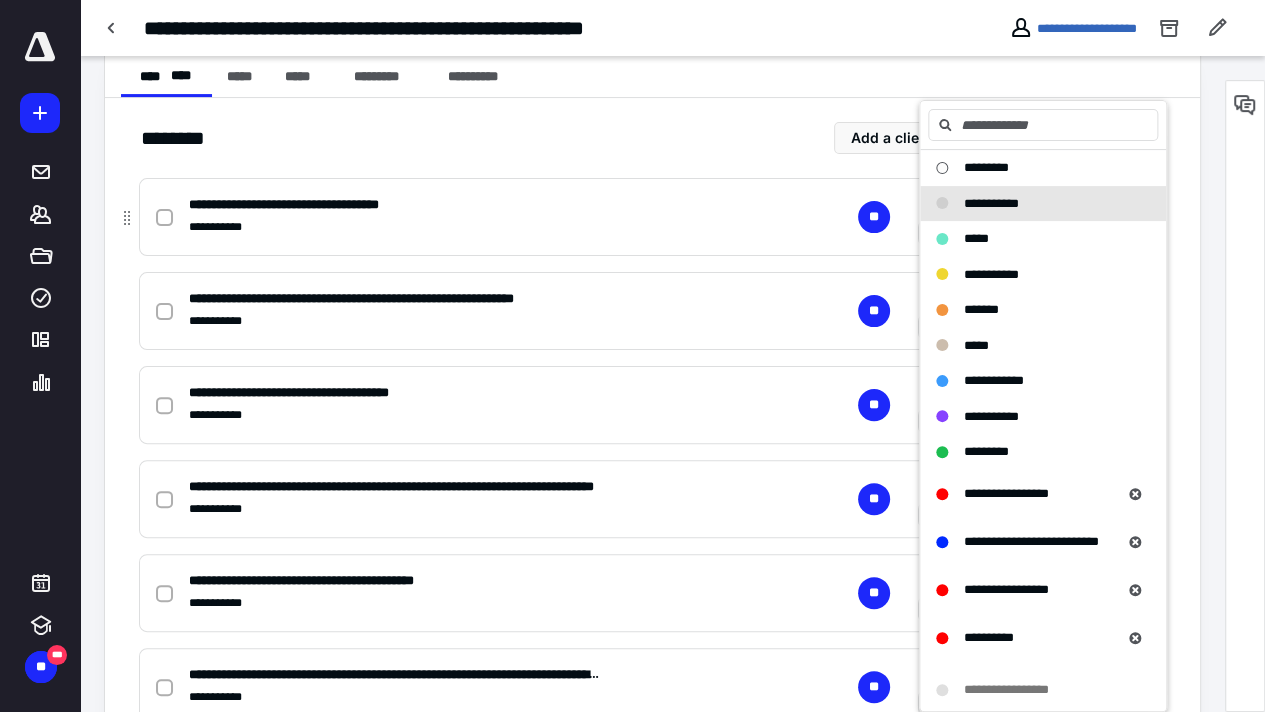 click on "*****" at bounding box center (1031, 239) 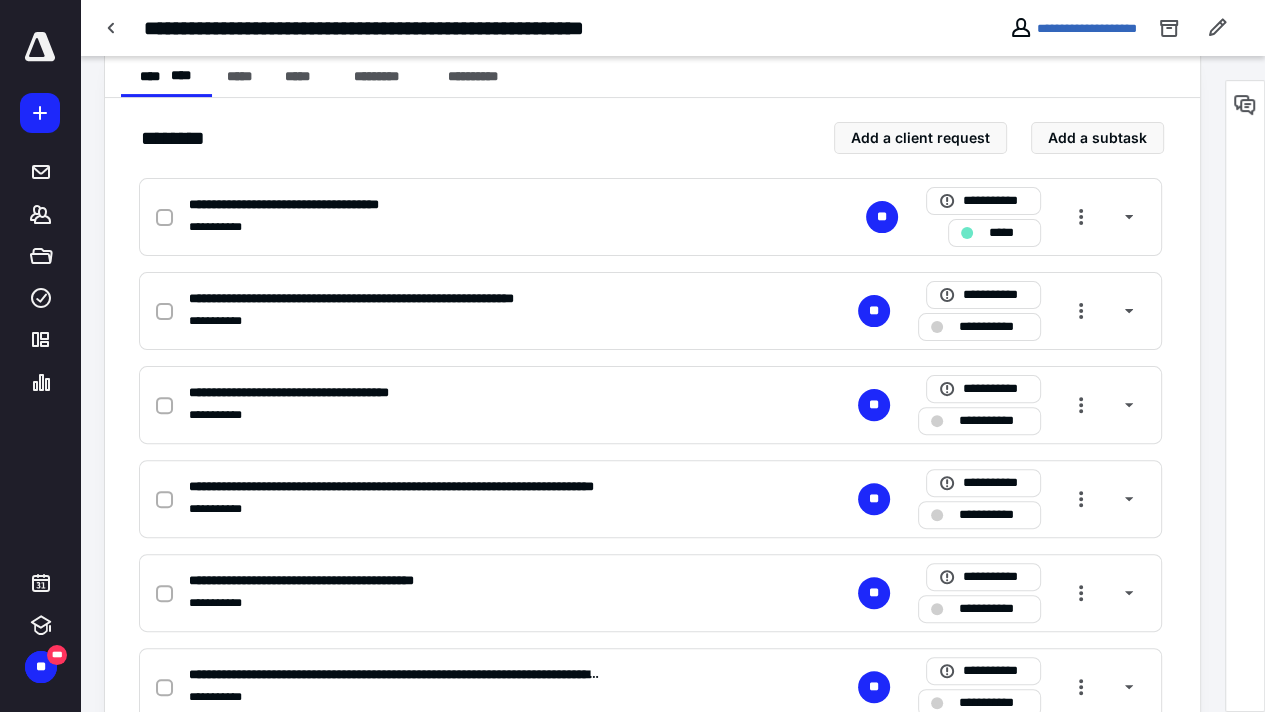 click on "**********" at bounding box center [652, 70] 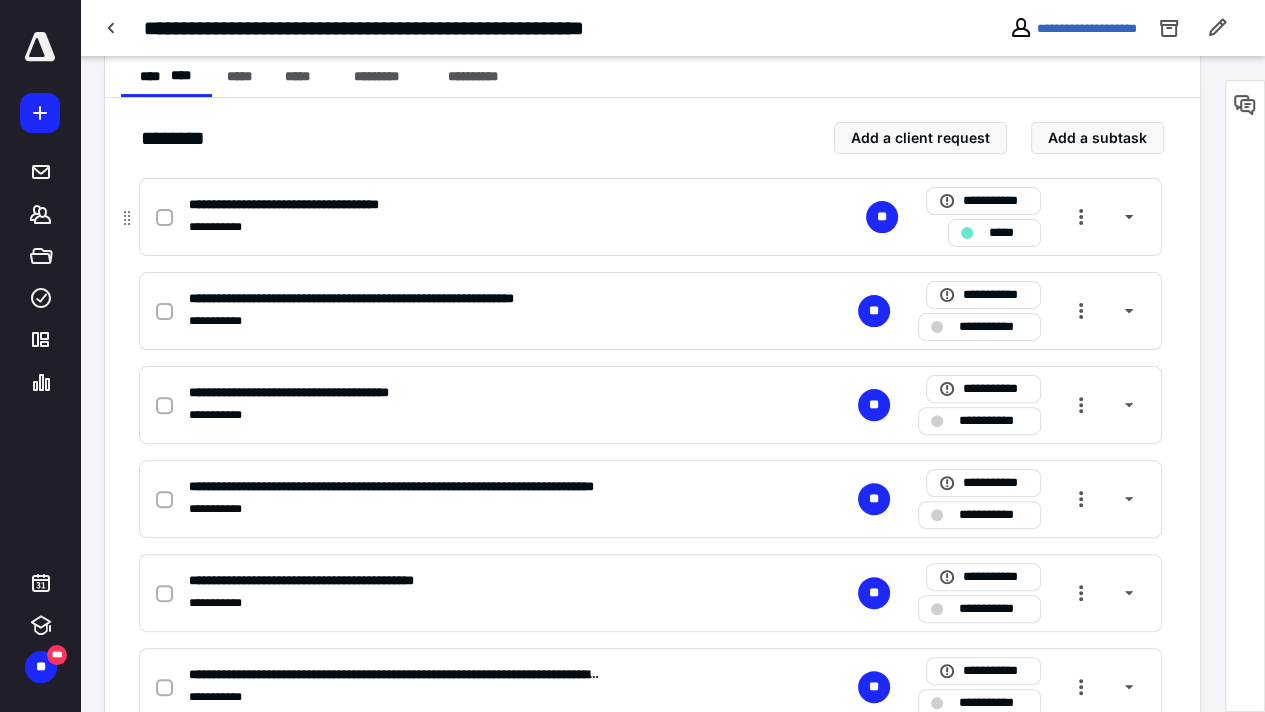 click on "*****" at bounding box center [994, 233] 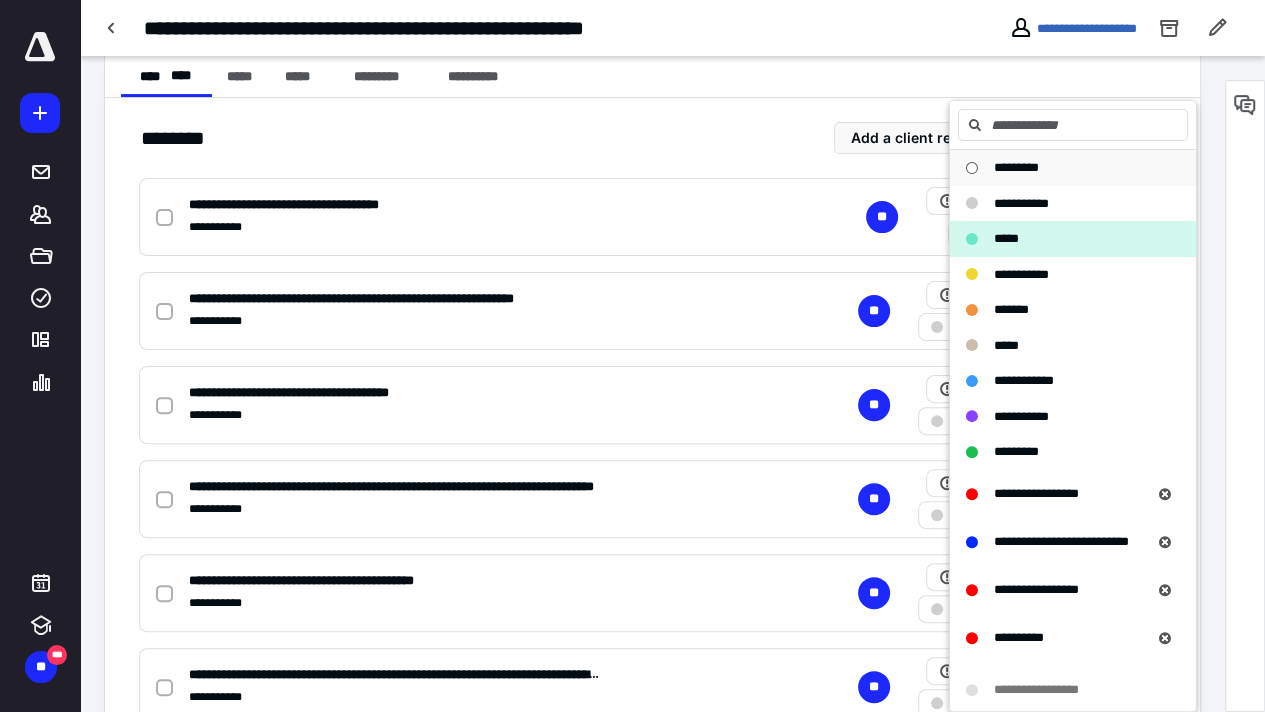 click on "*********" at bounding box center (1061, 168) 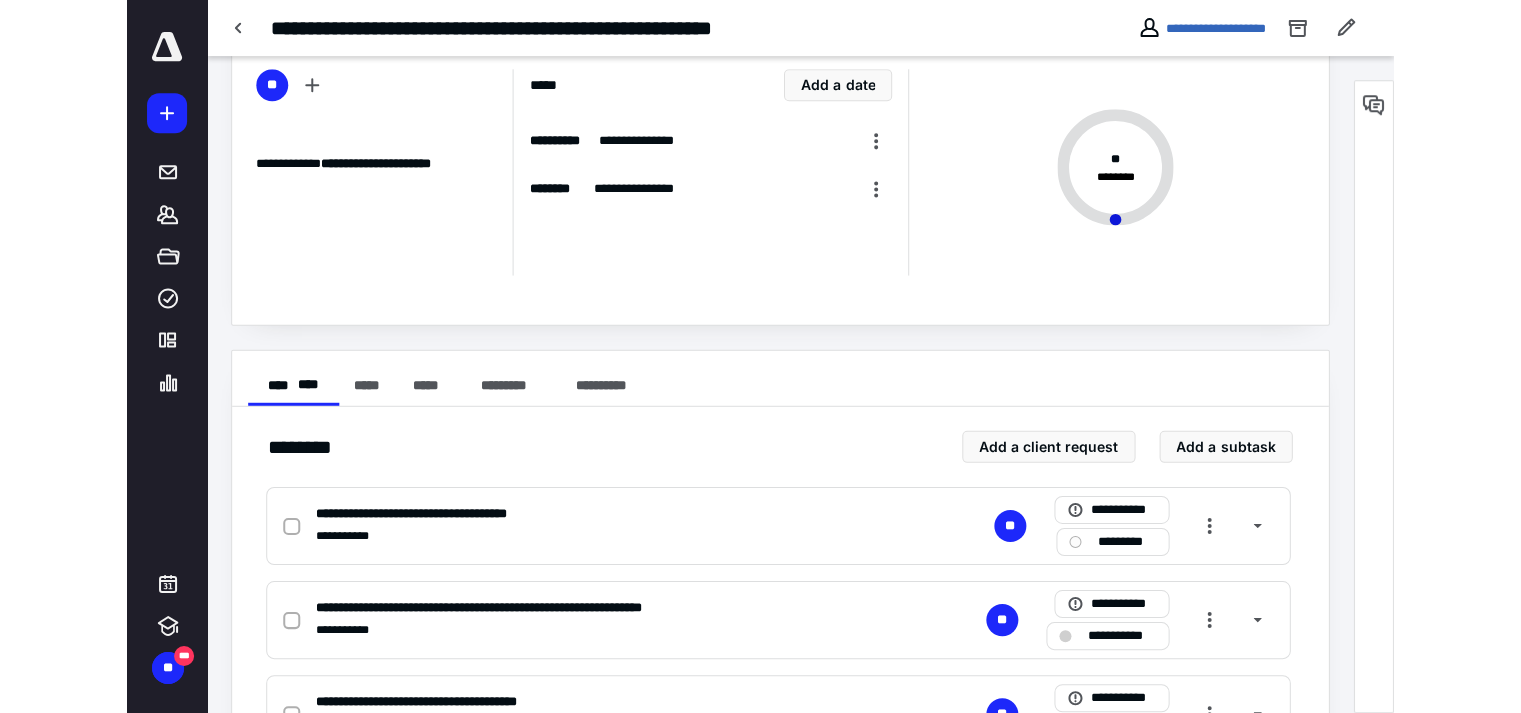 scroll, scrollTop: 0, scrollLeft: 0, axis: both 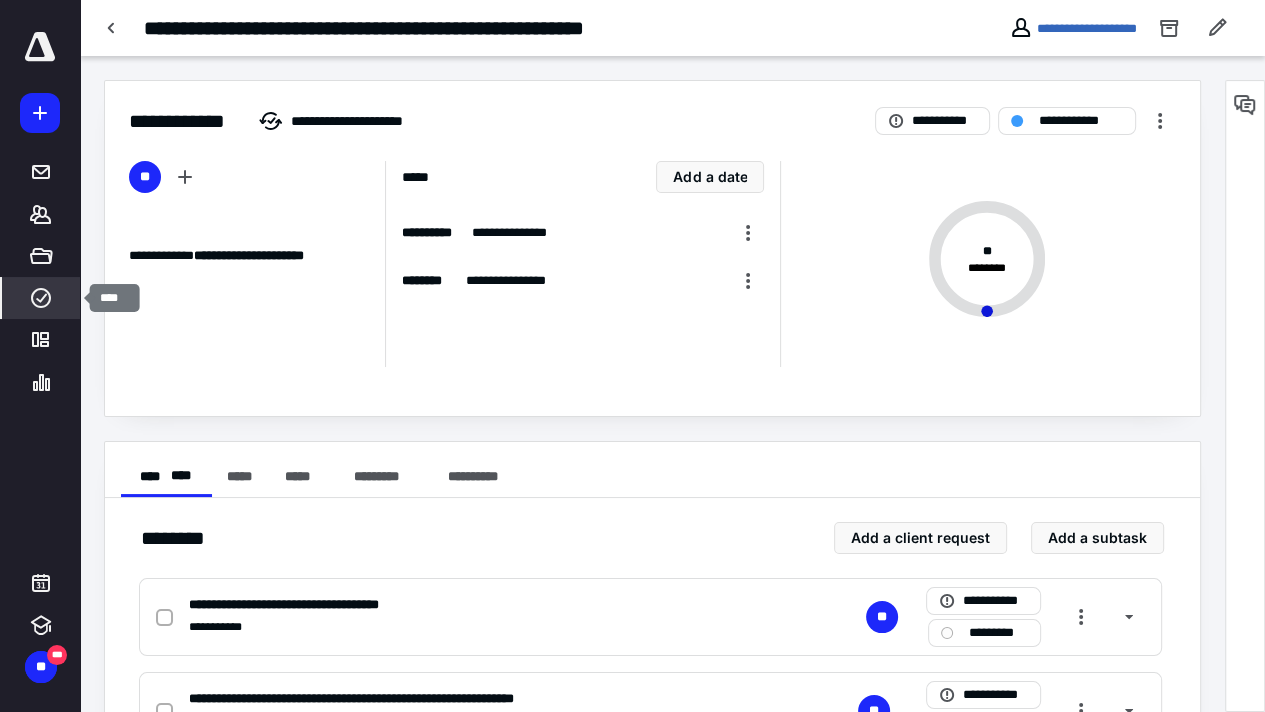 click 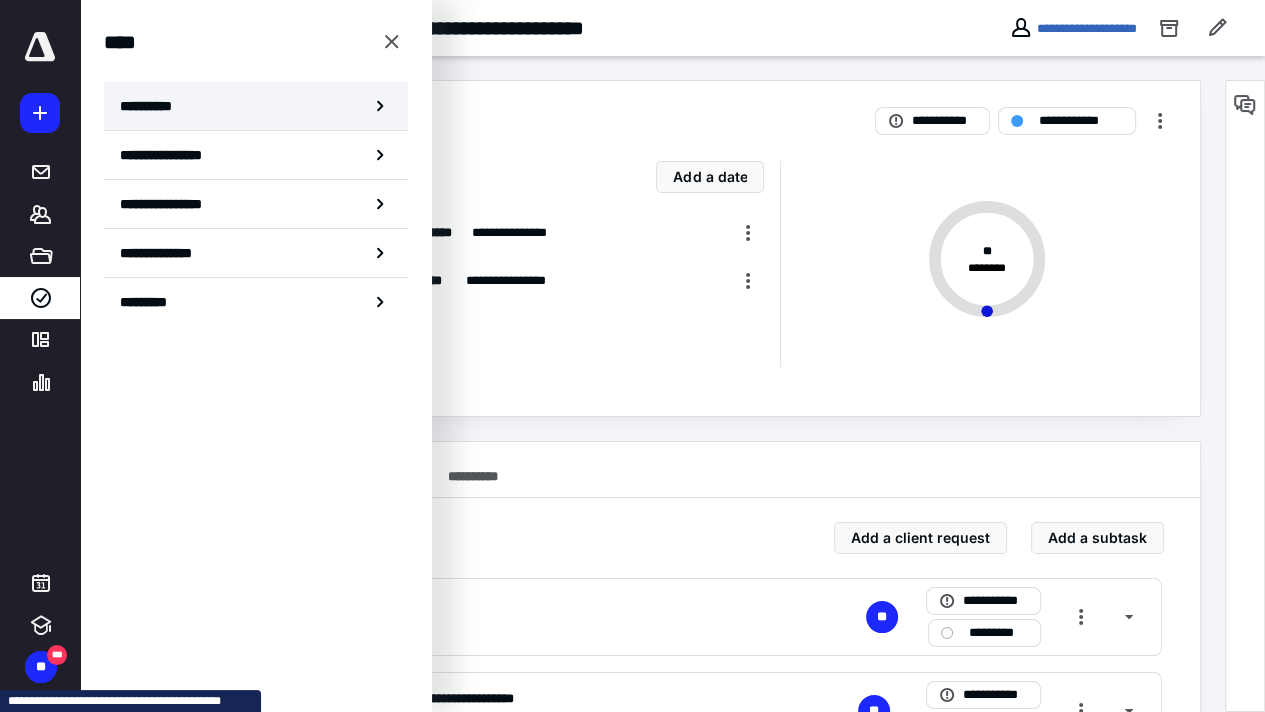 click on "**********" at bounding box center (153, 106) 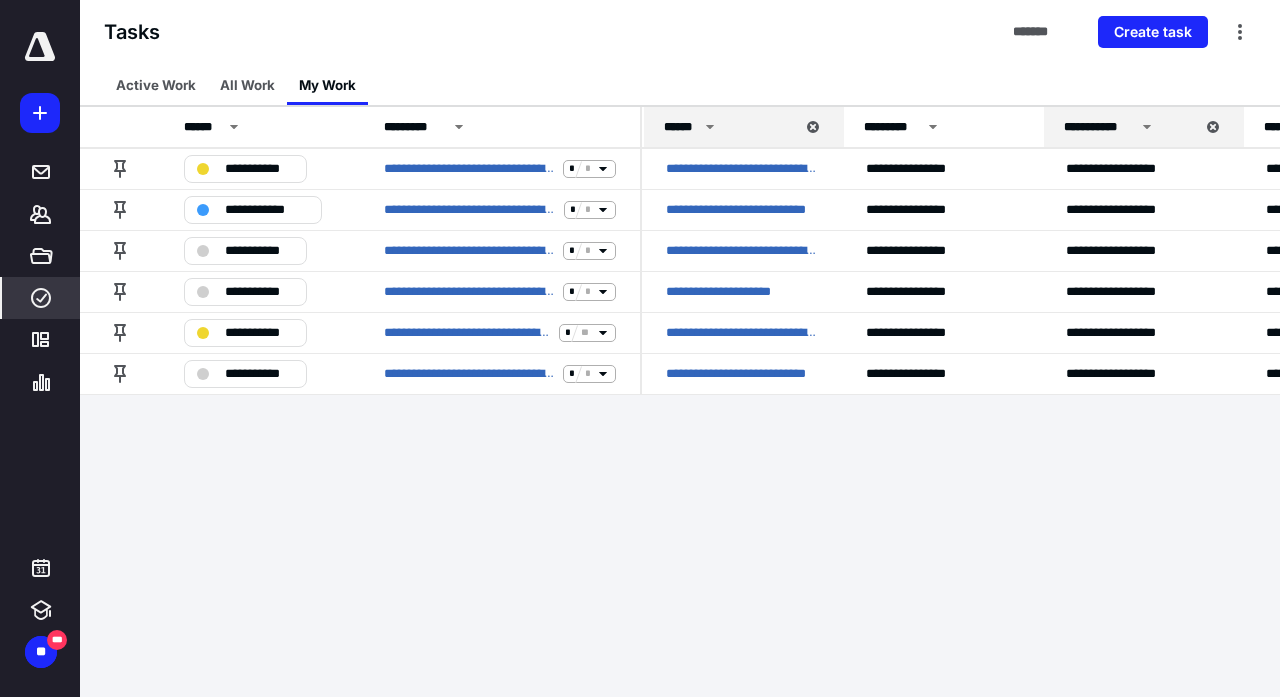 click on "My Work" at bounding box center (327, 85) 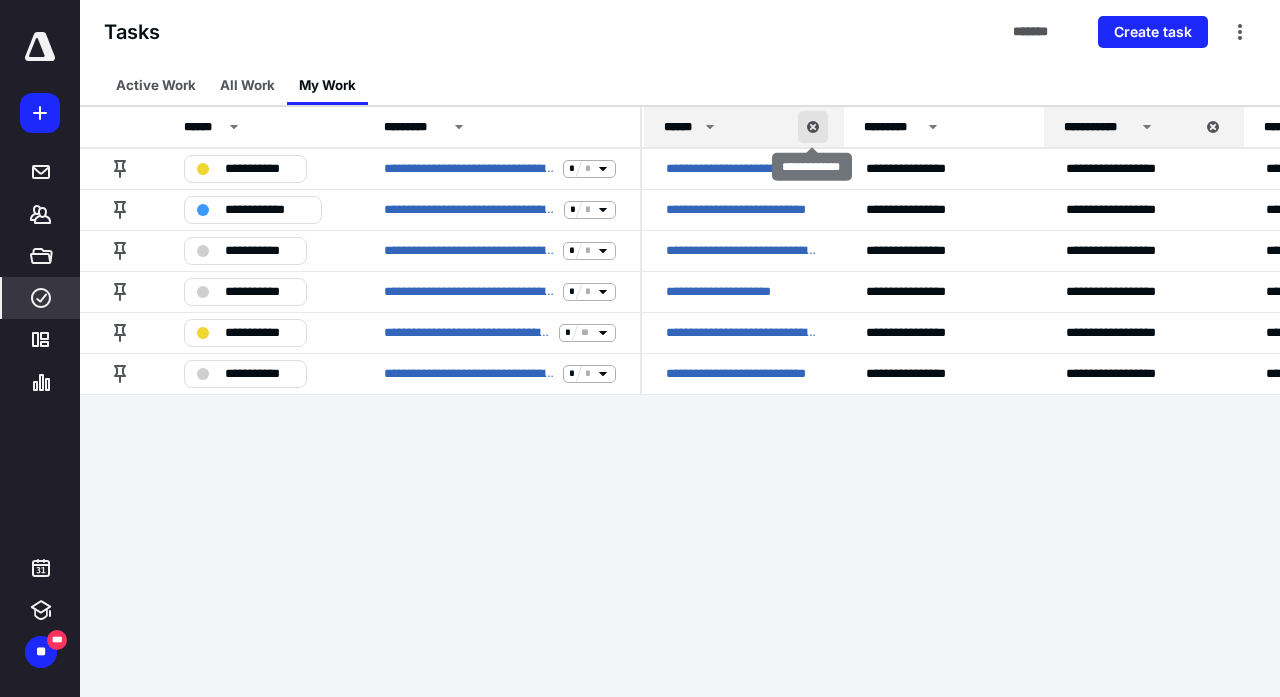 click at bounding box center [813, 127] 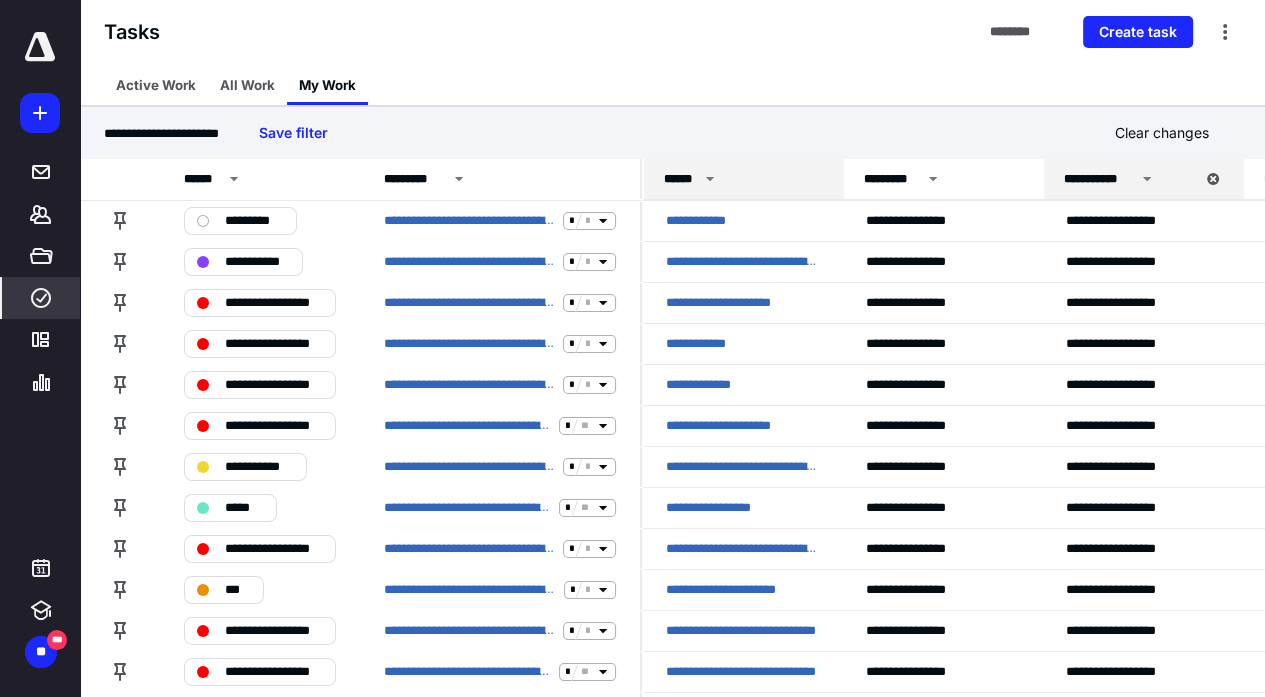 click 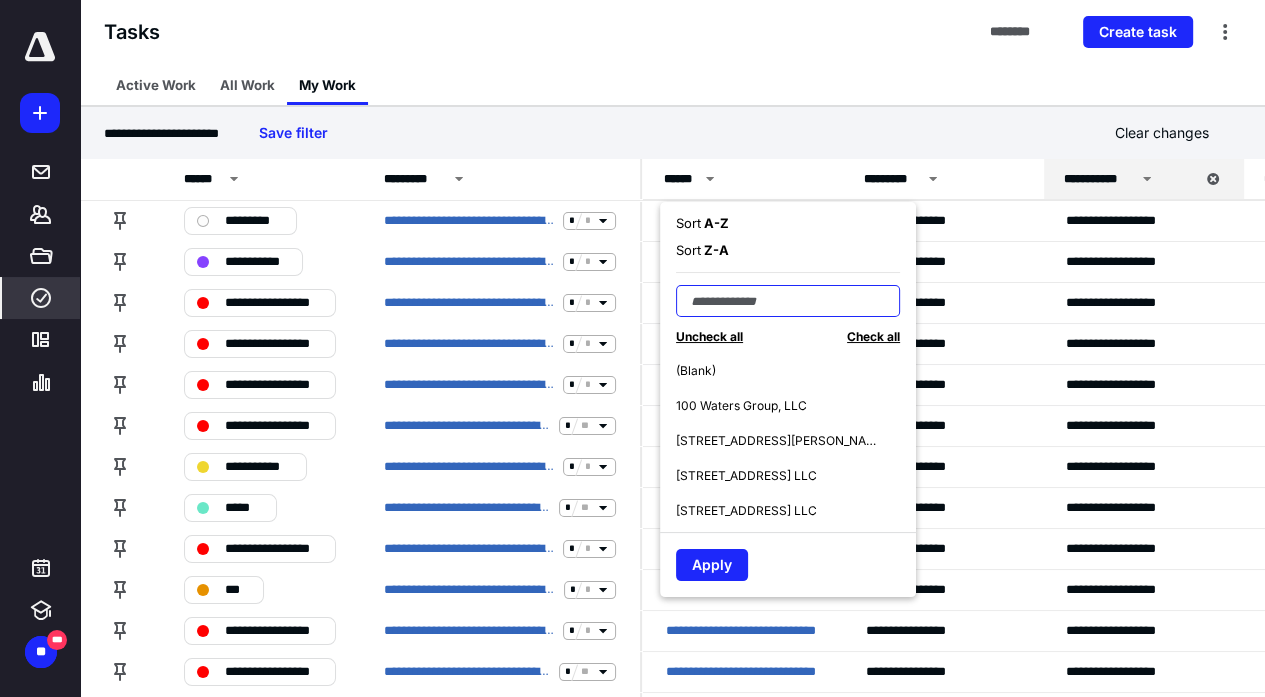 click at bounding box center (788, 301) 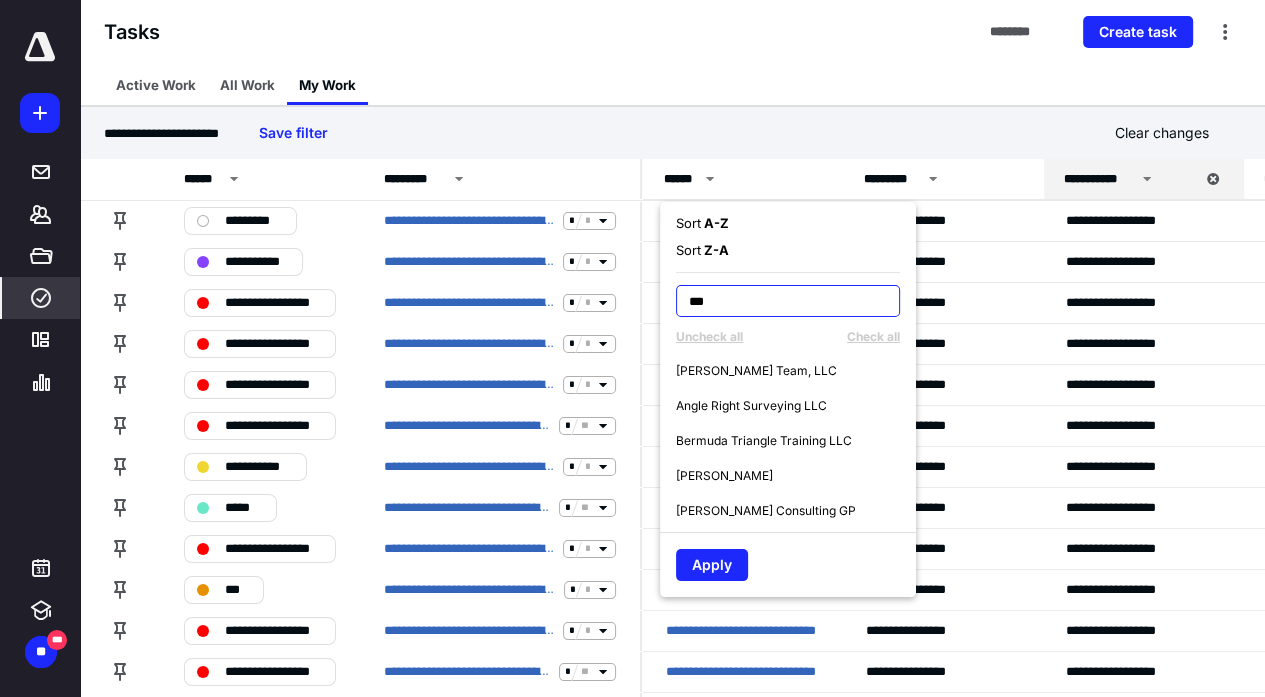 type on "***" 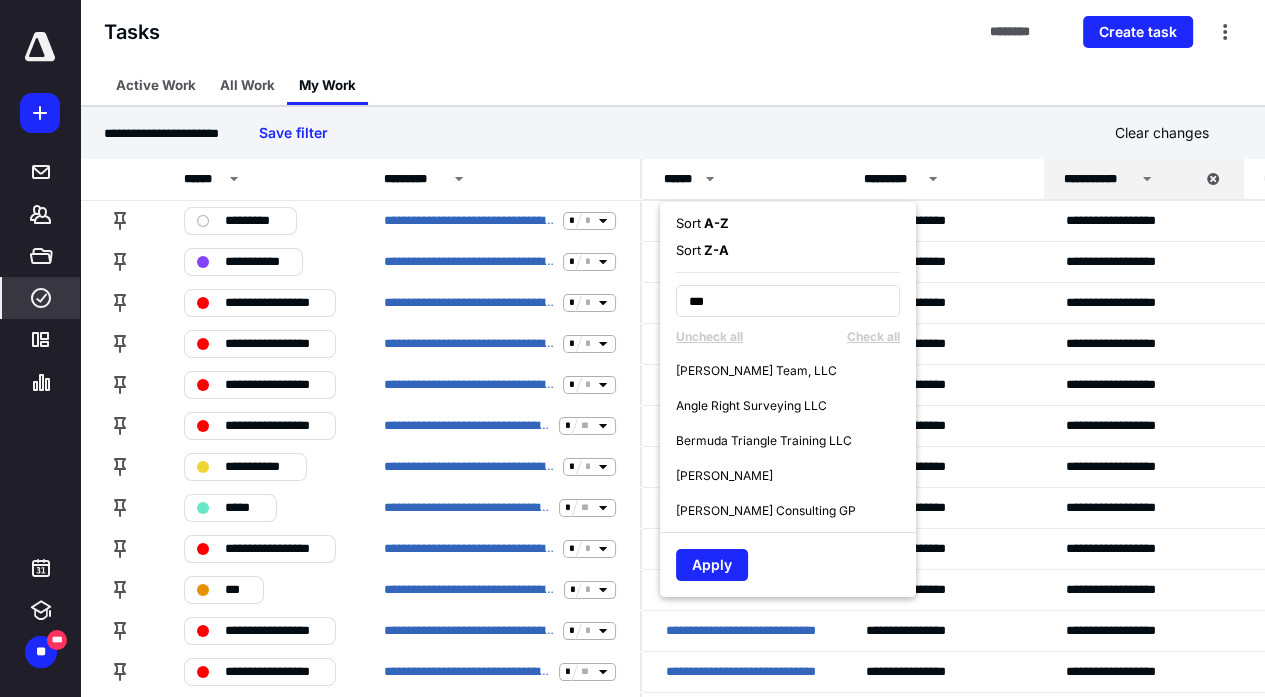 click on "[PERSON_NAME] Team, LLC" at bounding box center (756, 371) 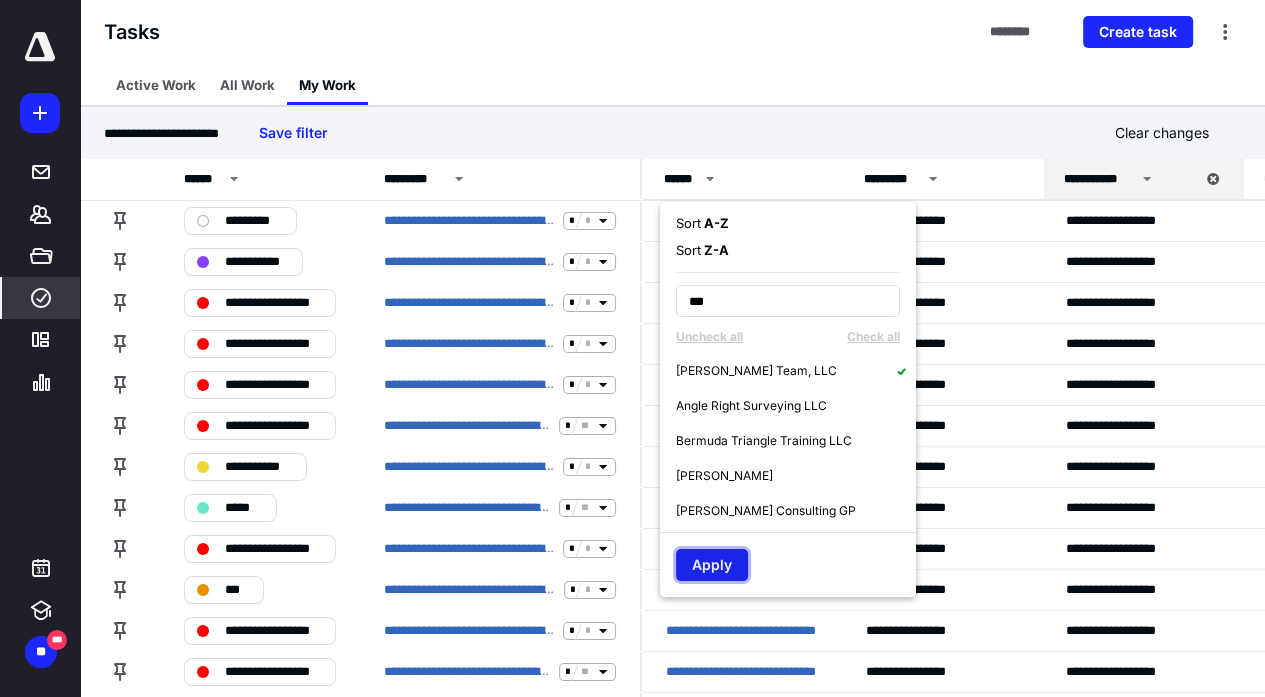 click on "Apply" at bounding box center (712, 565) 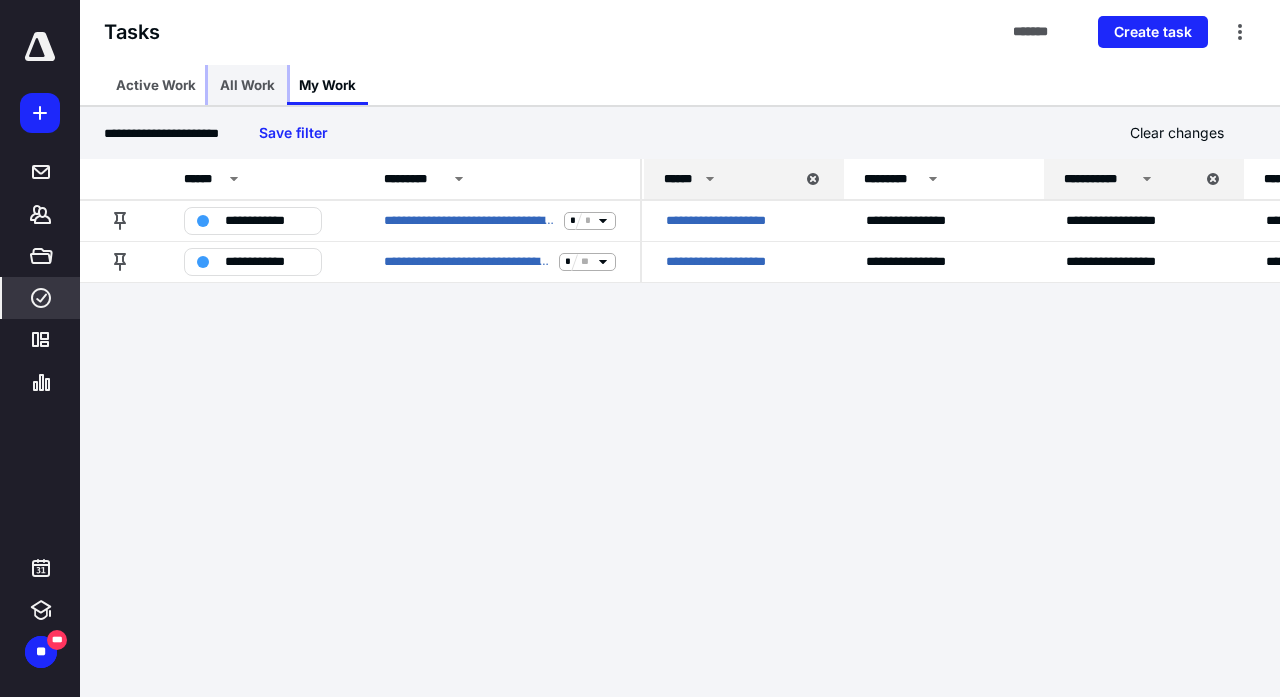 click on "All Work" at bounding box center (247, 85) 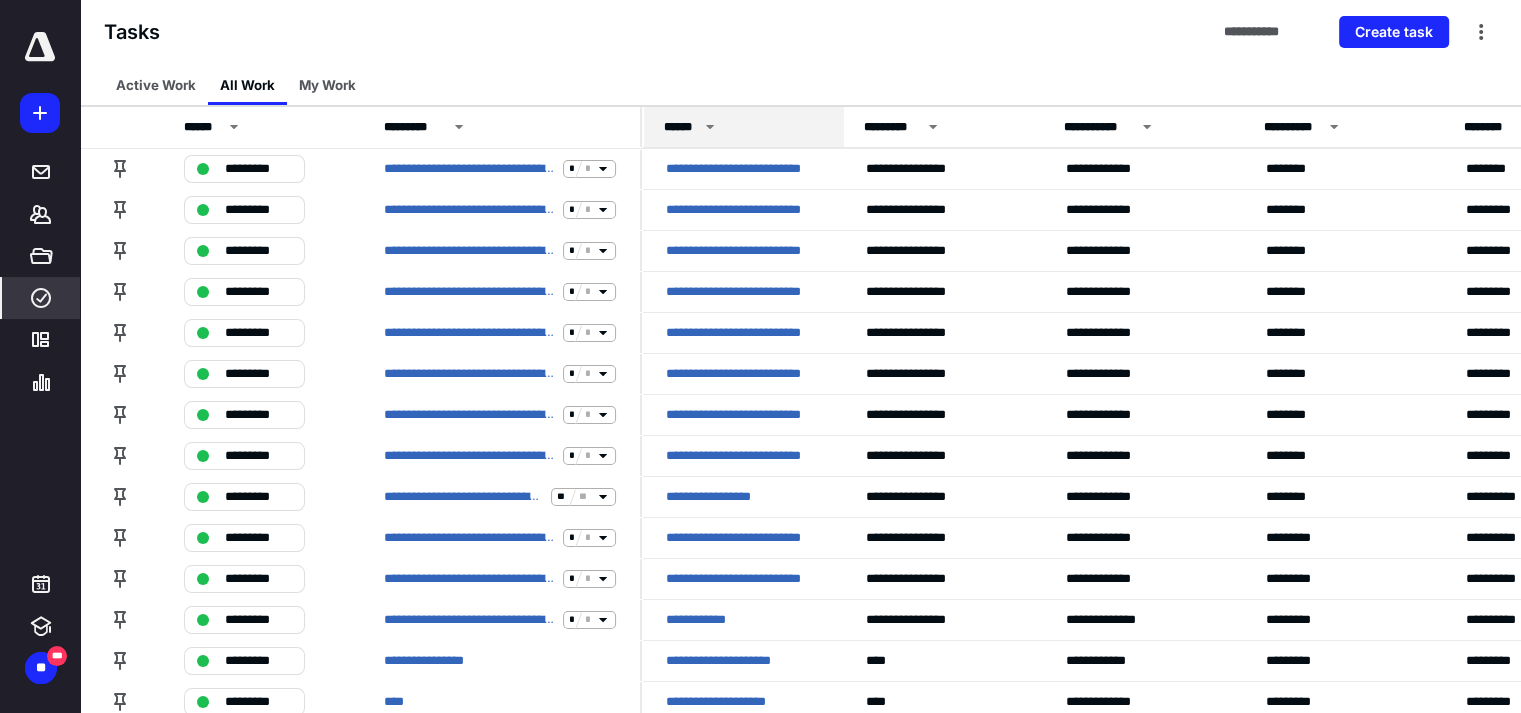 click 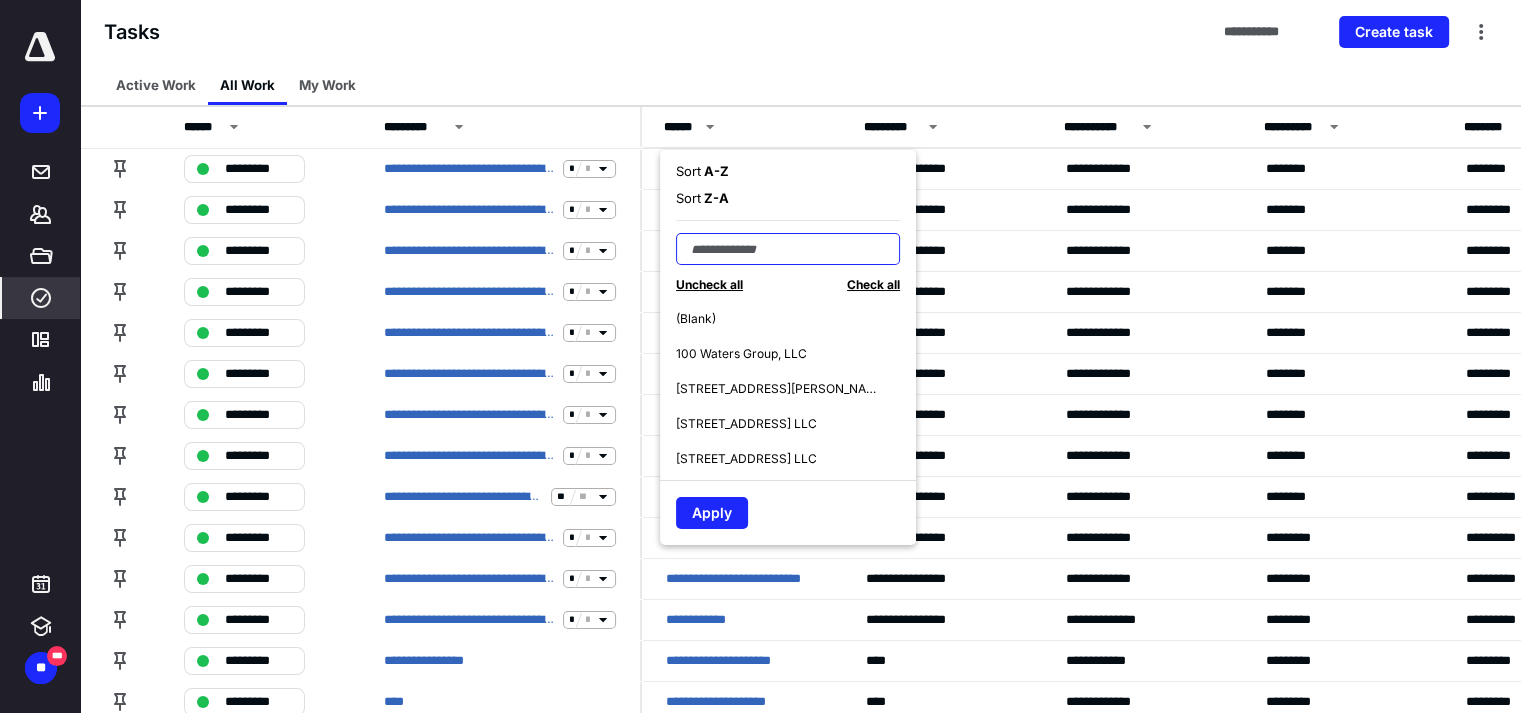 click at bounding box center [788, 249] 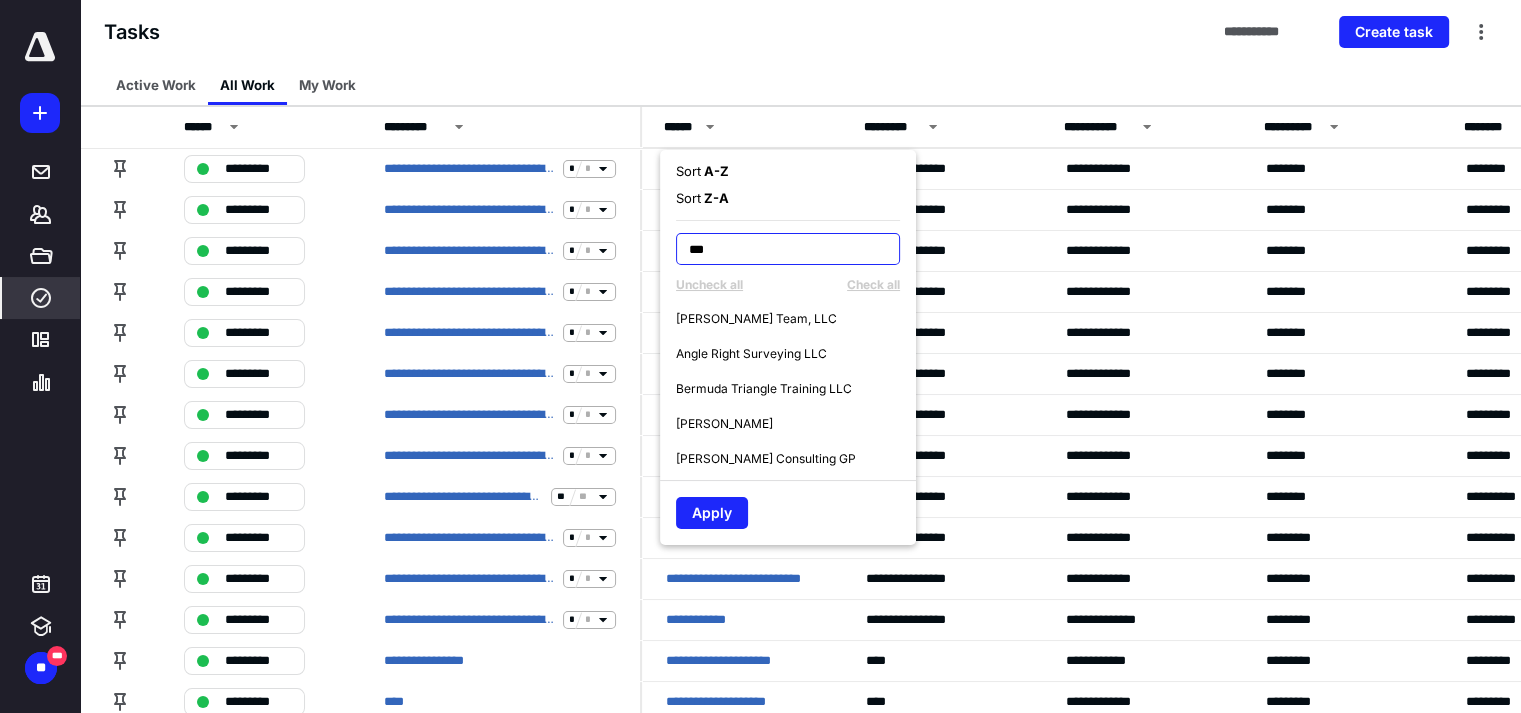 type on "***" 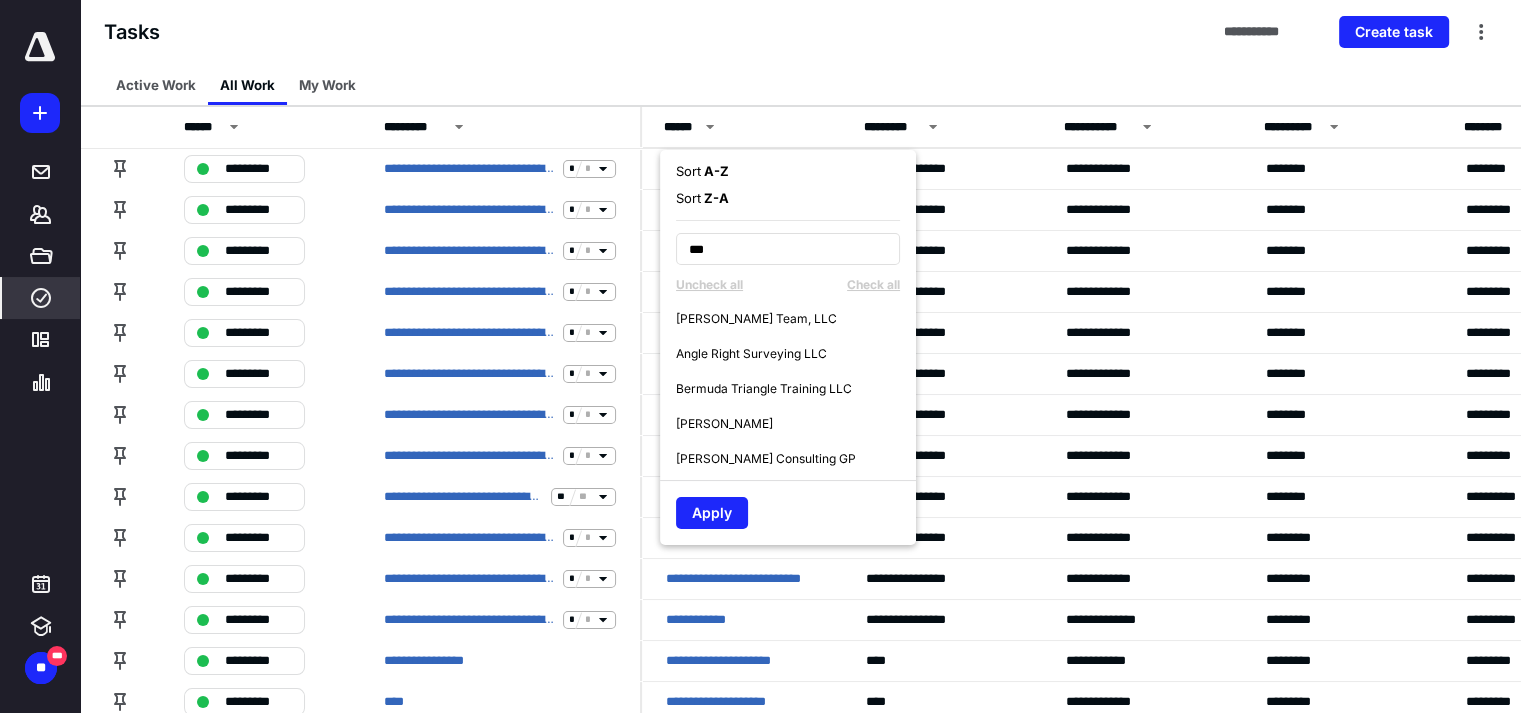 click on "[PERSON_NAME] Team, LLC" at bounding box center [756, 319] 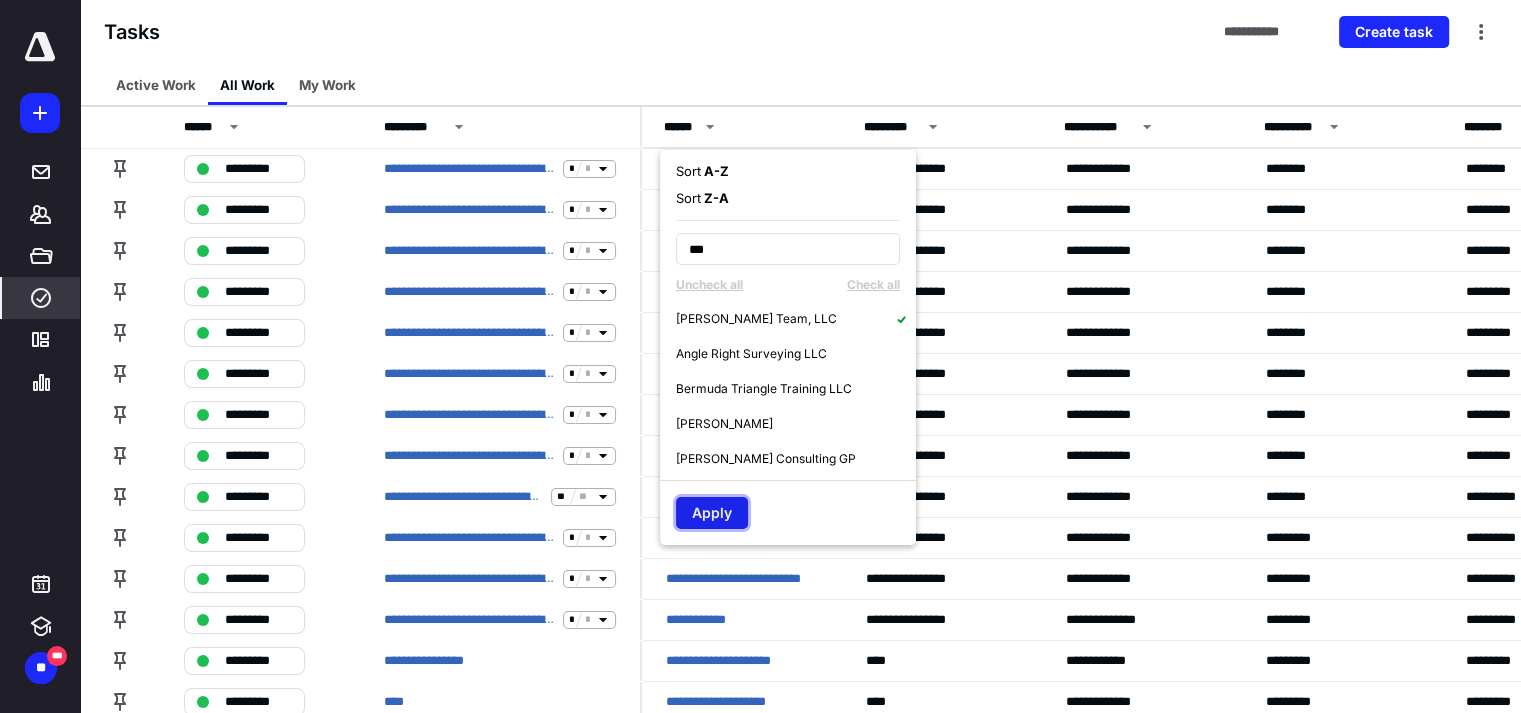 click on "Apply" at bounding box center (712, 513) 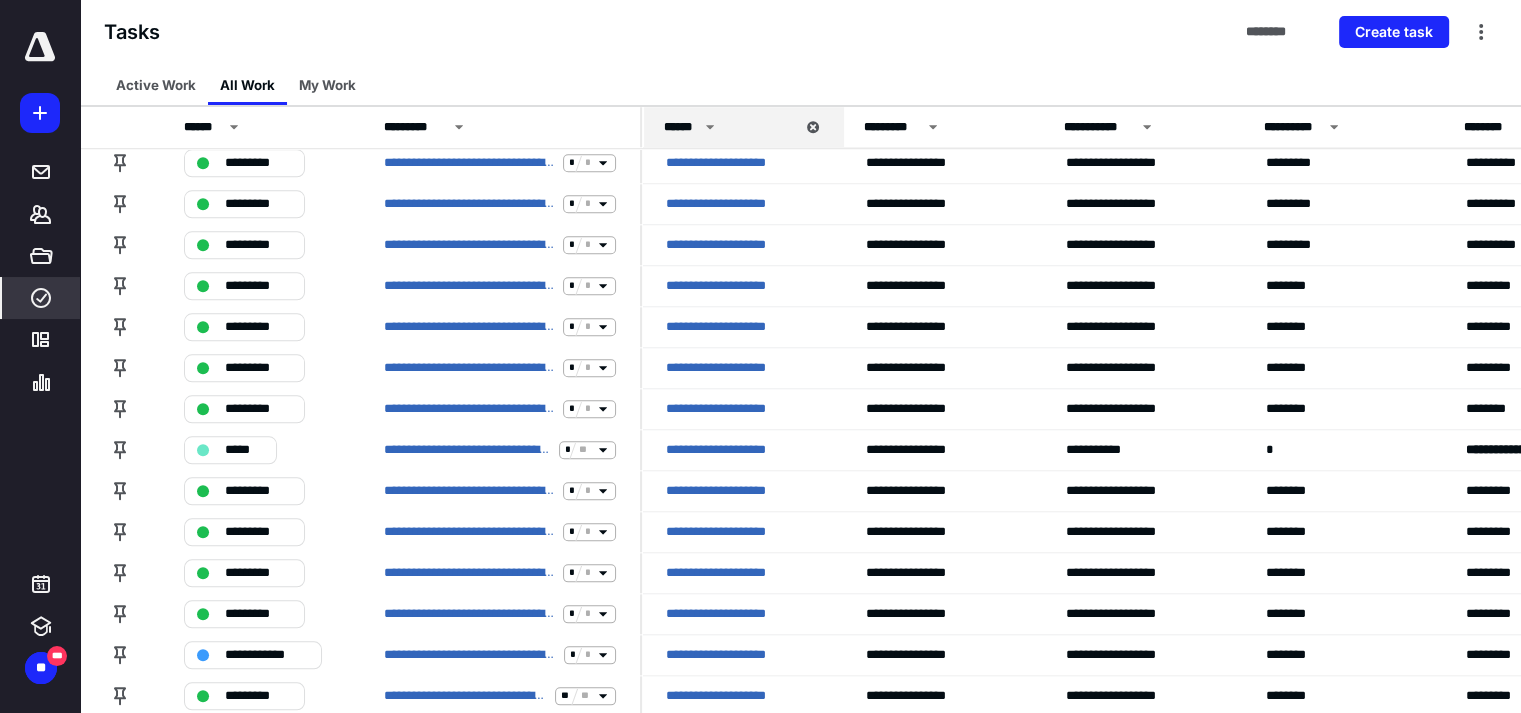scroll, scrollTop: 2164, scrollLeft: 0, axis: vertical 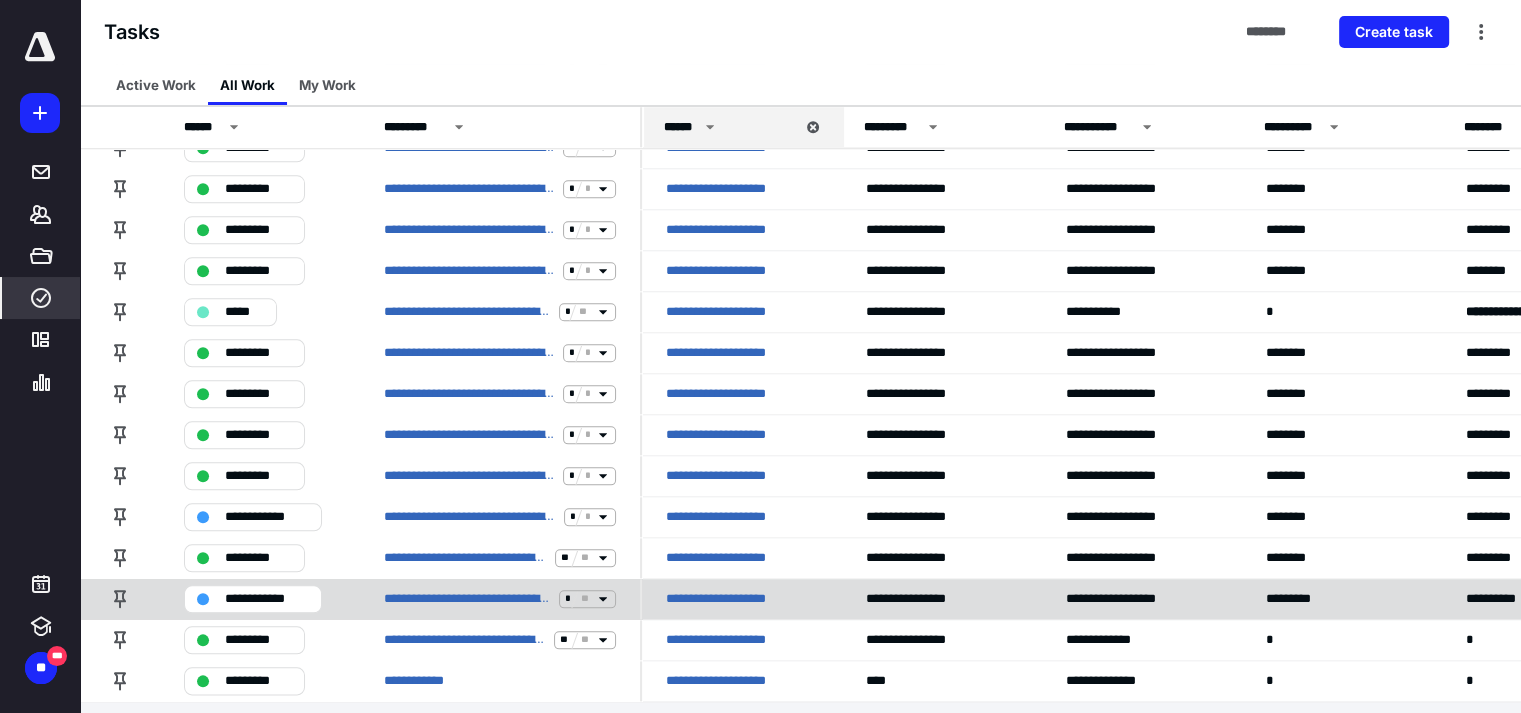 click on "**********" at bounding box center (267, 599) 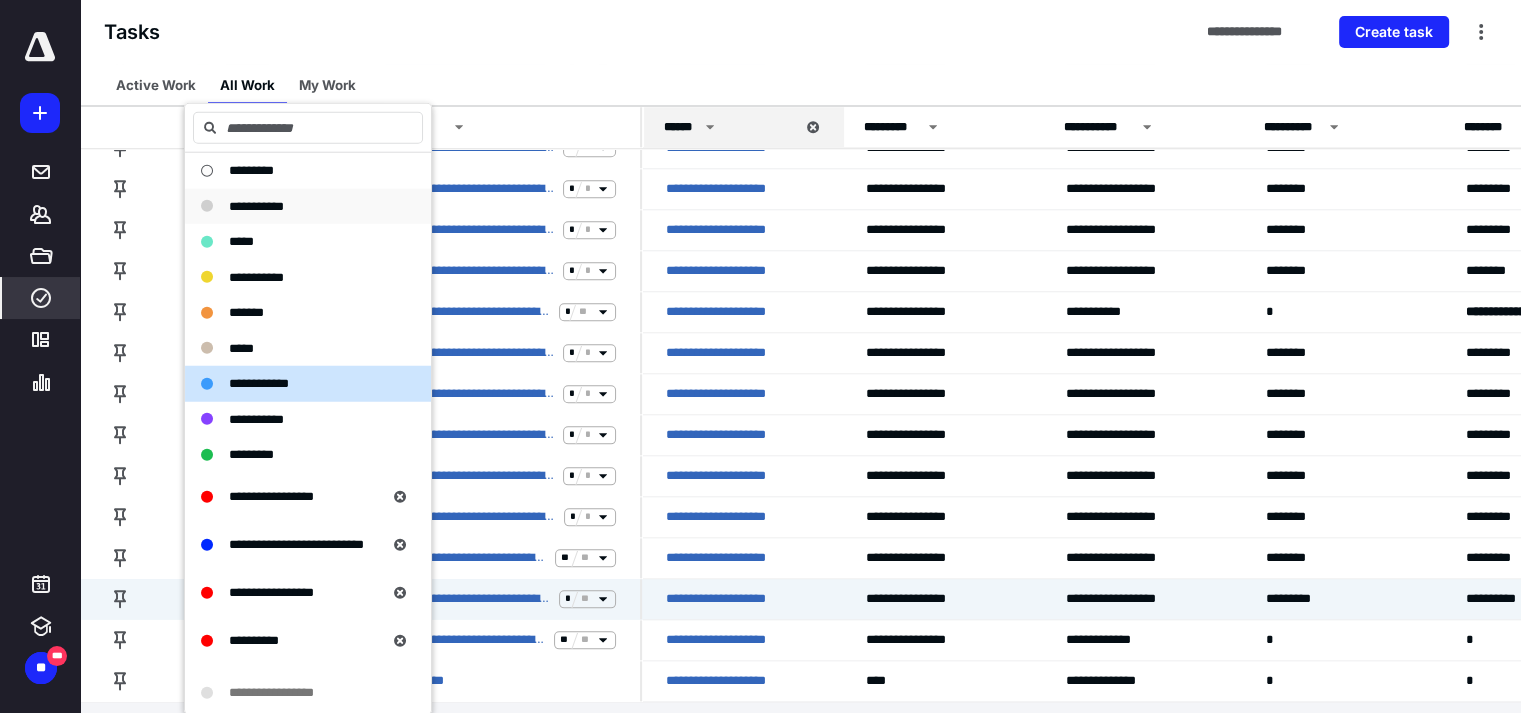 click on "**********" at bounding box center [256, 205] 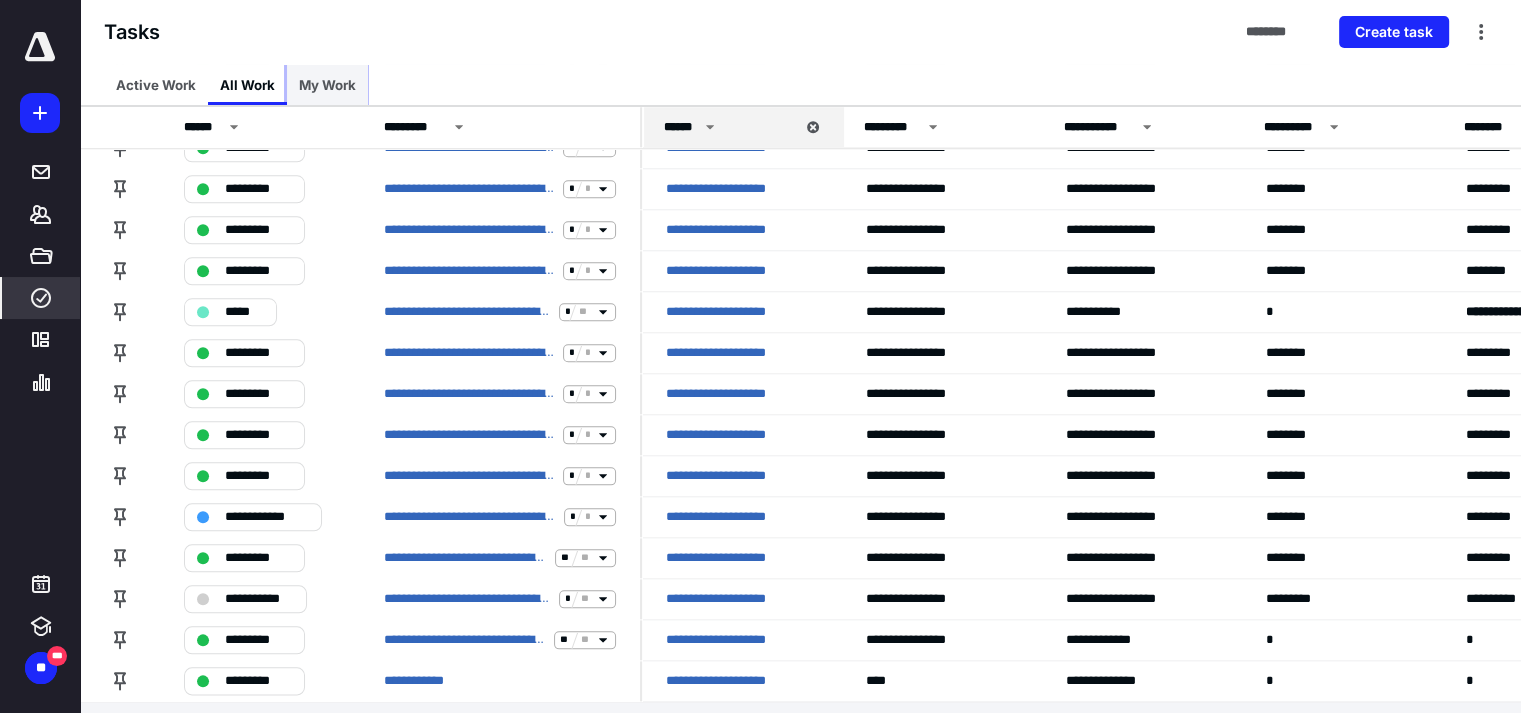 click on "My Work" at bounding box center (327, 85) 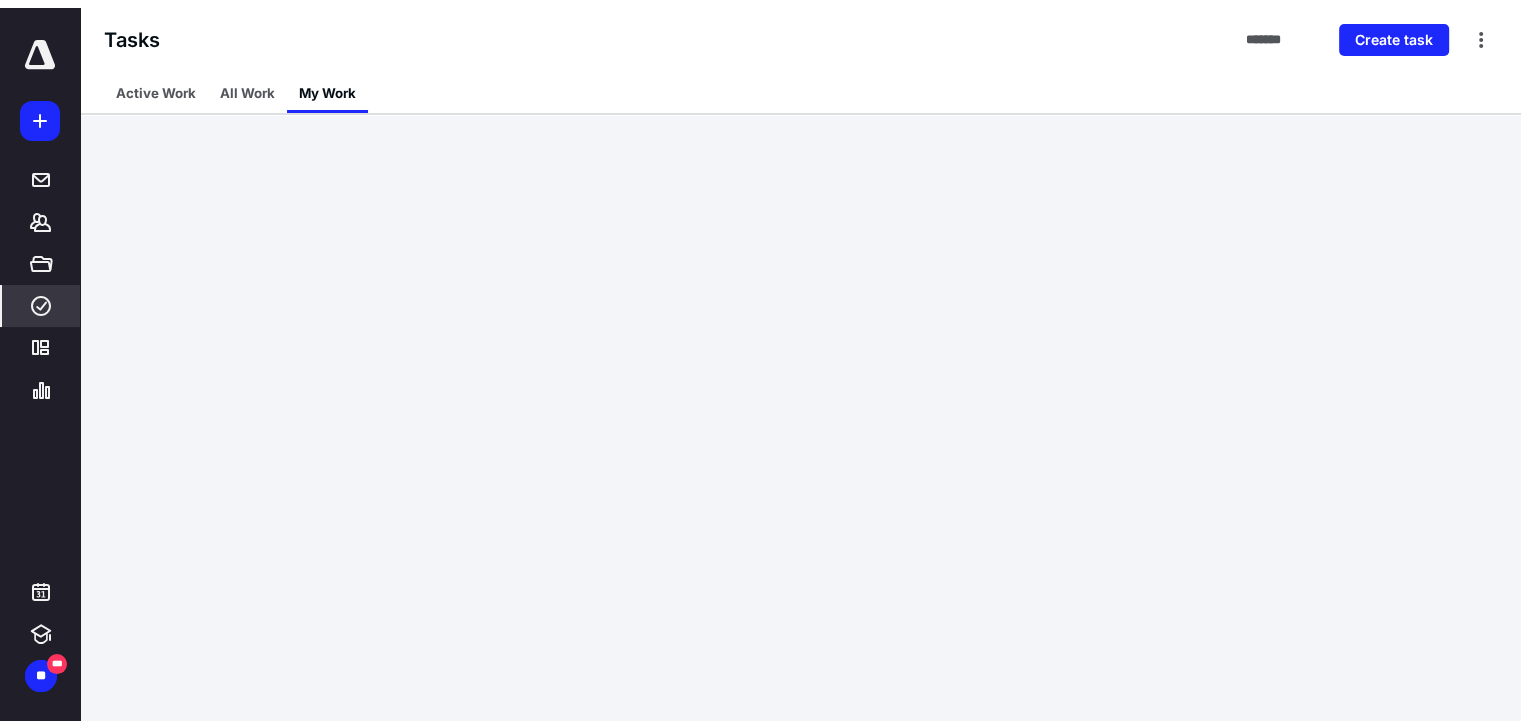 scroll, scrollTop: 0, scrollLeft: 0, axis: both 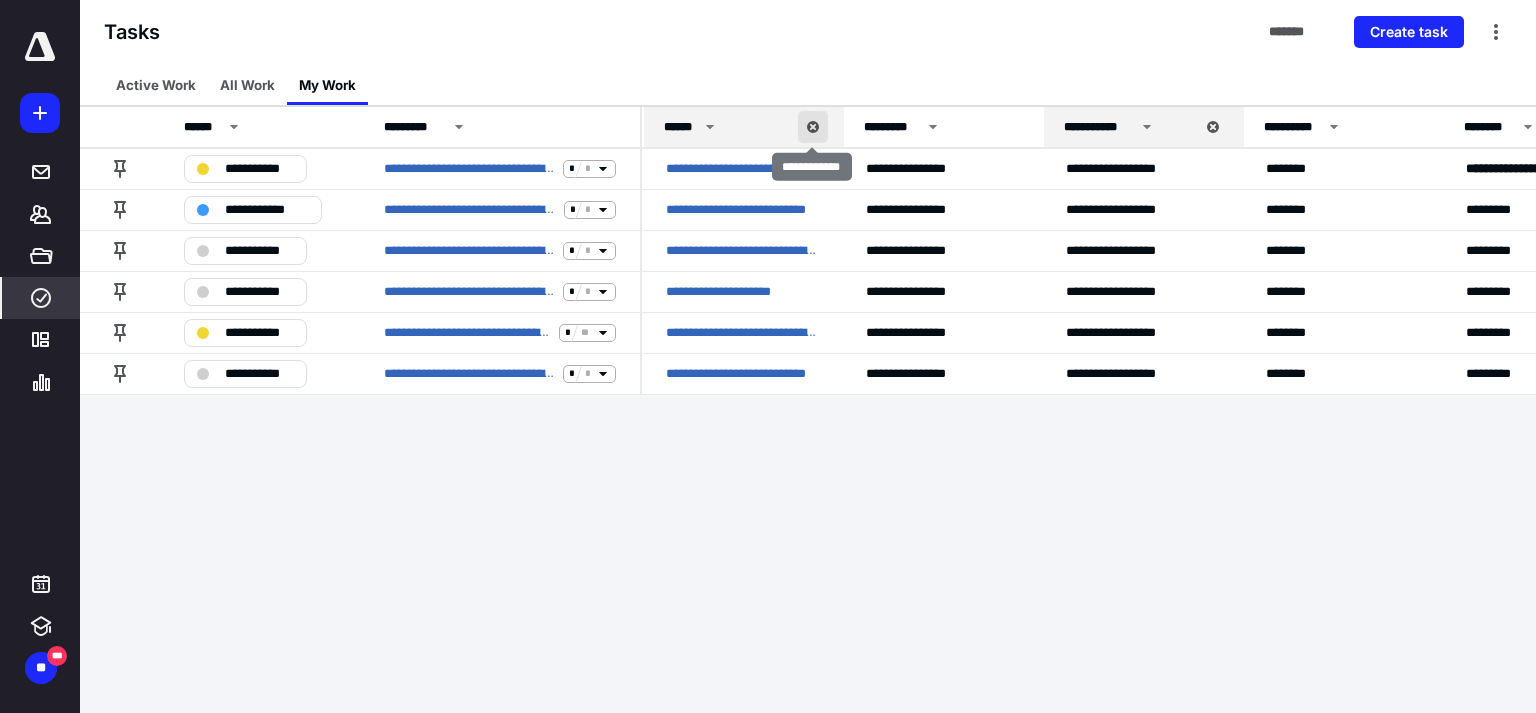 click at bounding box center [813, 127] 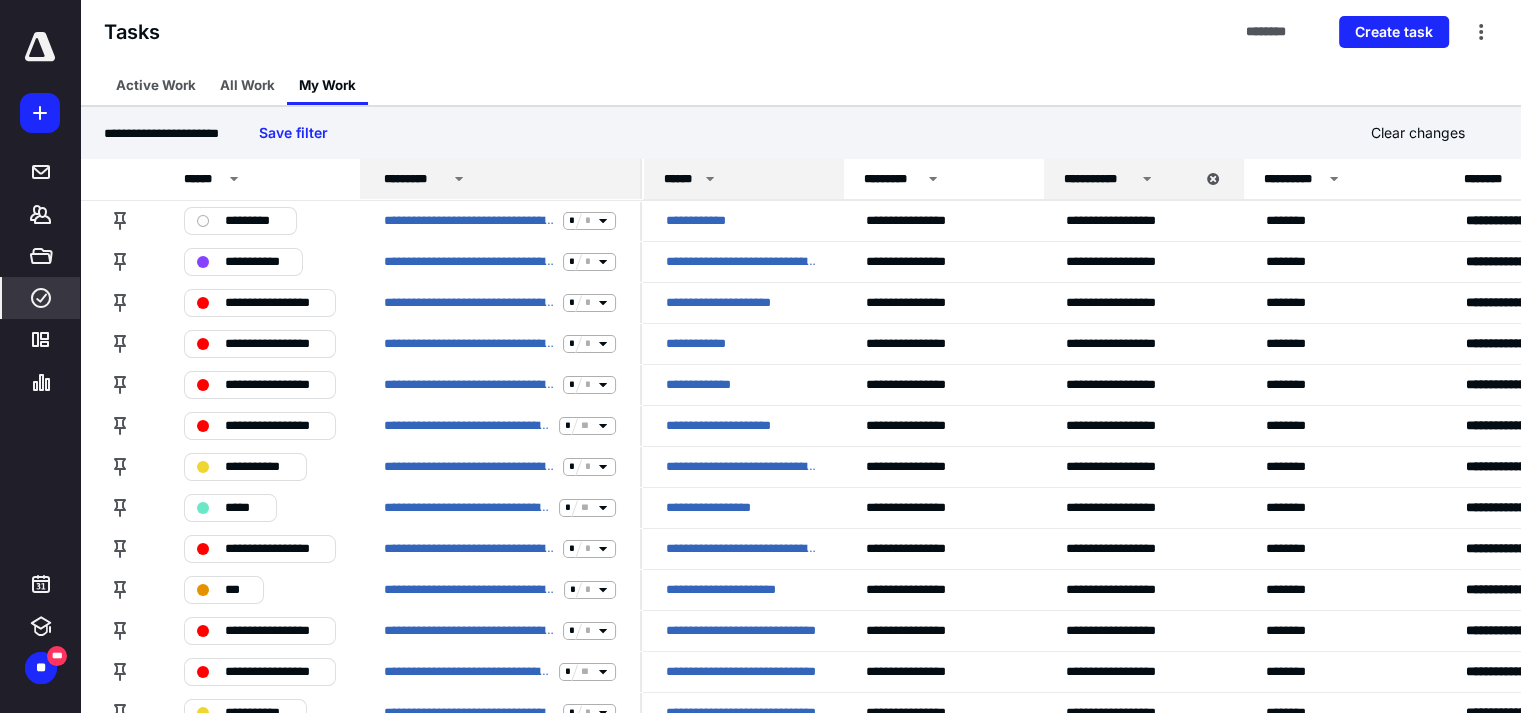 click 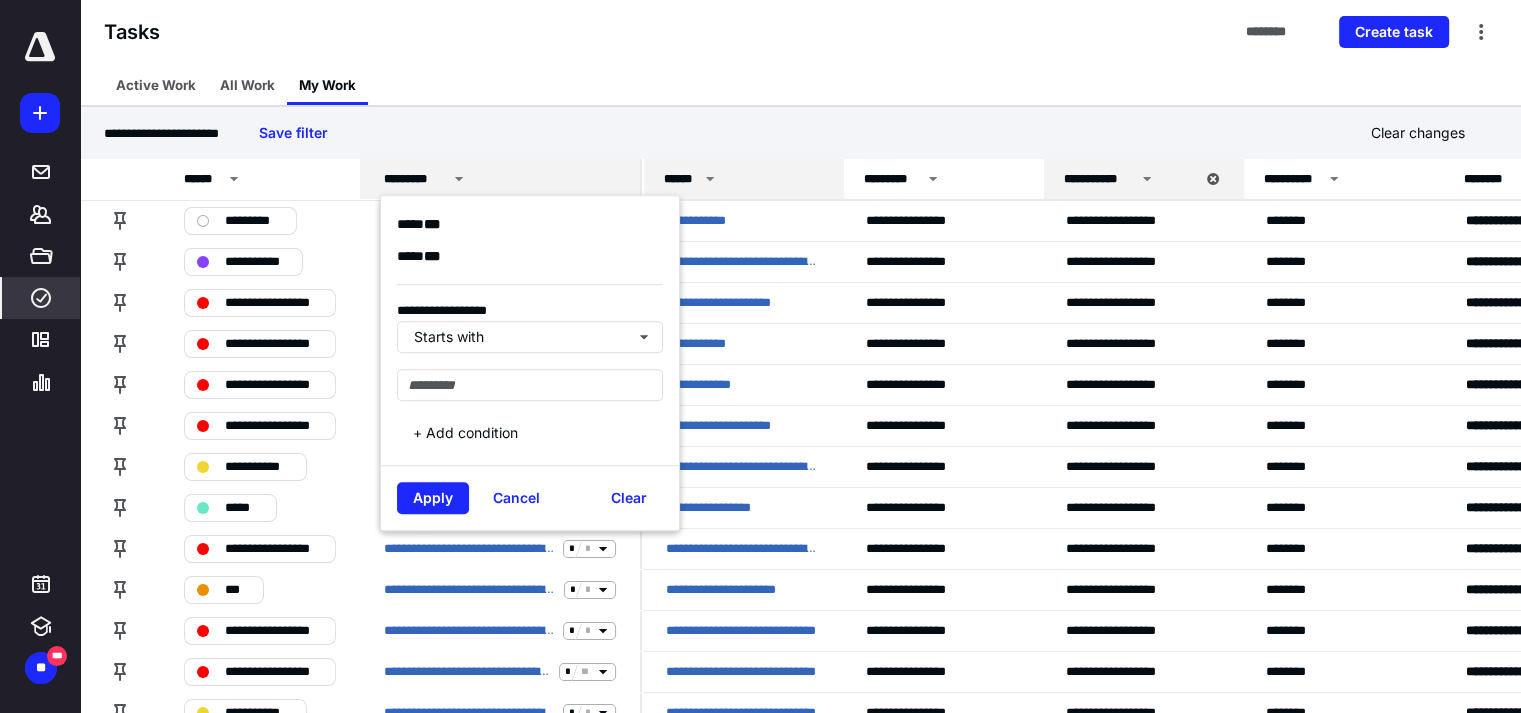 click 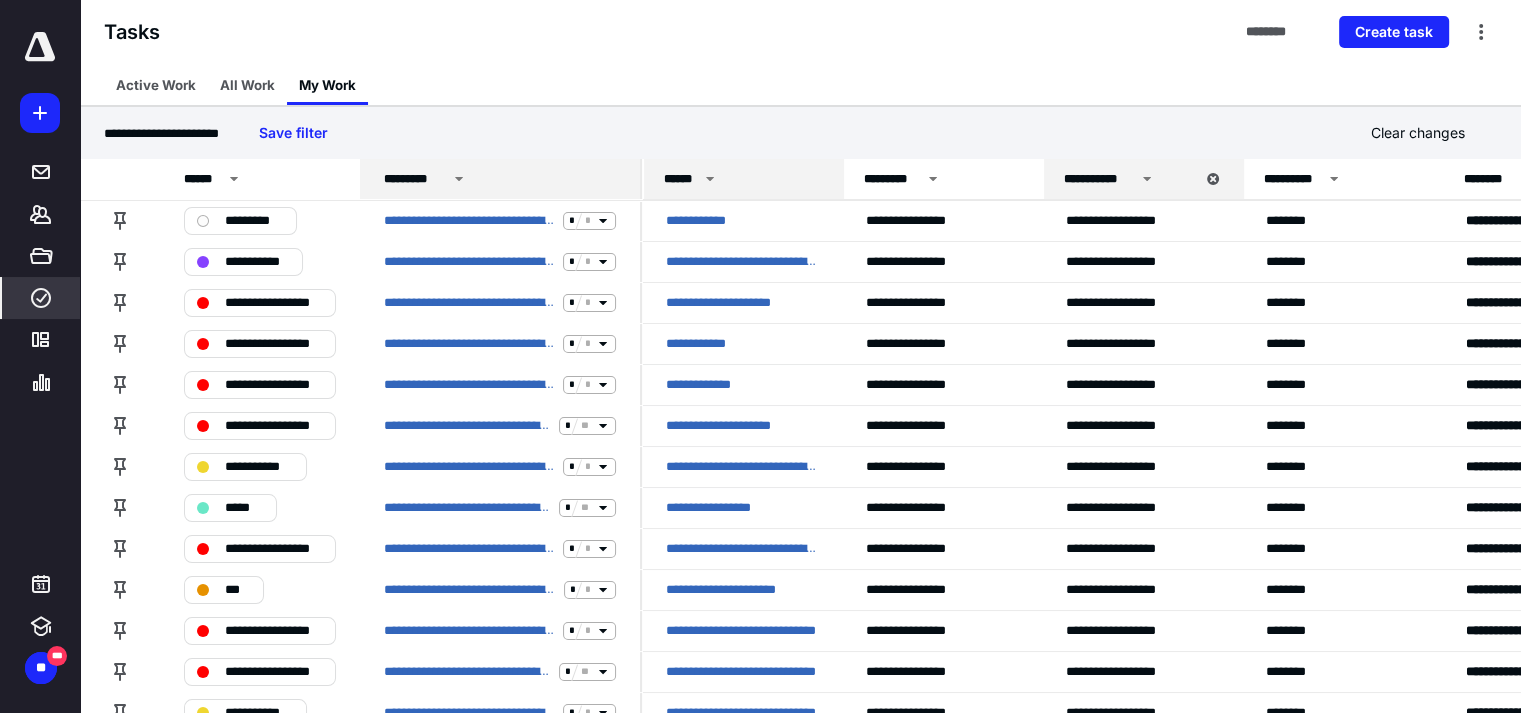 click 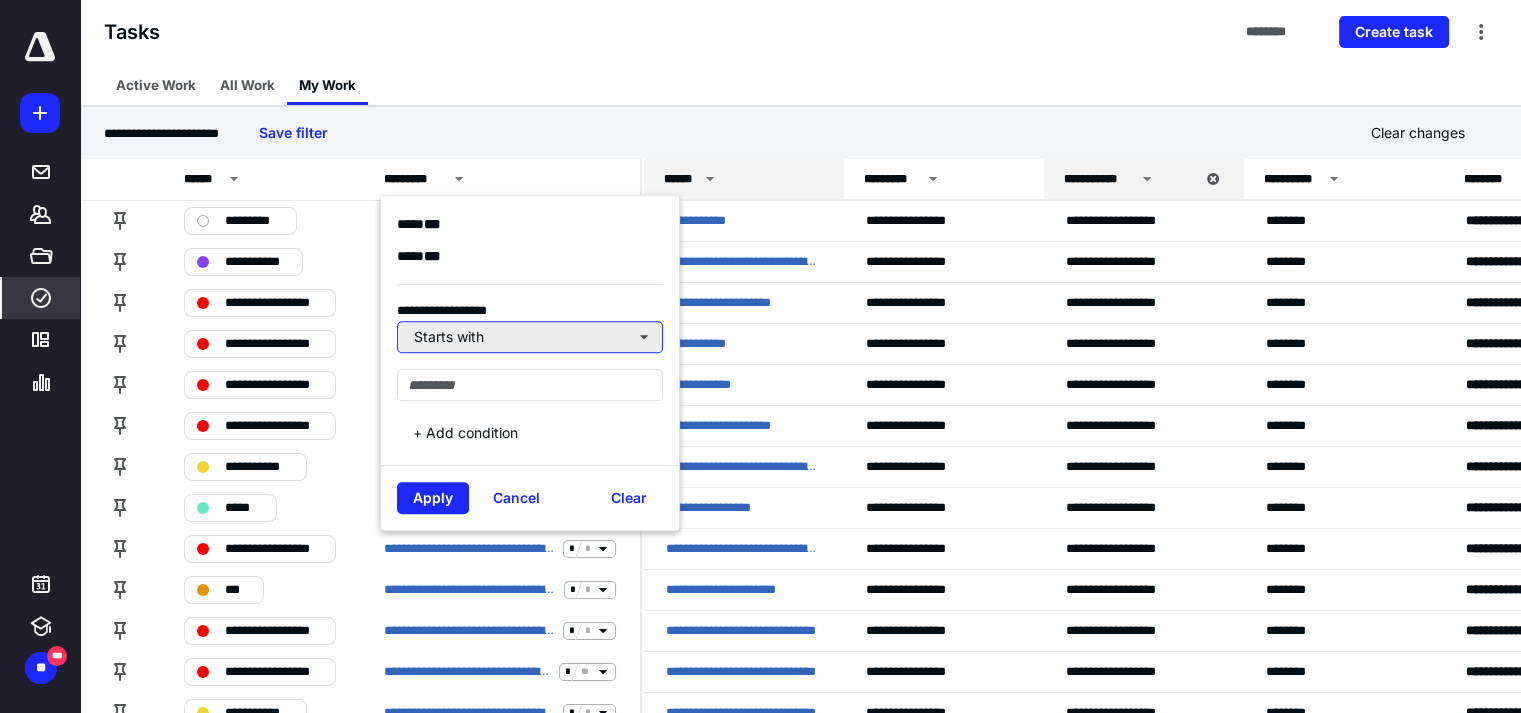 click on "Starts with" at bounding box center [530, 337] 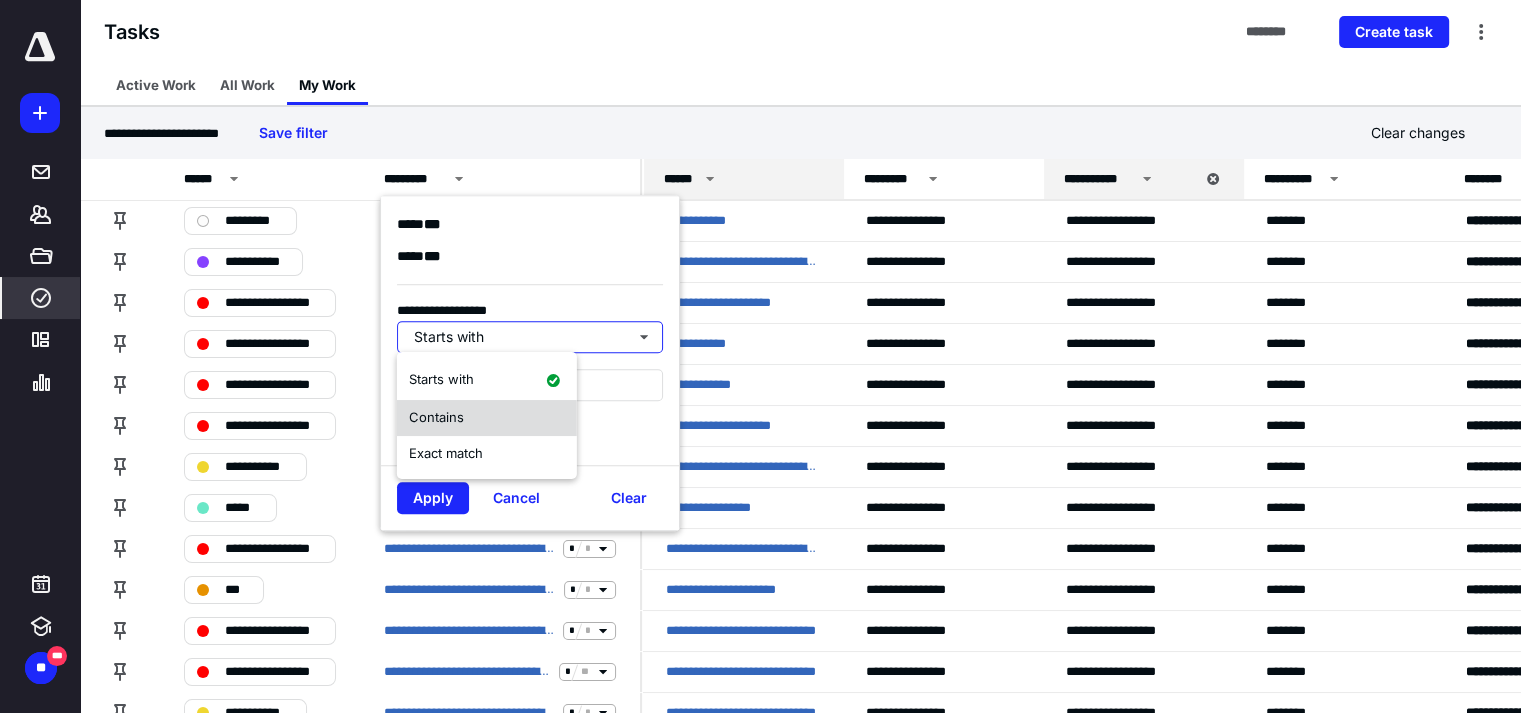 click on "Contains" at bounding box center [436, 417] 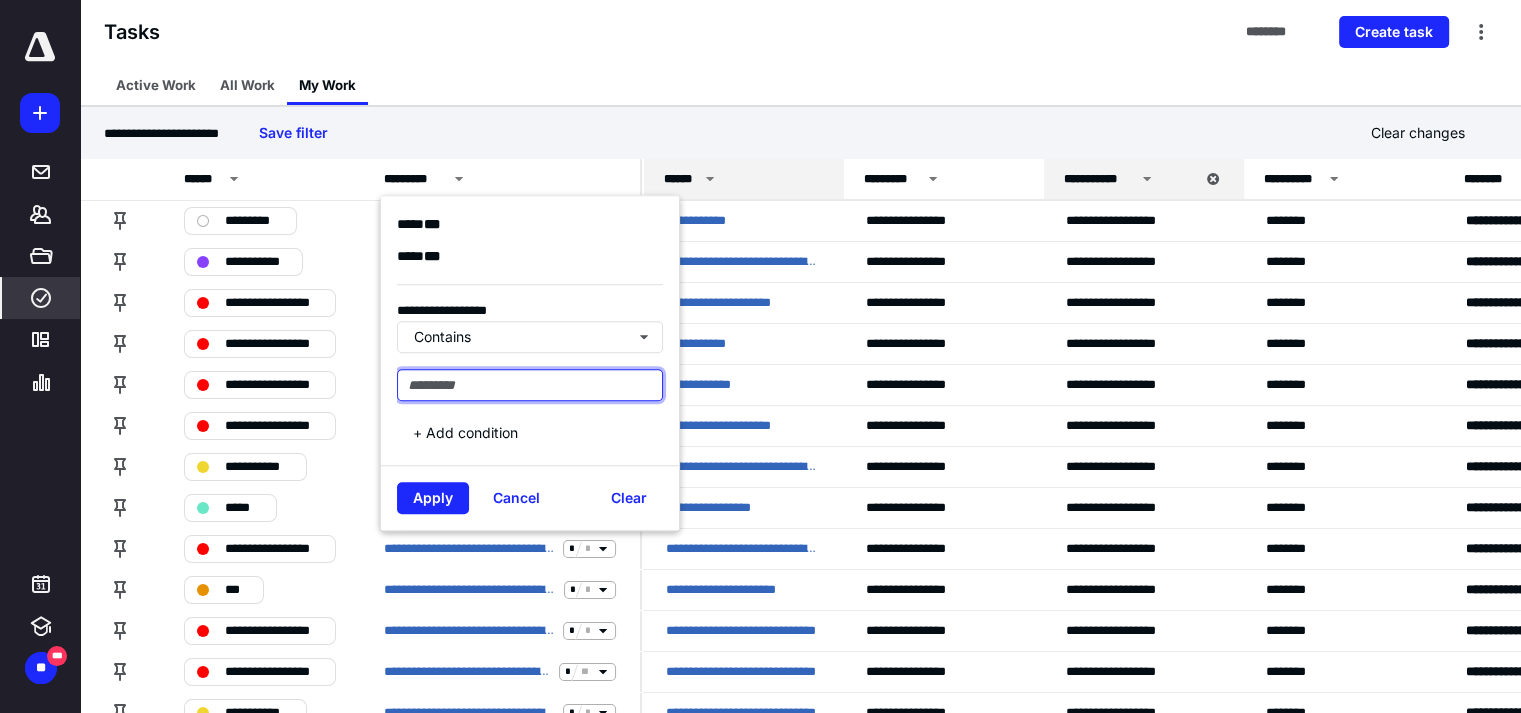 click at bounding box center [530, 385] 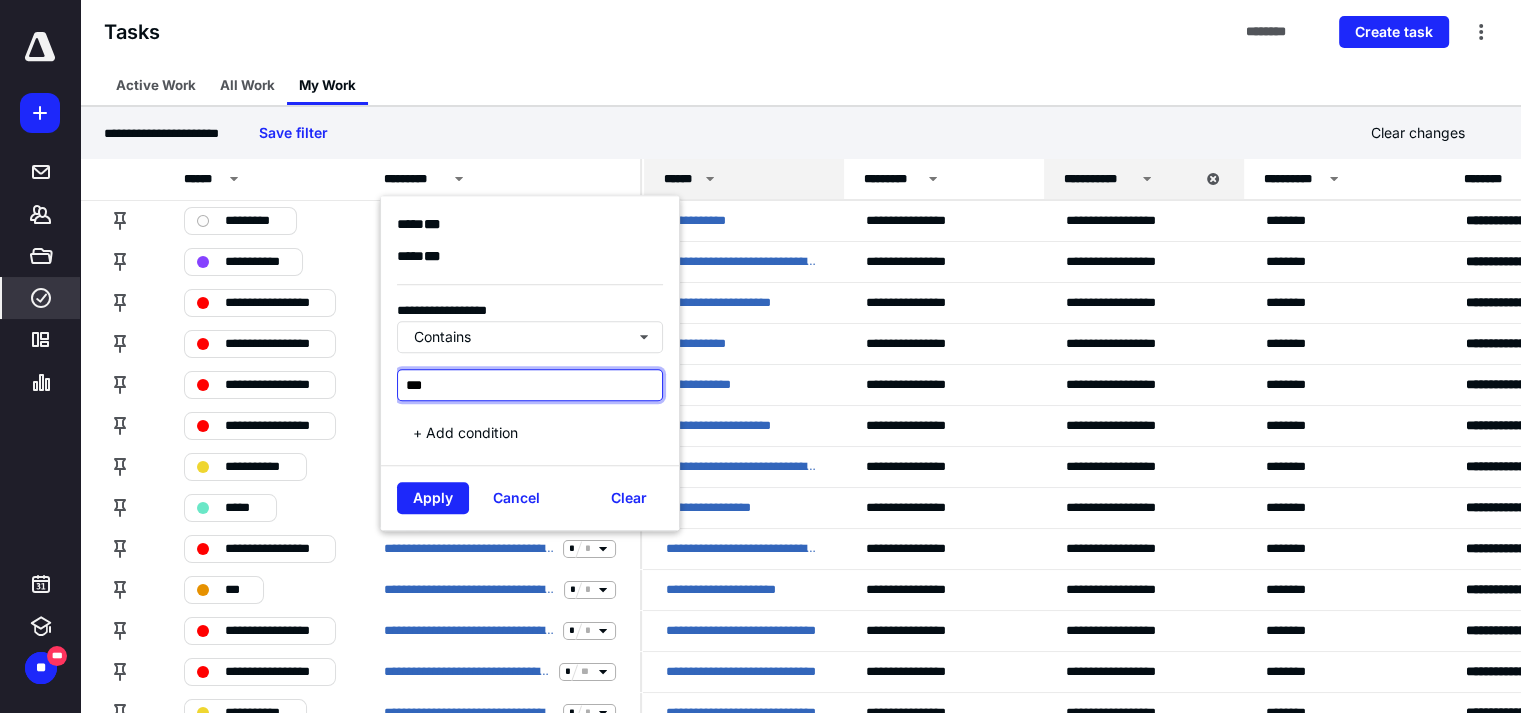 type on "***" 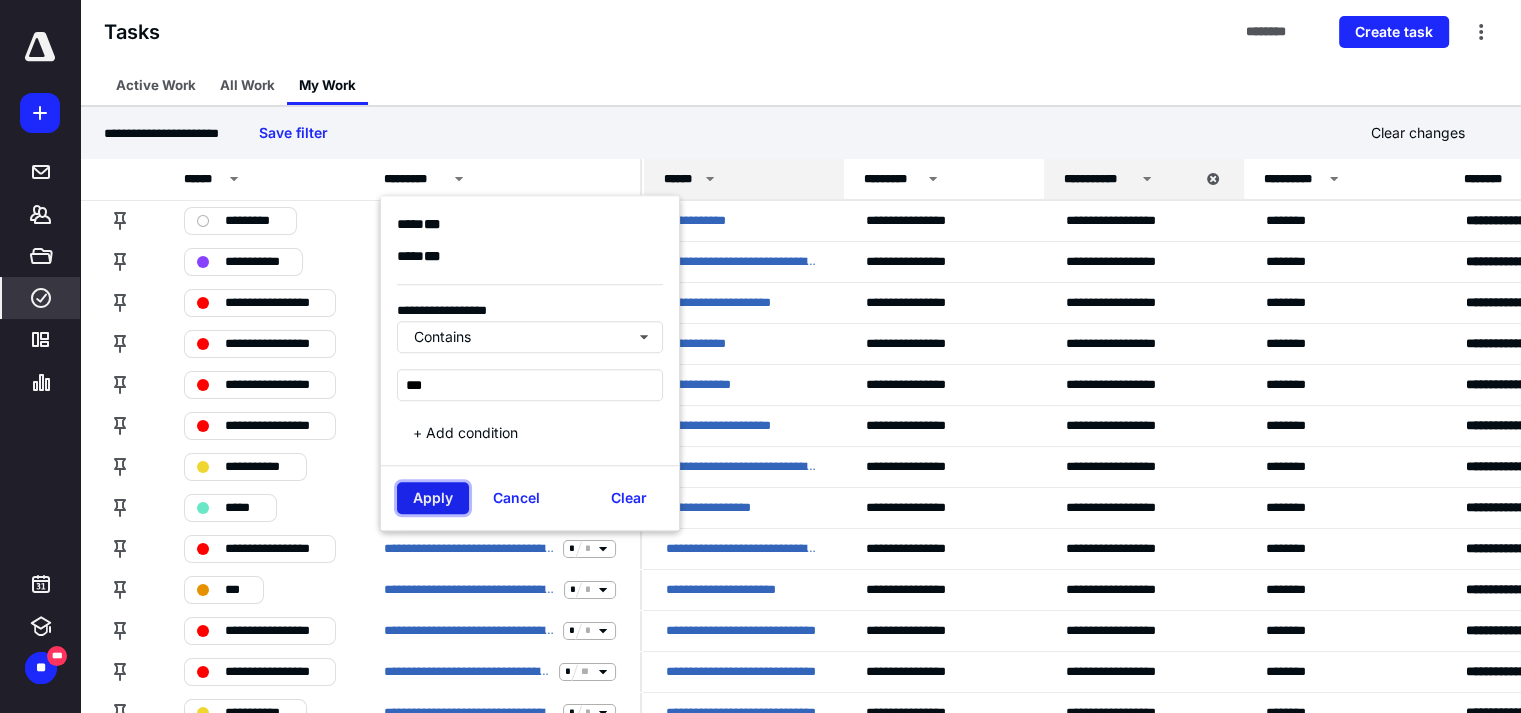click on "Apply" at bounding box center [433, 498] 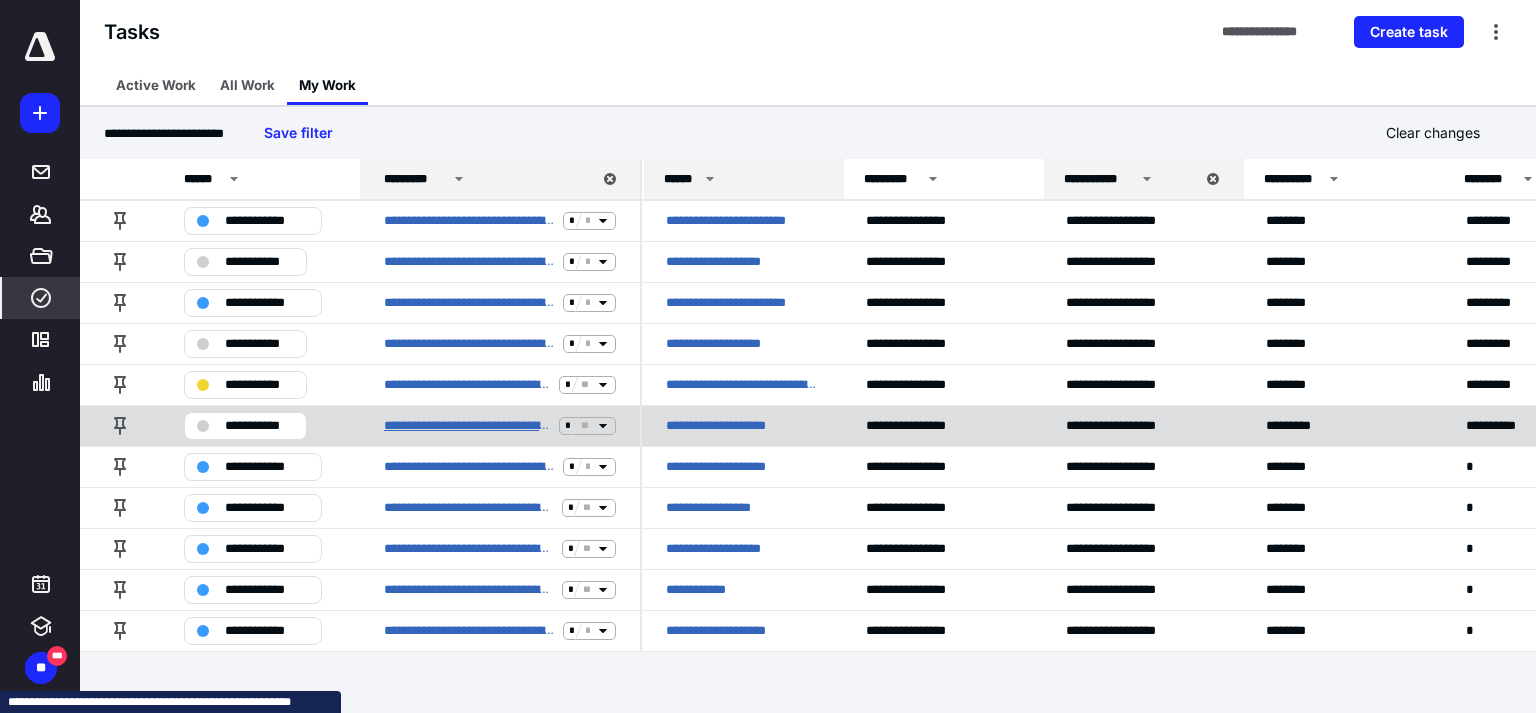 click on "**********" at bounding box center (467, 426) 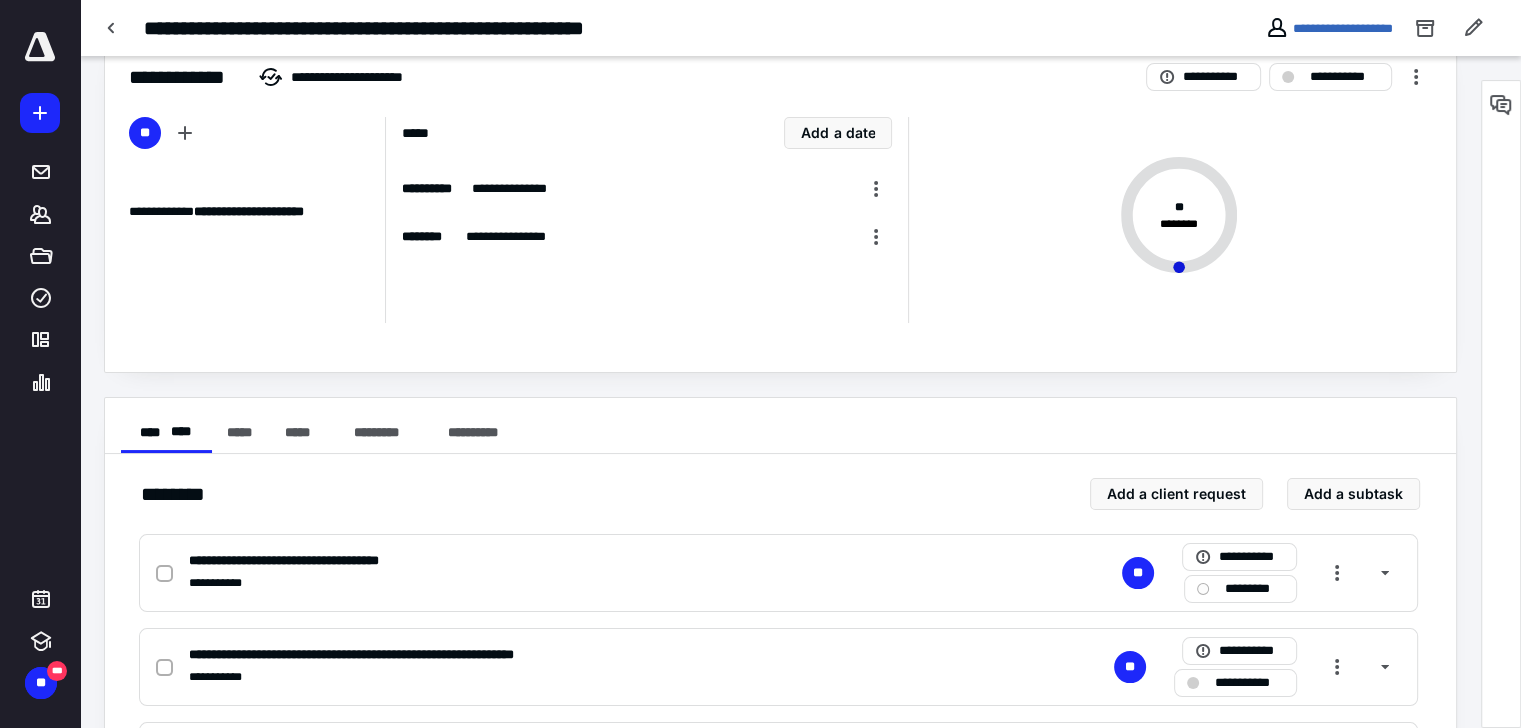 scroll, scrollTop: 0, scrollLeft: 0, axis: both 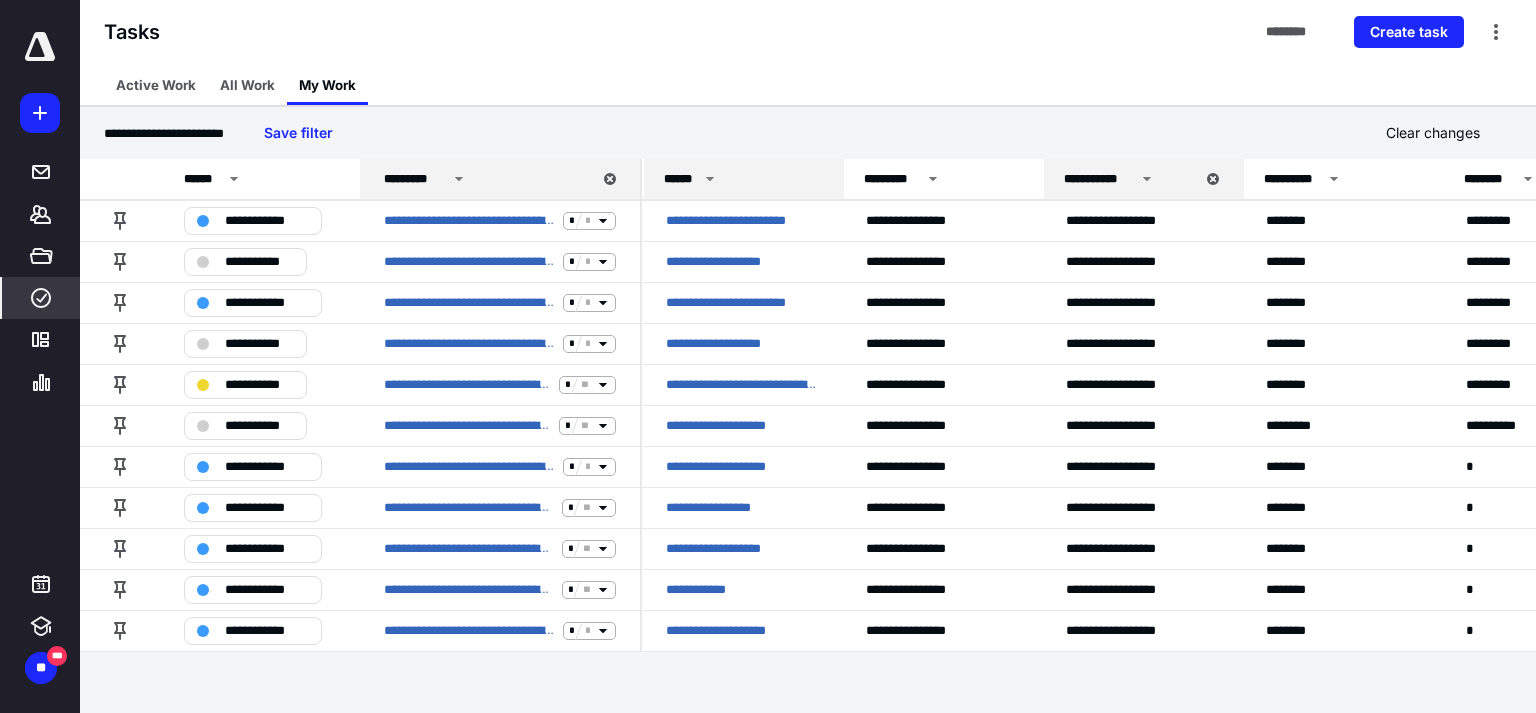 click 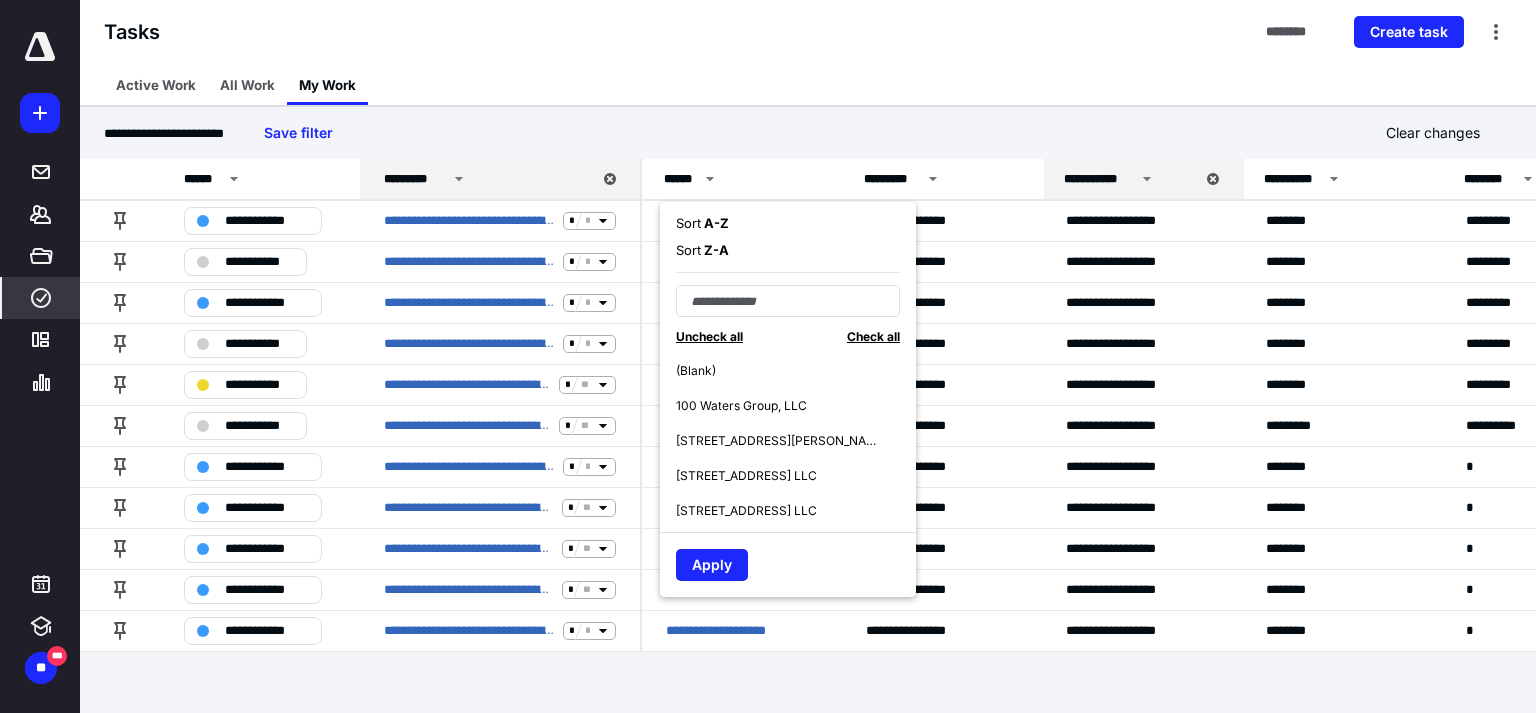 click on "A  -  Z" at bounding box center [715, 223] 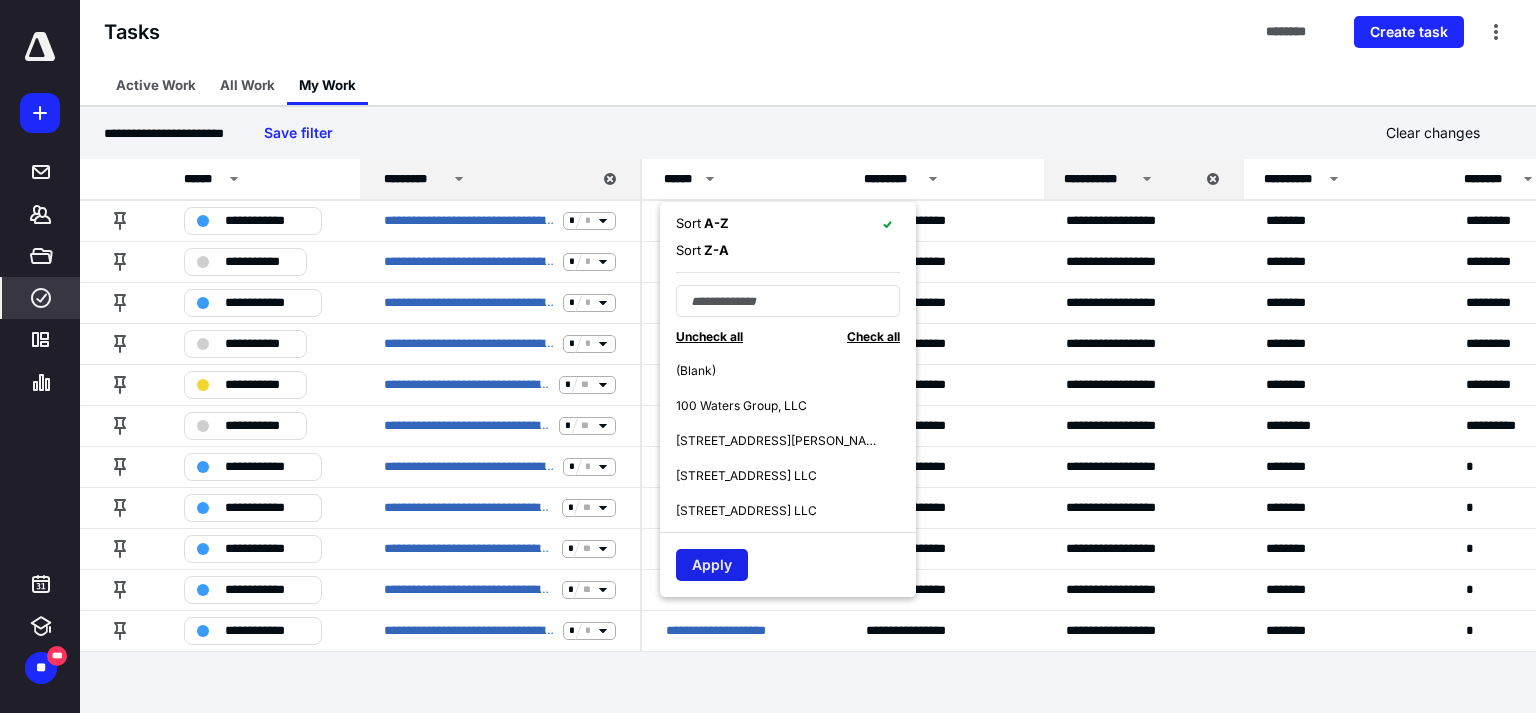 click on "Apply" at bounding box center (712, 565) 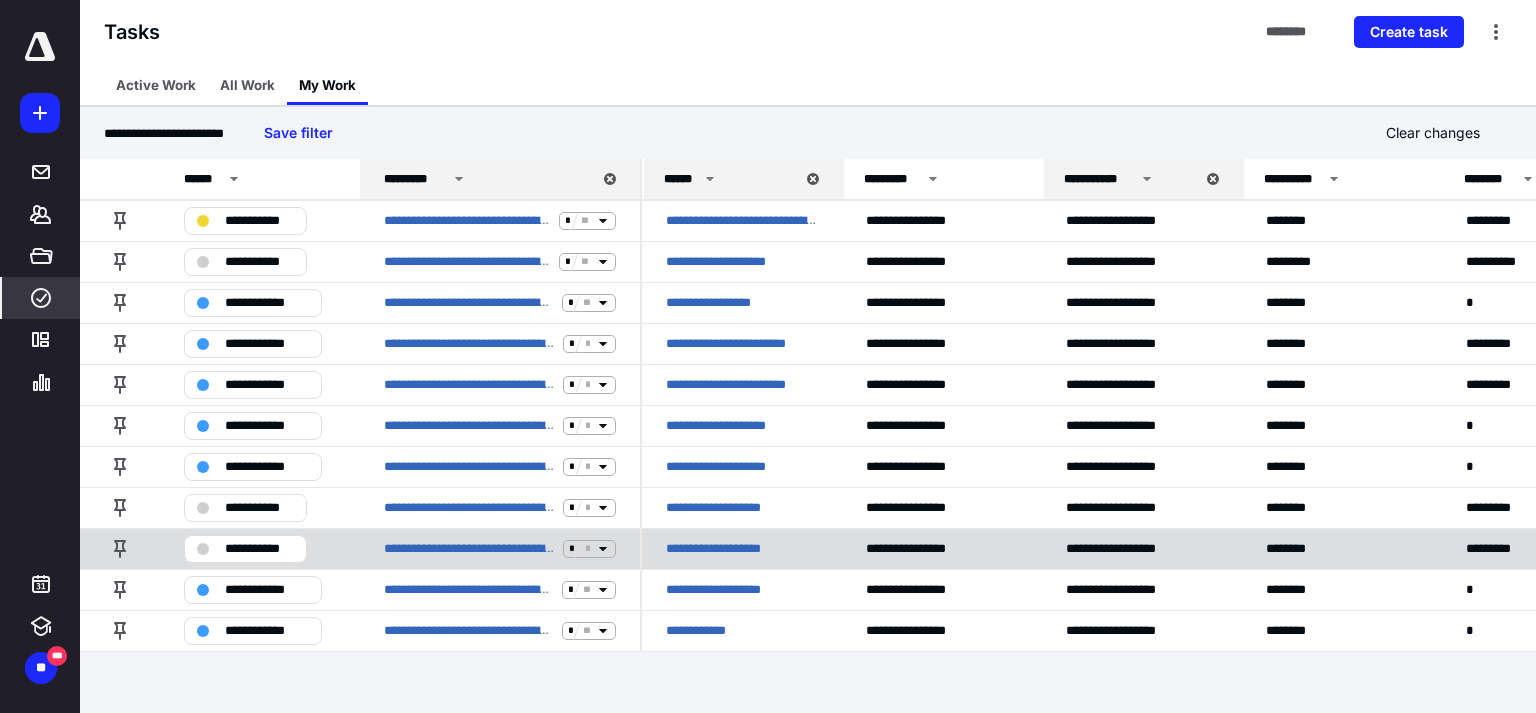 click on "**********" at bounding box center (730, 549) 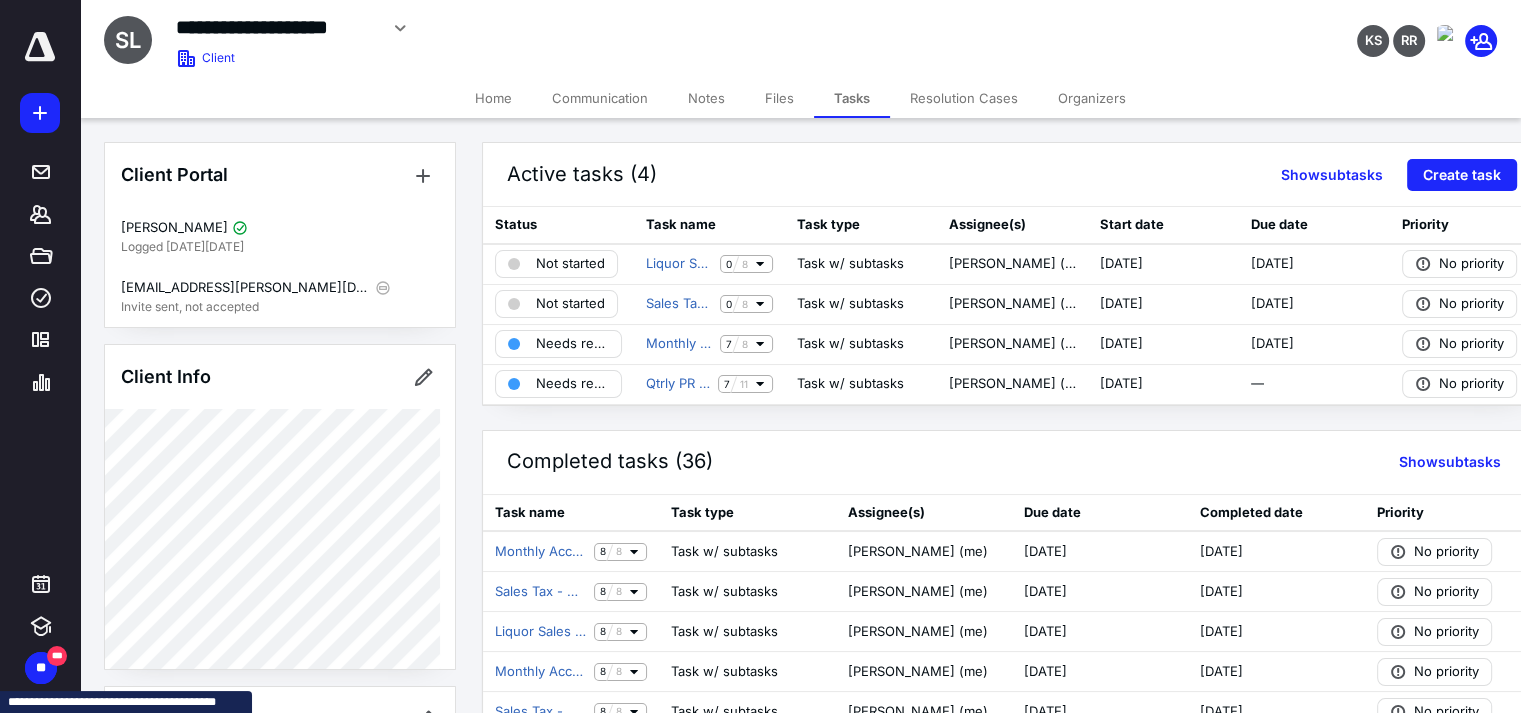 click on "Home" at bounding box center [493, 98] 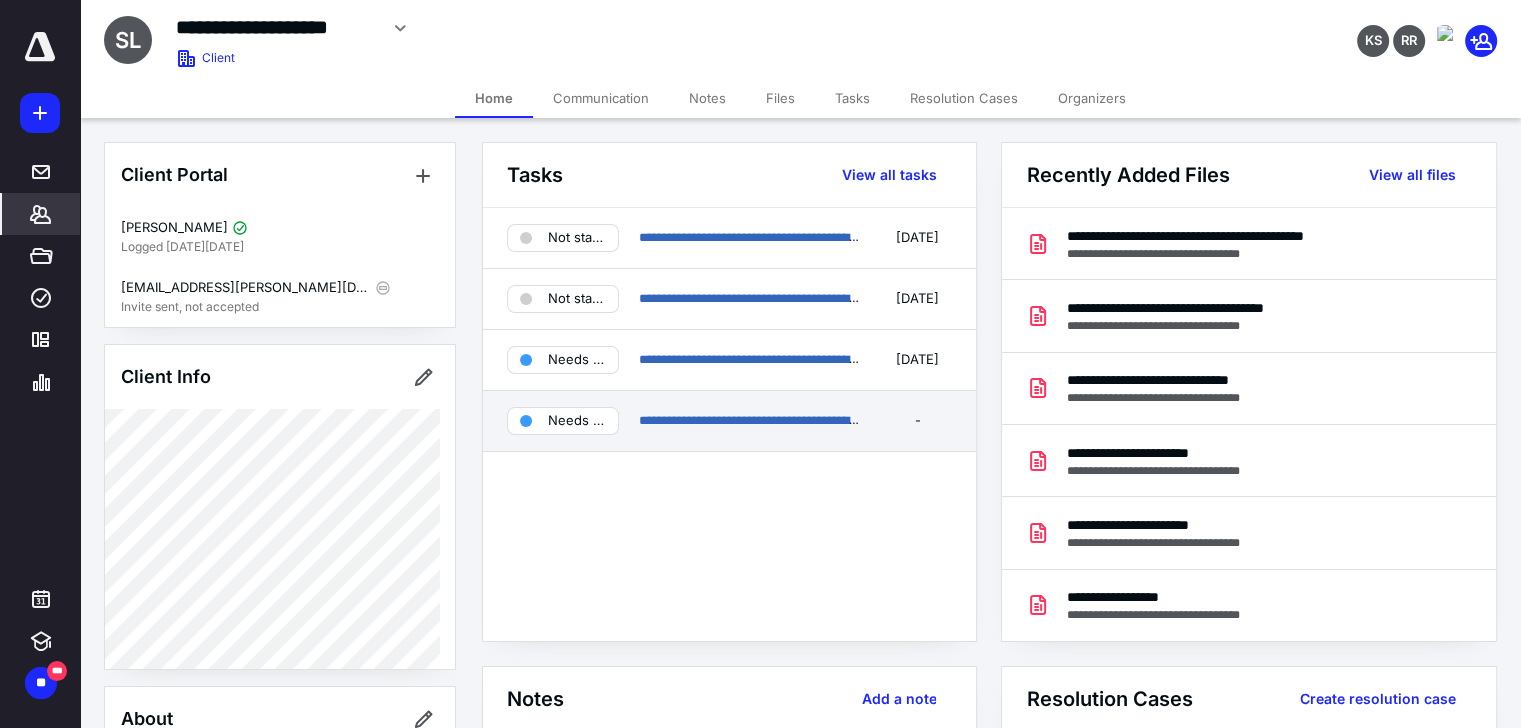 scroll, scrollTop: 400, scrollLeft: 0, axis: vertical 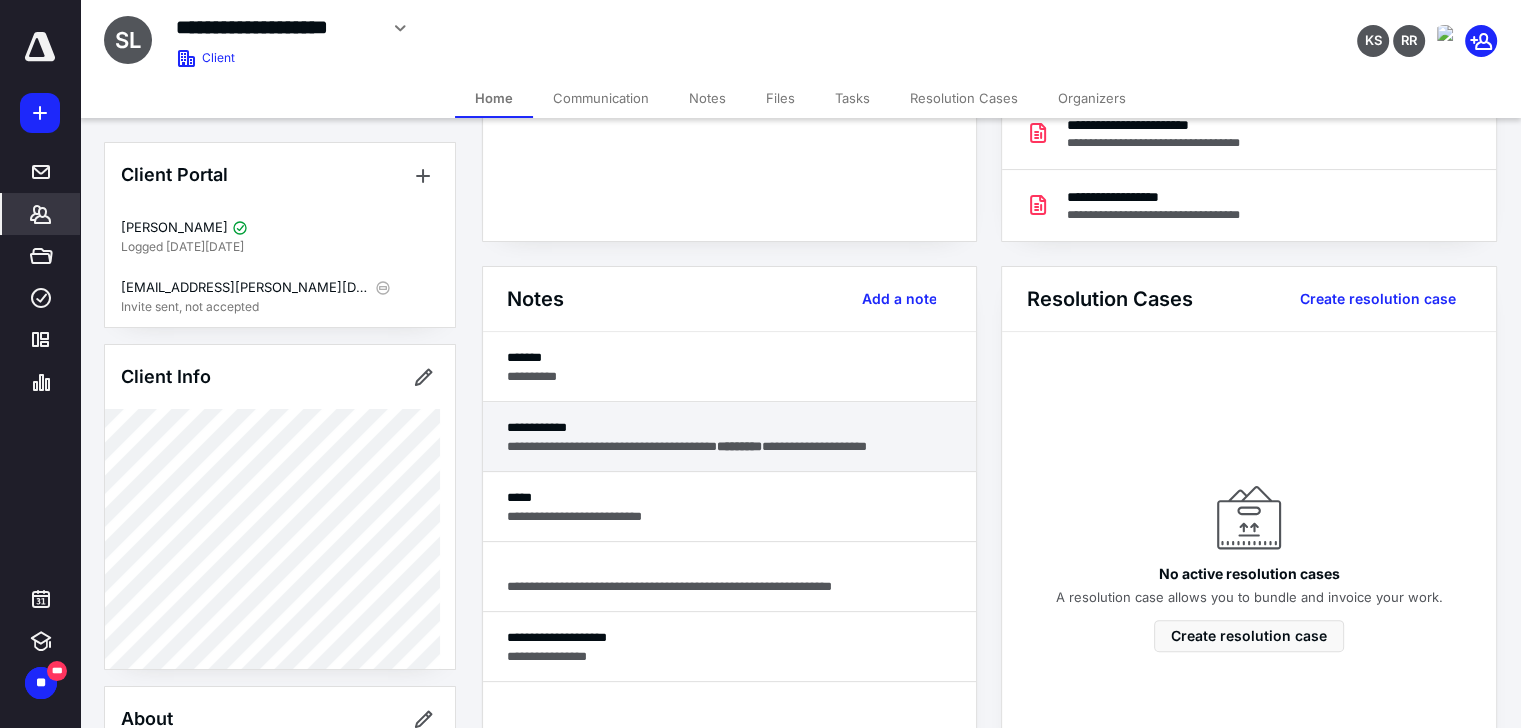 click on "**********" at bounding box center [730, 427] 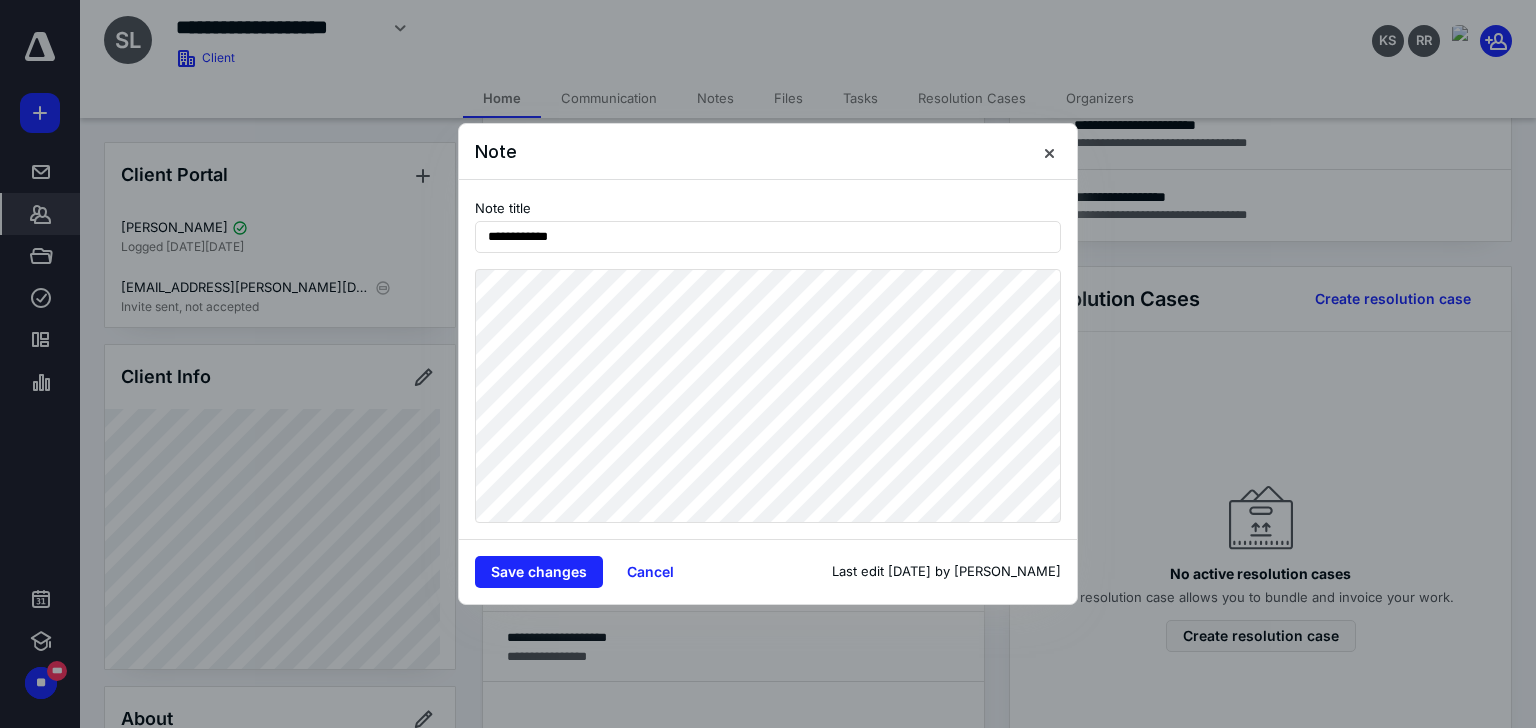 click on "**********" at bounding box center [768, 359] 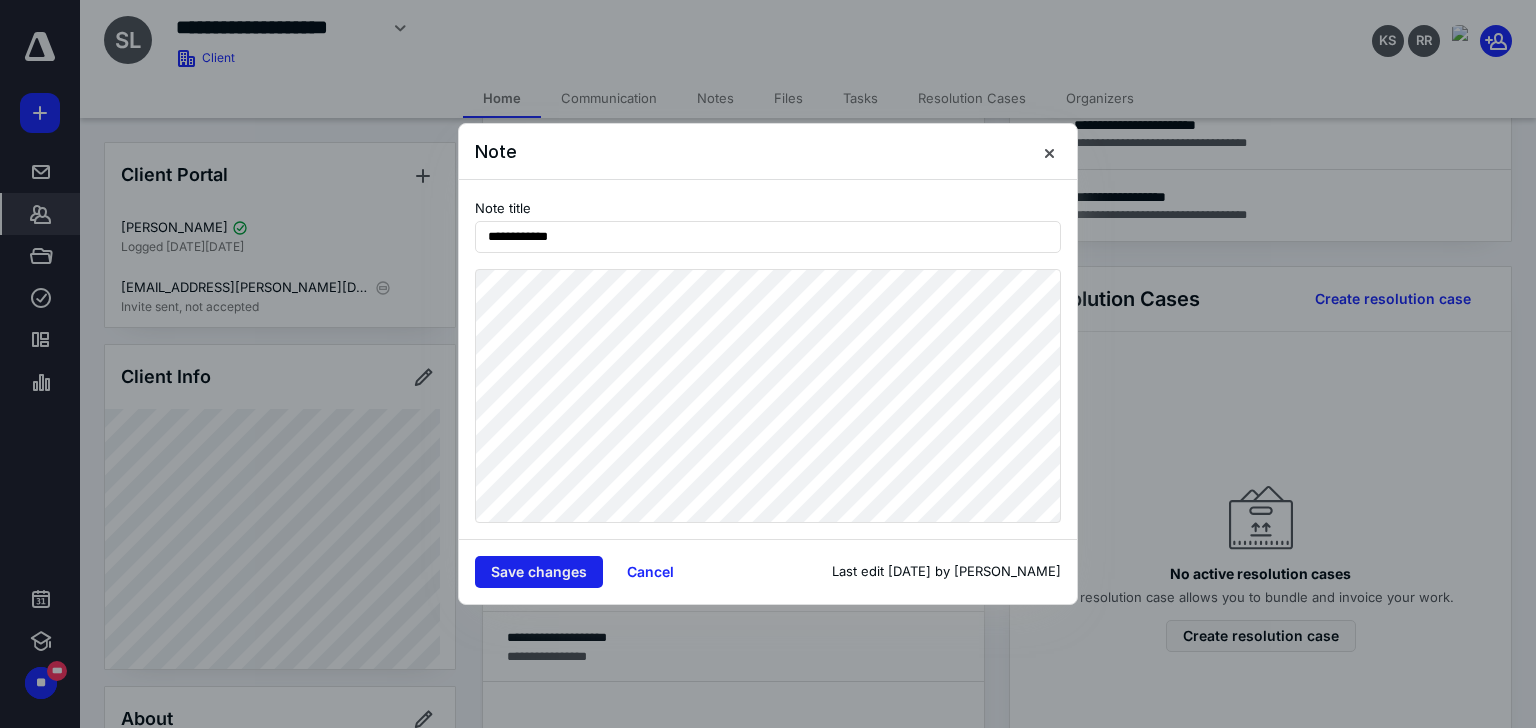 click on "Save changes" at bounding box center [539, 572] 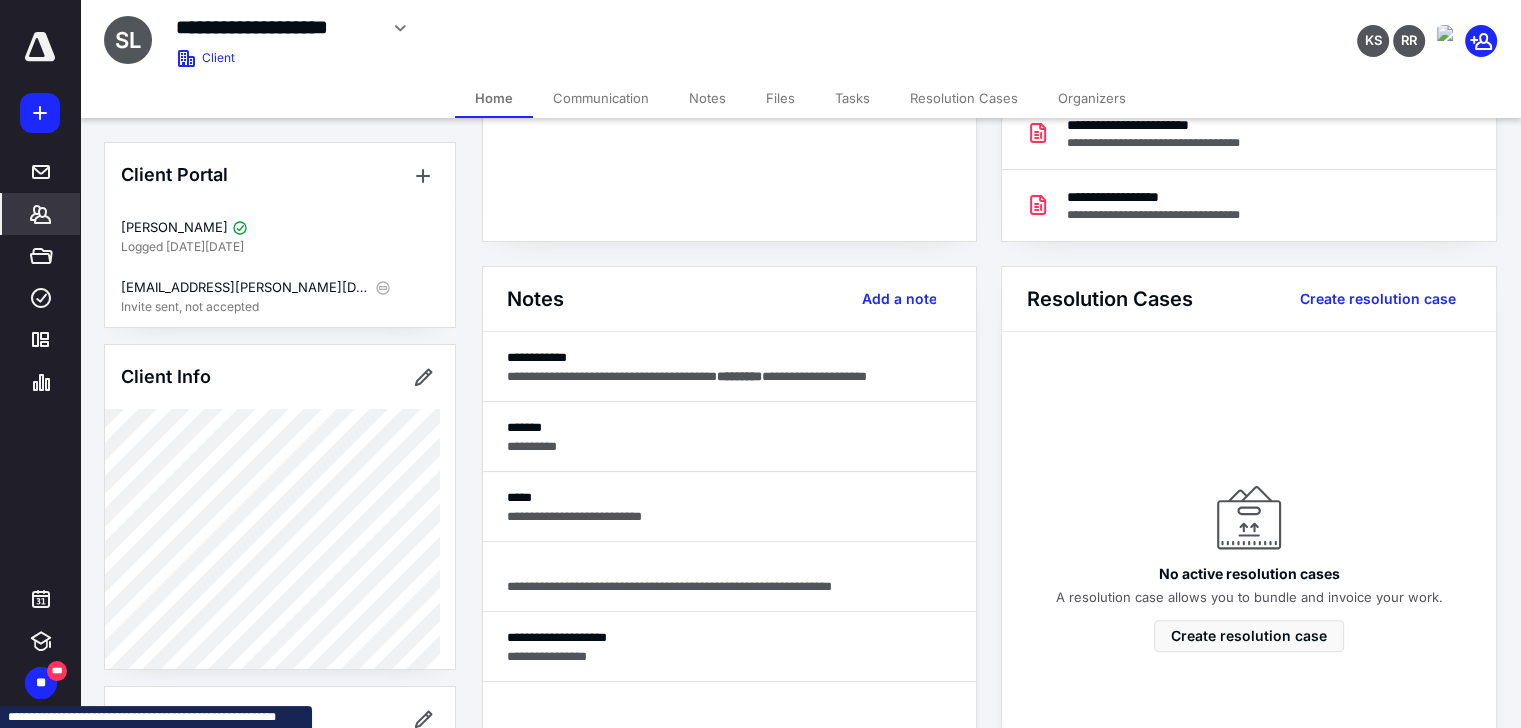 click on "Files" at bounding box center [780, 98] 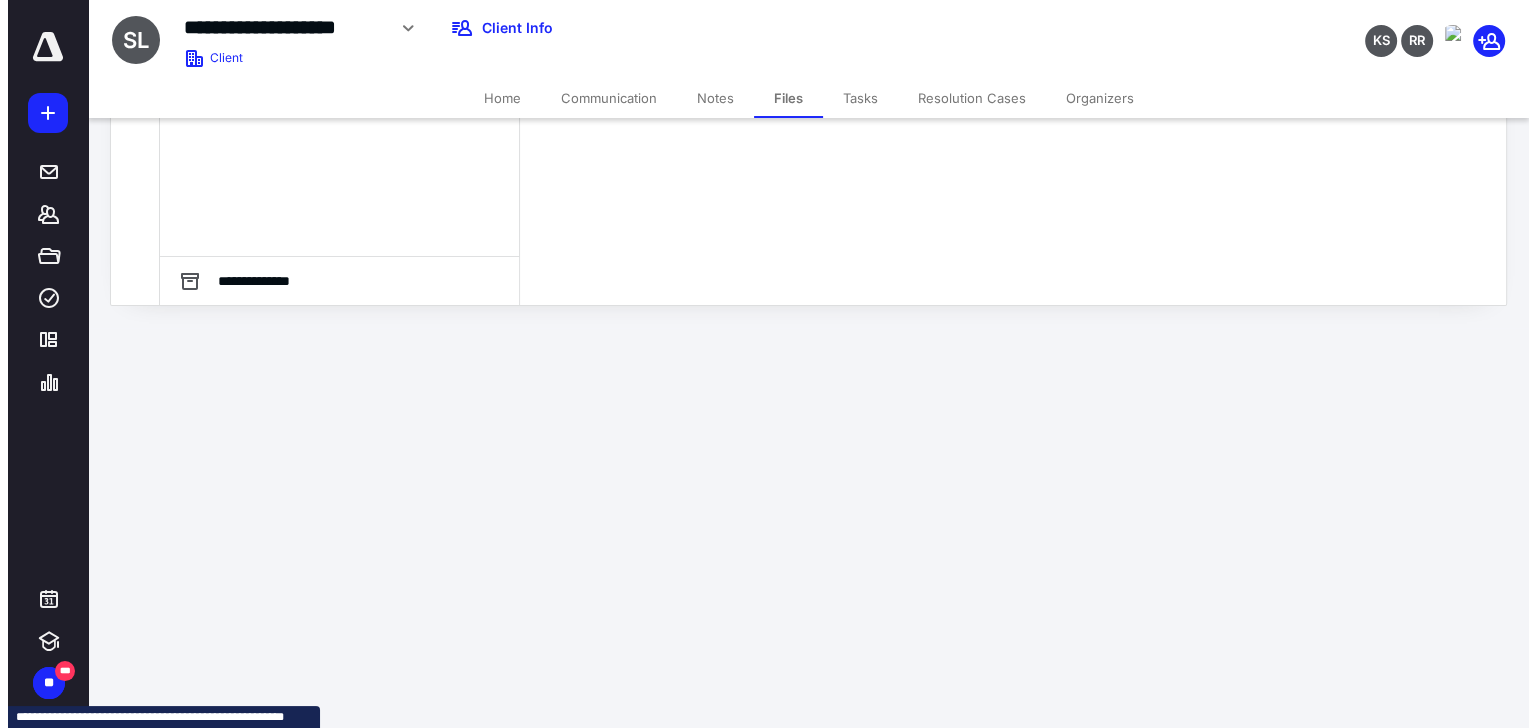scroll, scrollTop: 0, scrollLeft: 0, axis: both 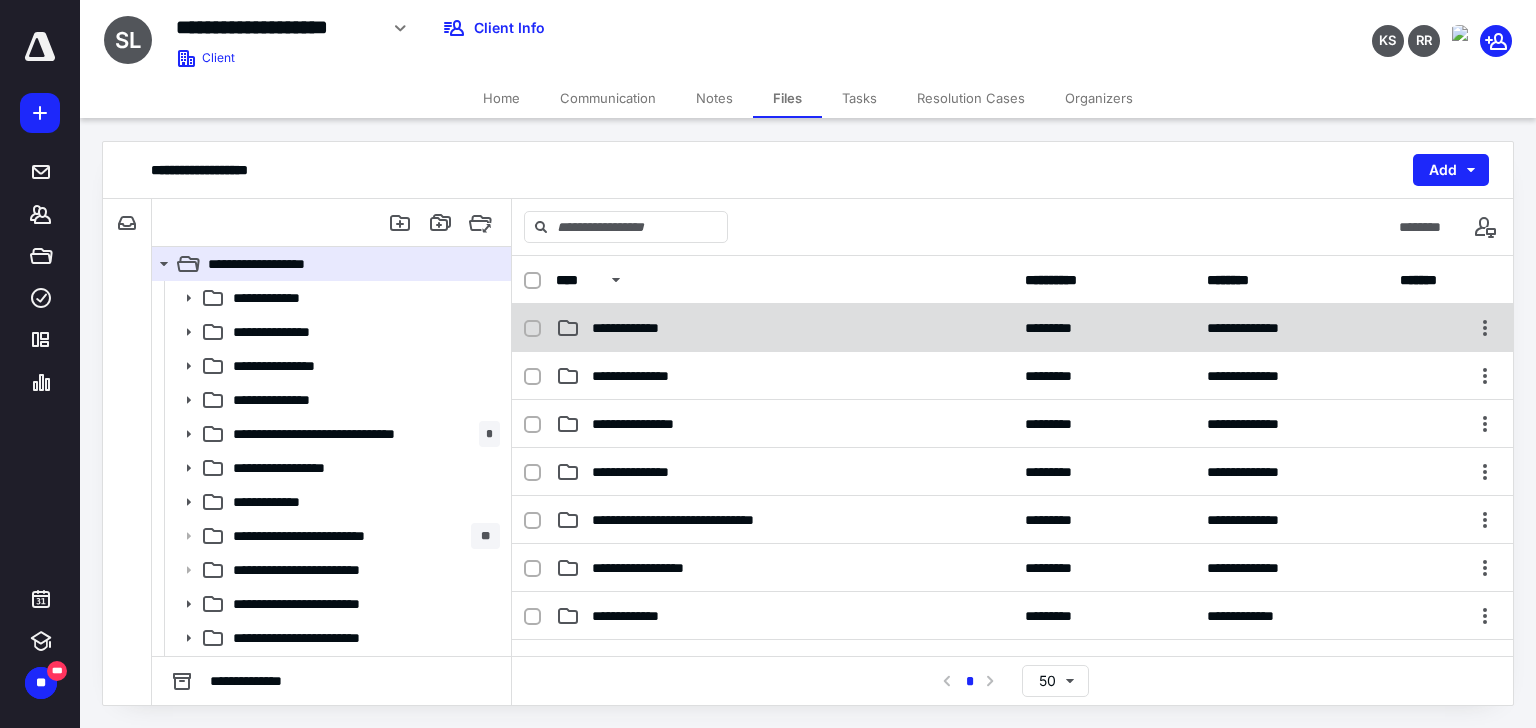 click on "**********" at bounding box center [641, 328] 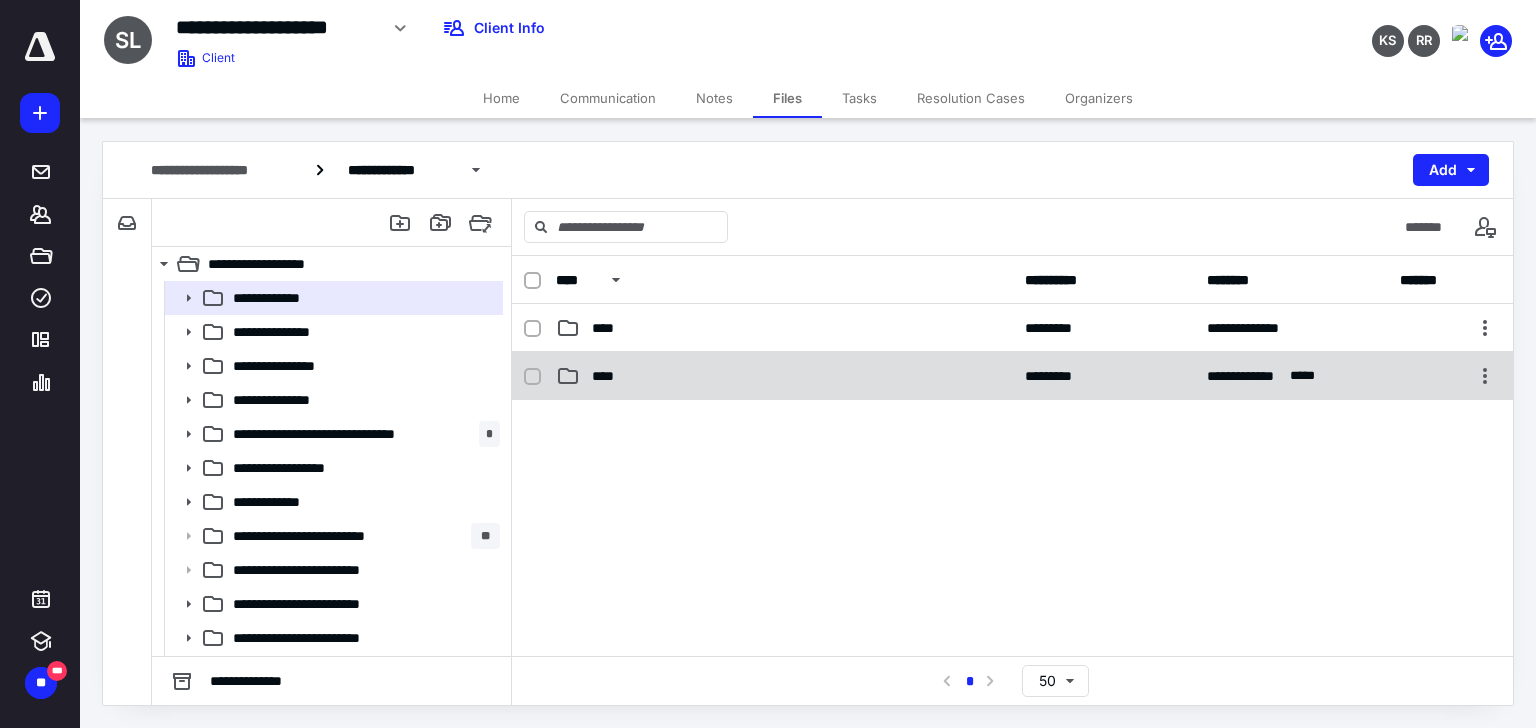 click on "****" at bounding box center [609, 376] 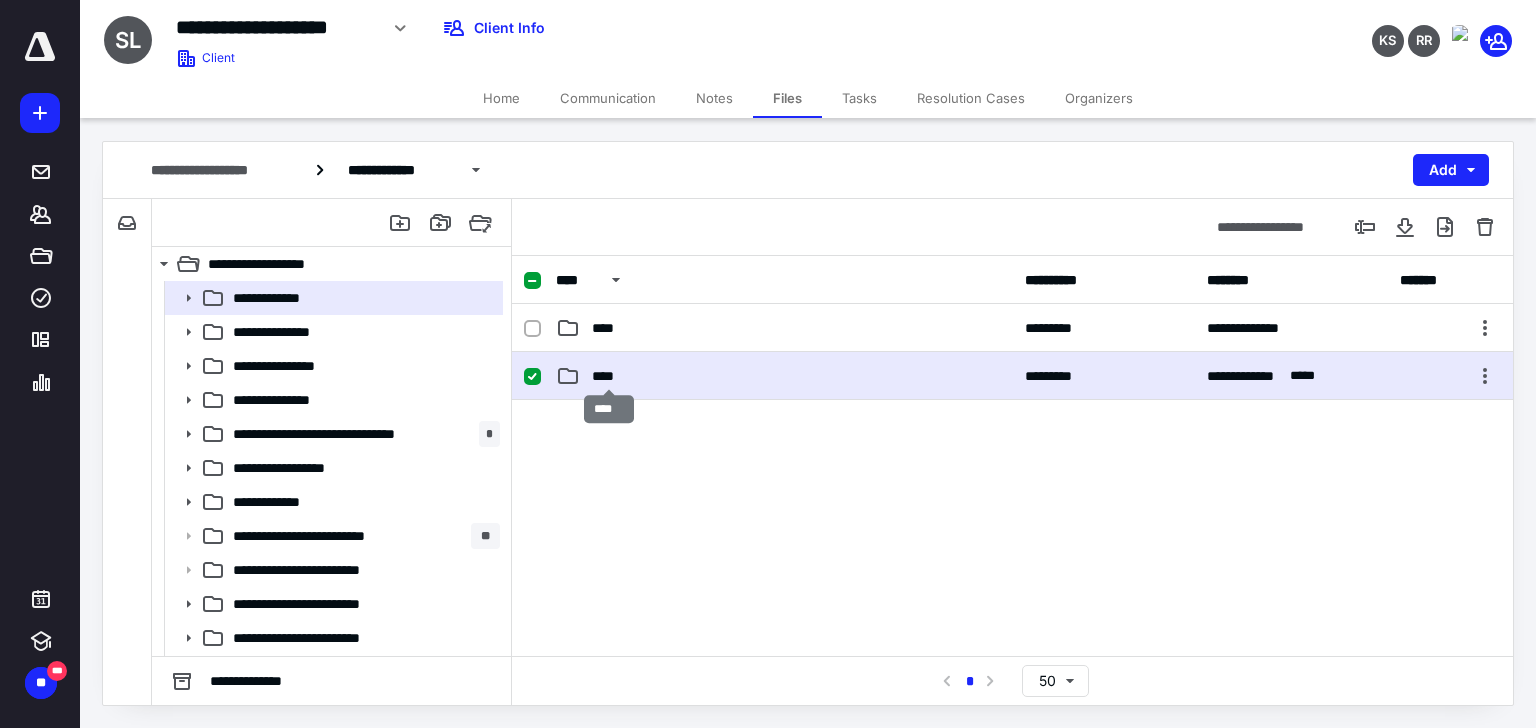 click on "****" at bounding box center (609, 376) 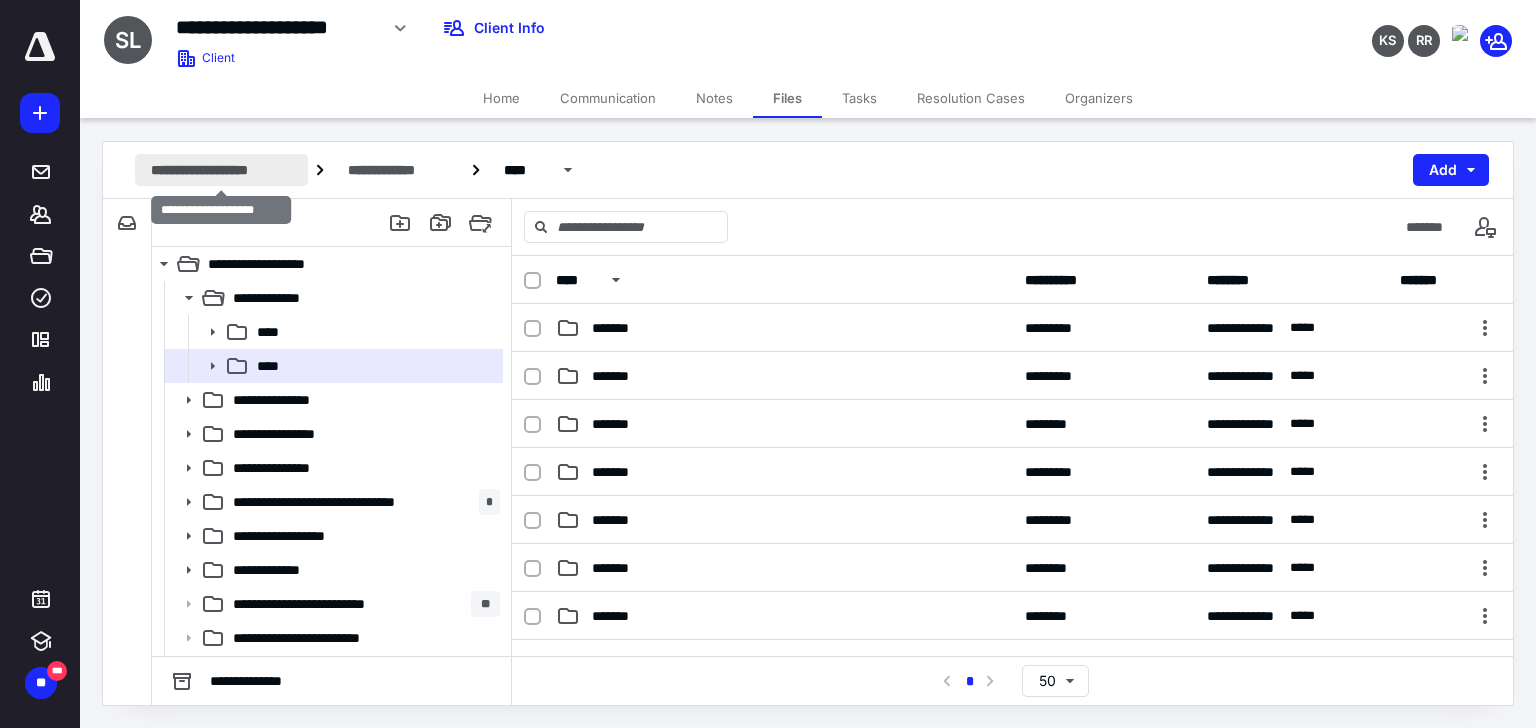 click on "**********" at bounding box center (221, 170) 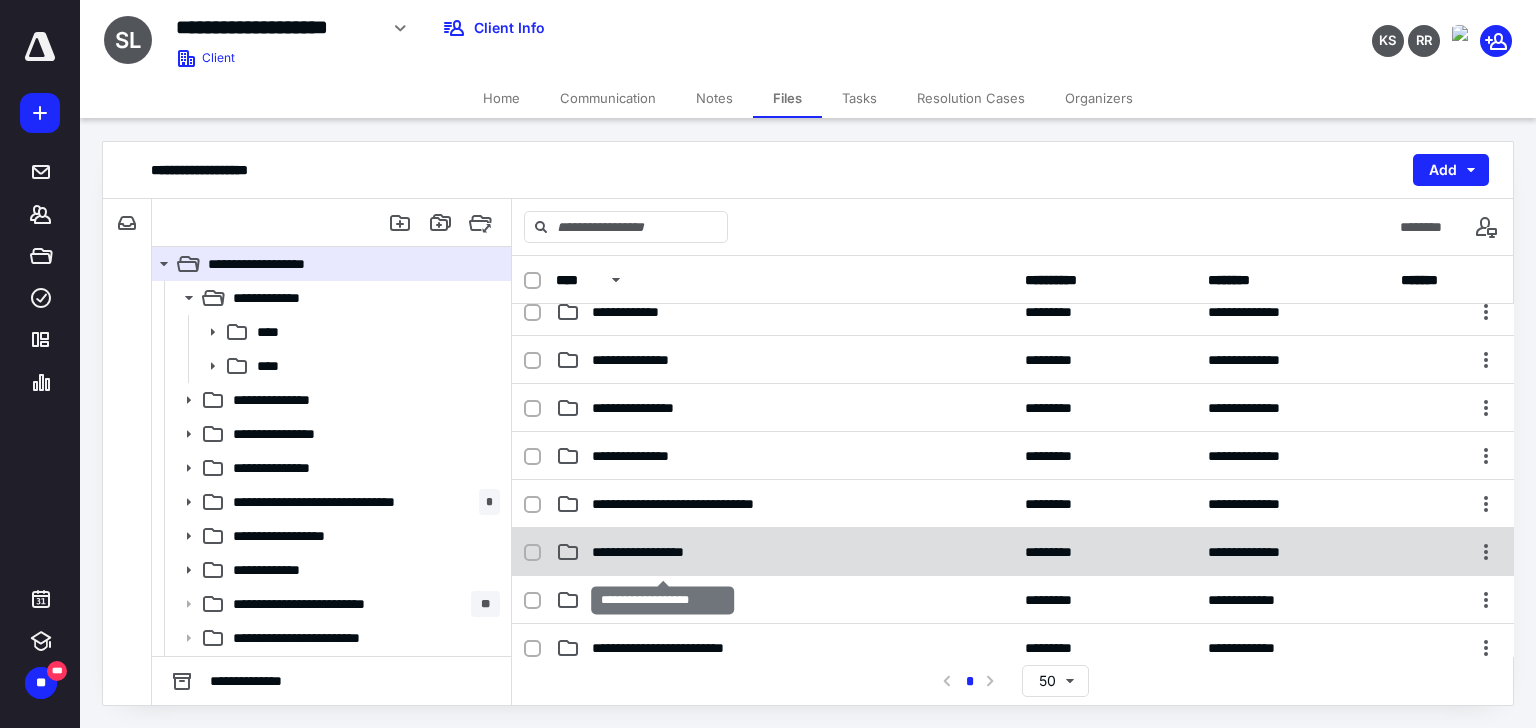 scroll, scrollTop: 0, scrollLeft: 0, axis: both 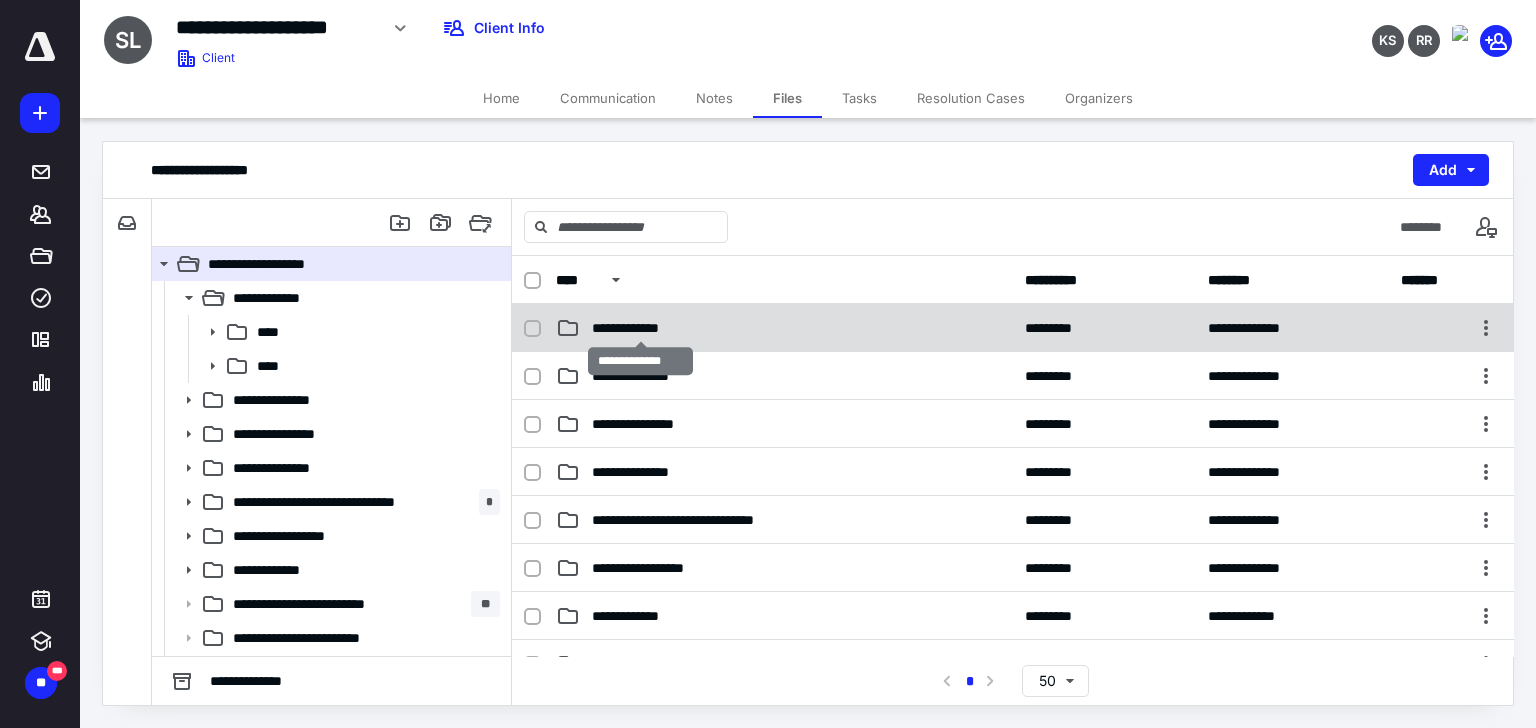 click on "**********" at bounding box center (641, 328) 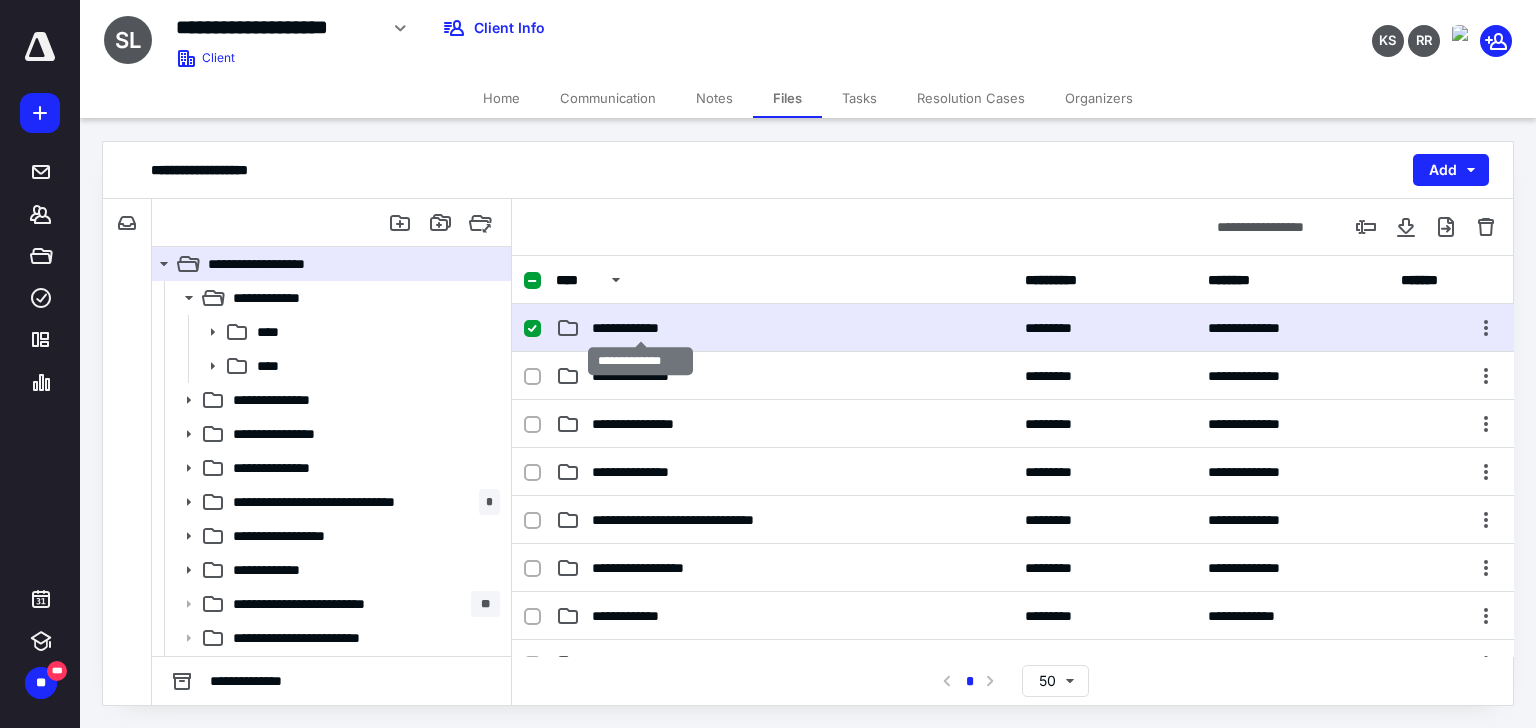 click on "**********" at bounding box center [641, 328] 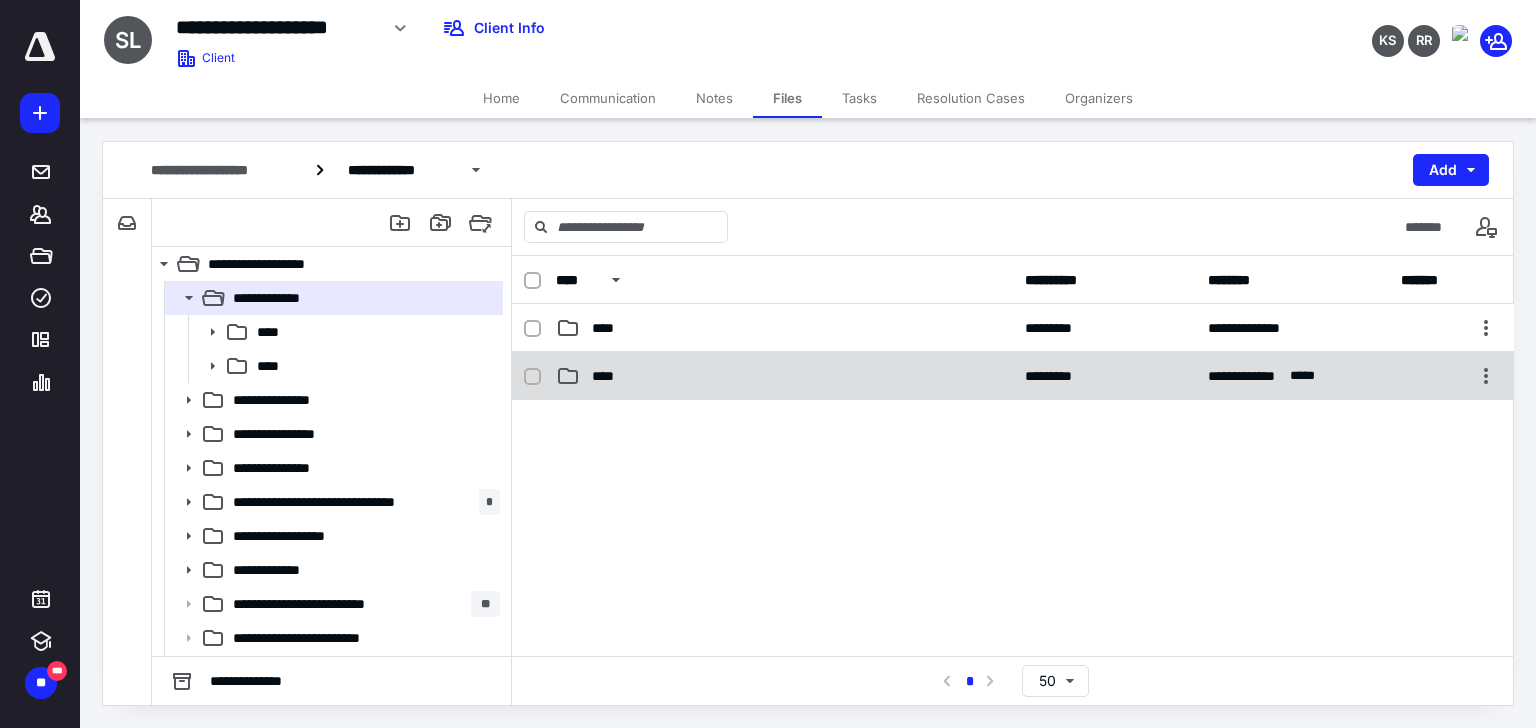 click on "****" at bounding box center (784, 376) 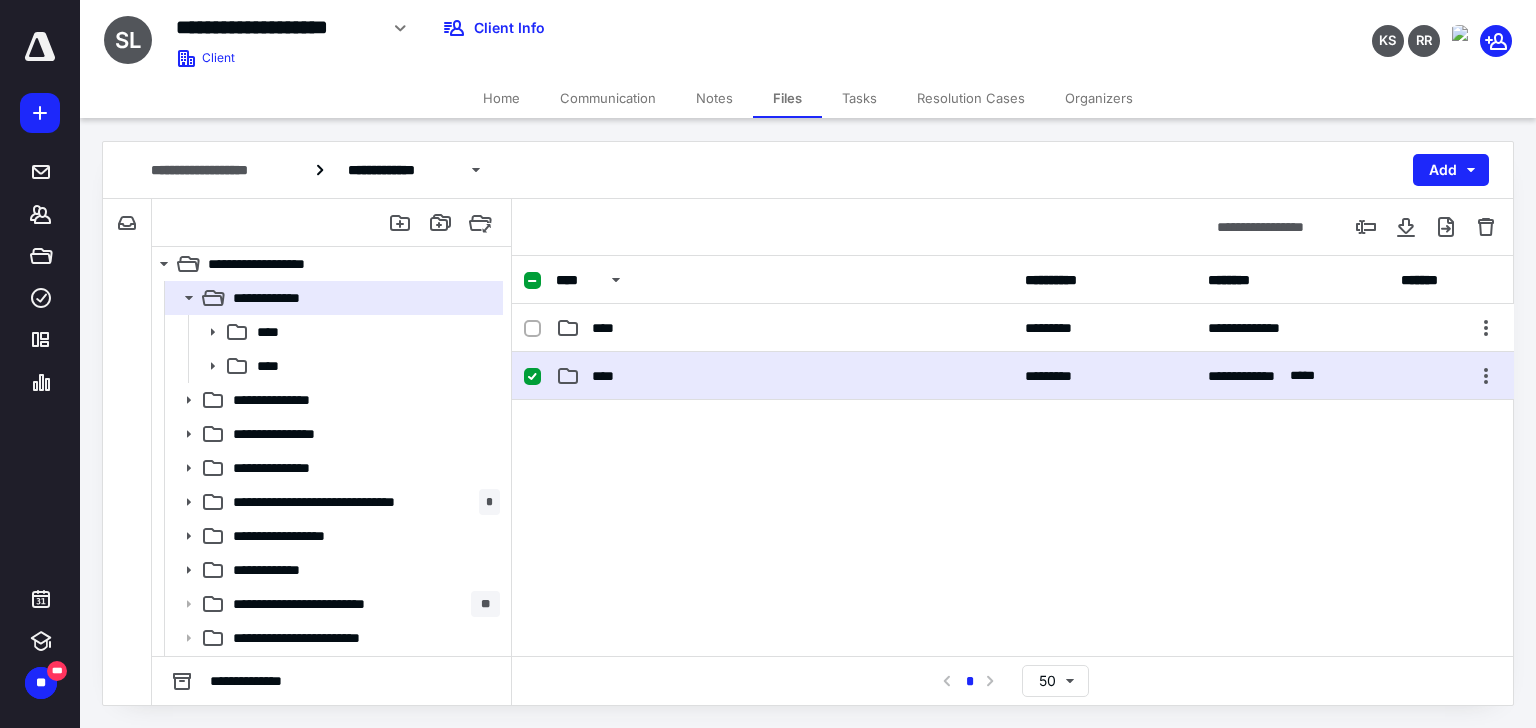 click on "****" at bounding box center (784, 376) 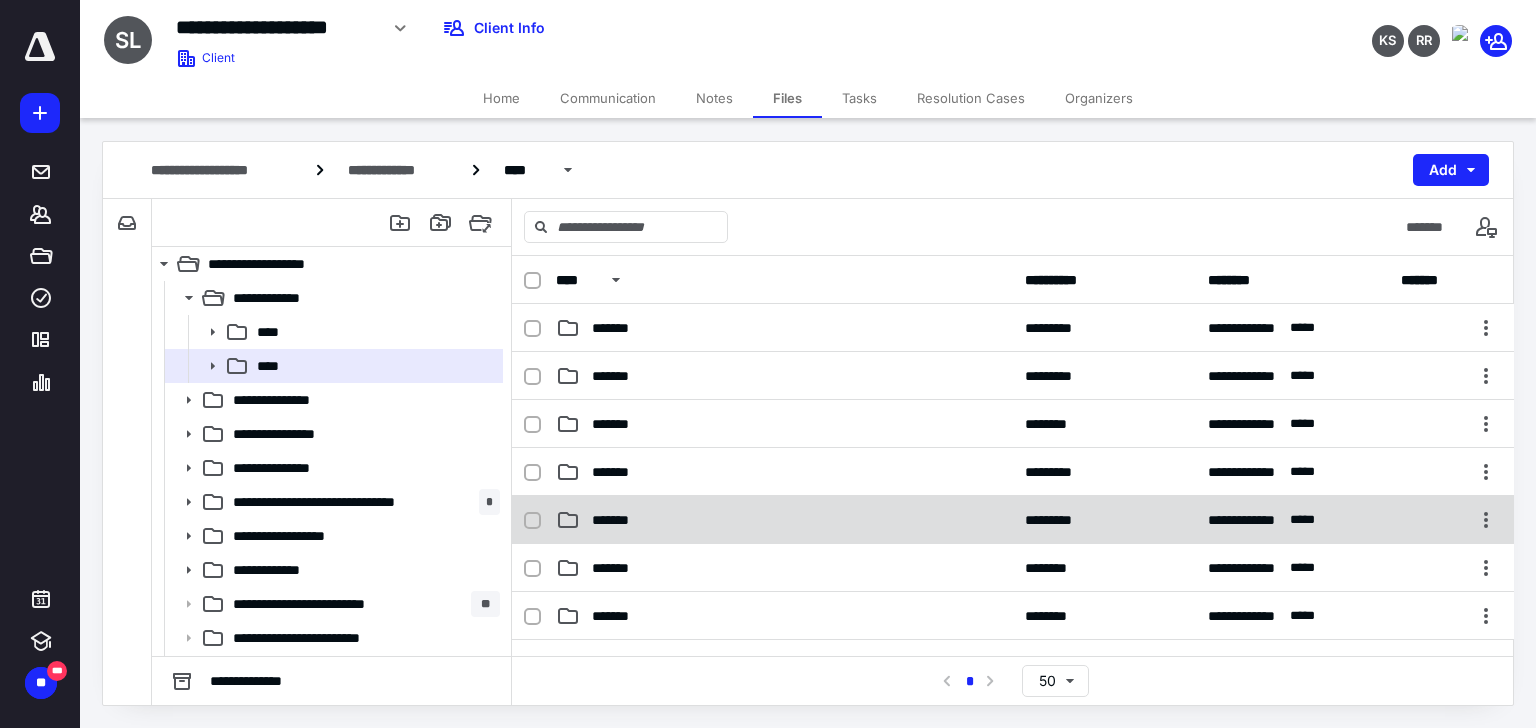 click on "*******" at bounding box center [619, 520] 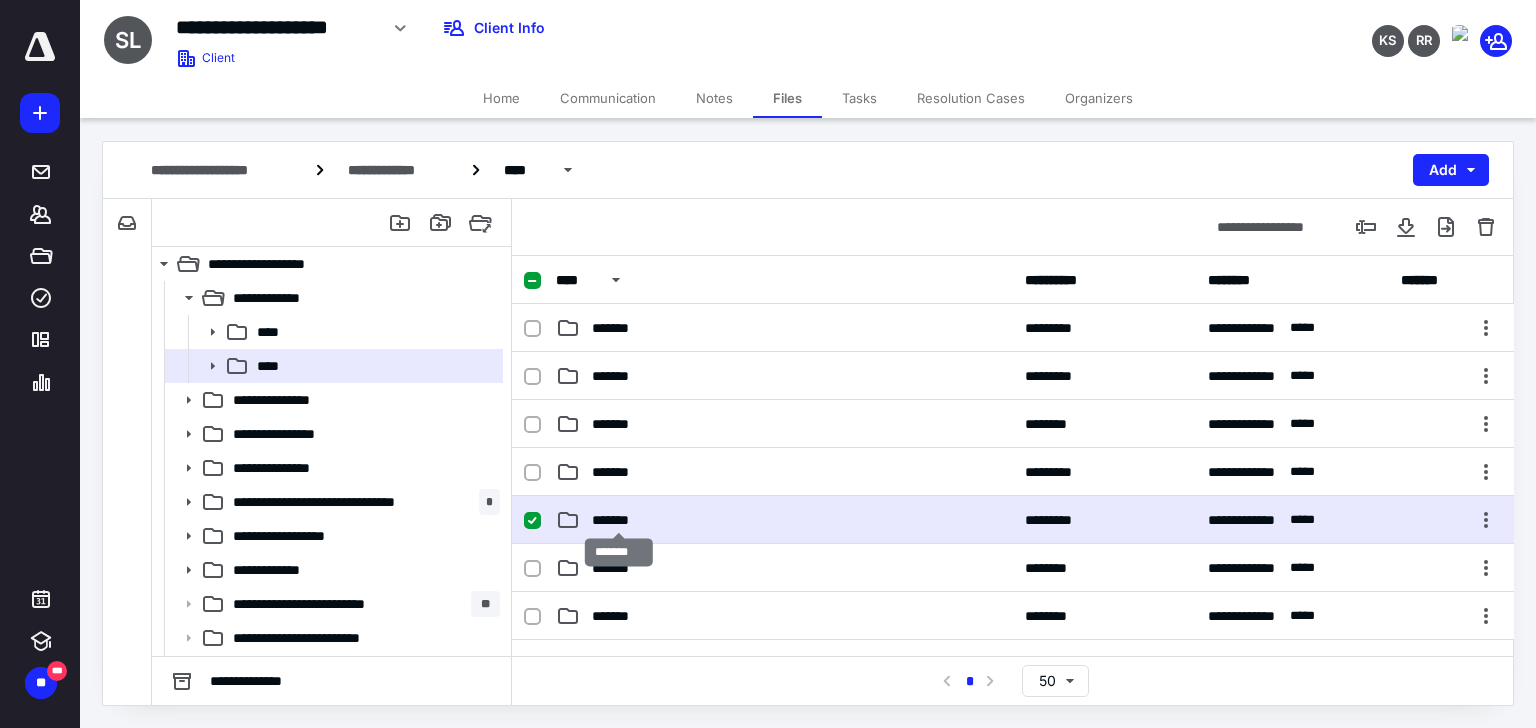 click on "*******" at bounding box center [619, 520] 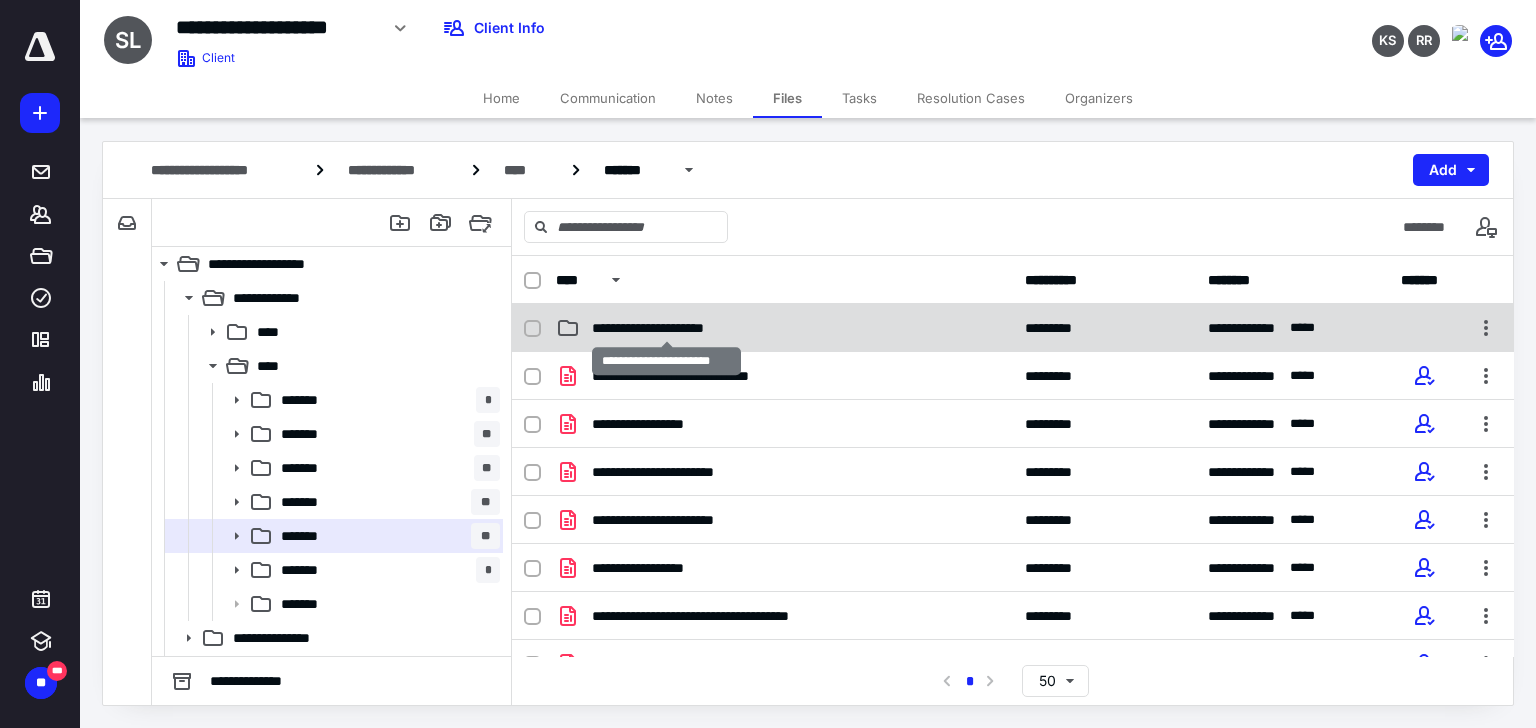 click on "**********" at bounding box center (666, 328) 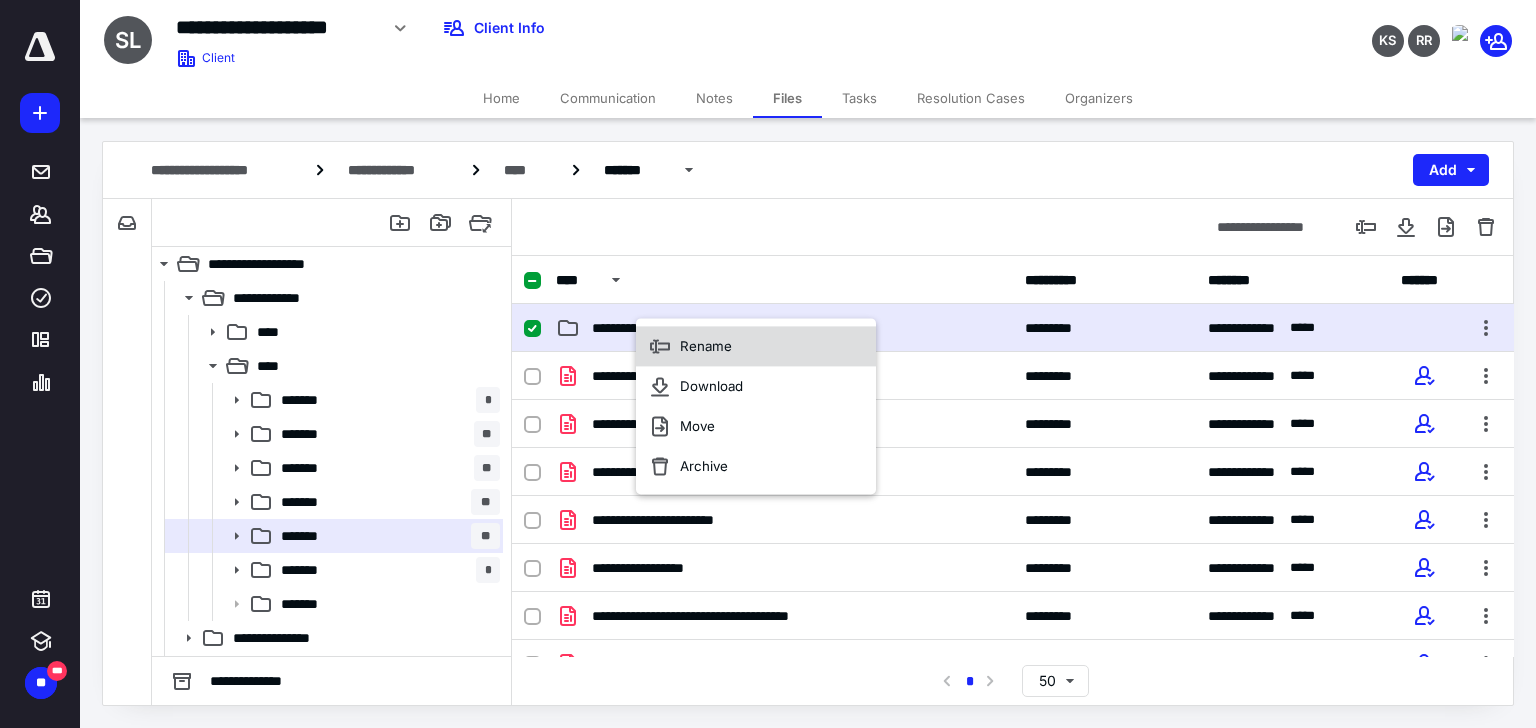 click 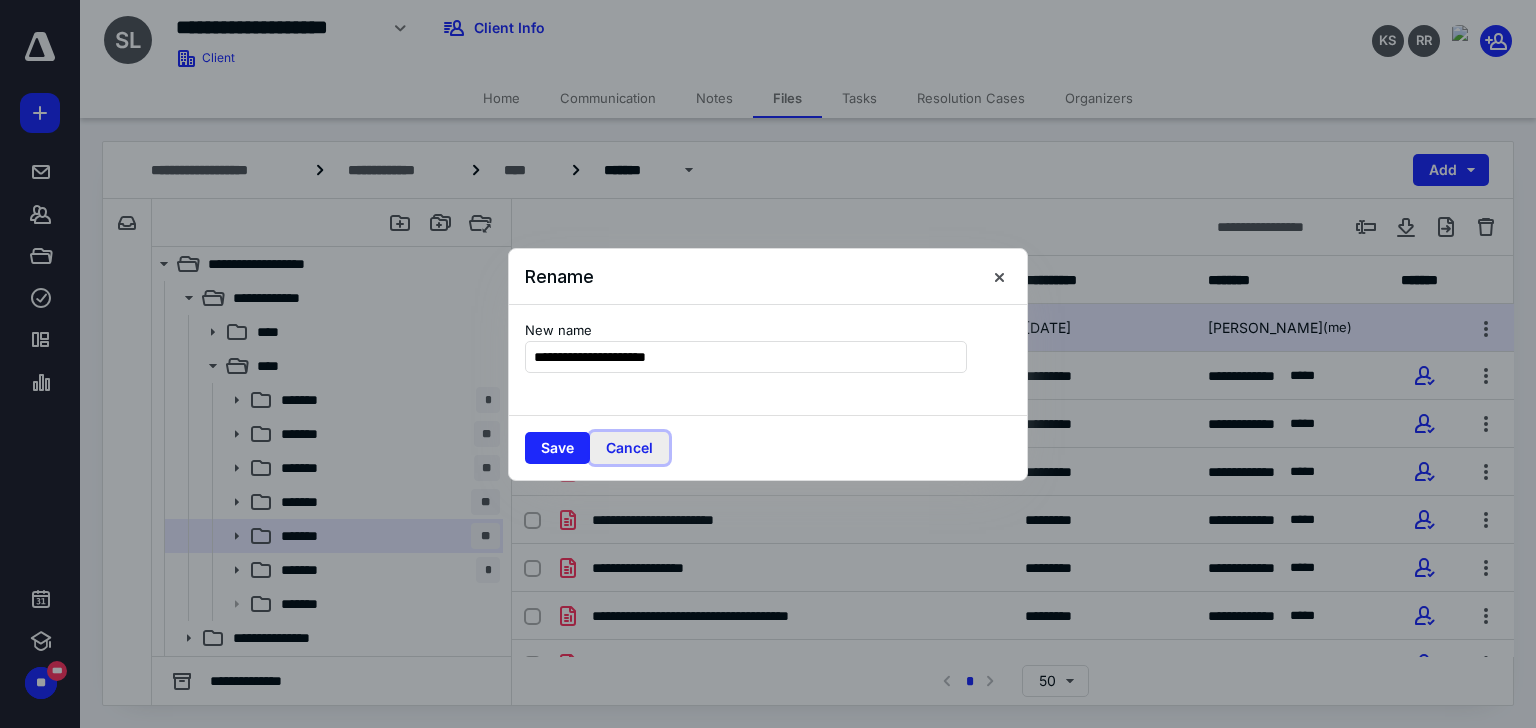 click on "Cancel" at bounding box center [629, 448] 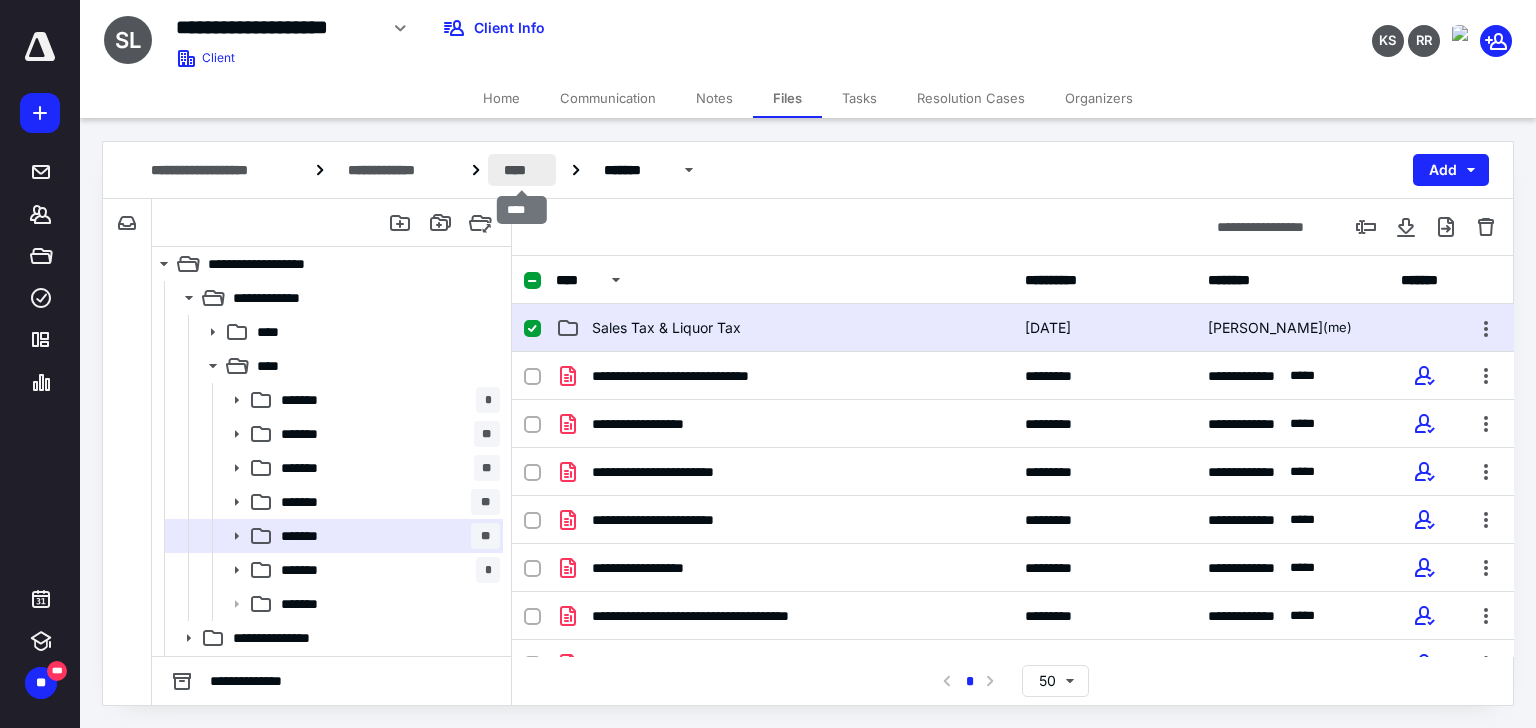 click on "****" at bounding box center [521, 170] 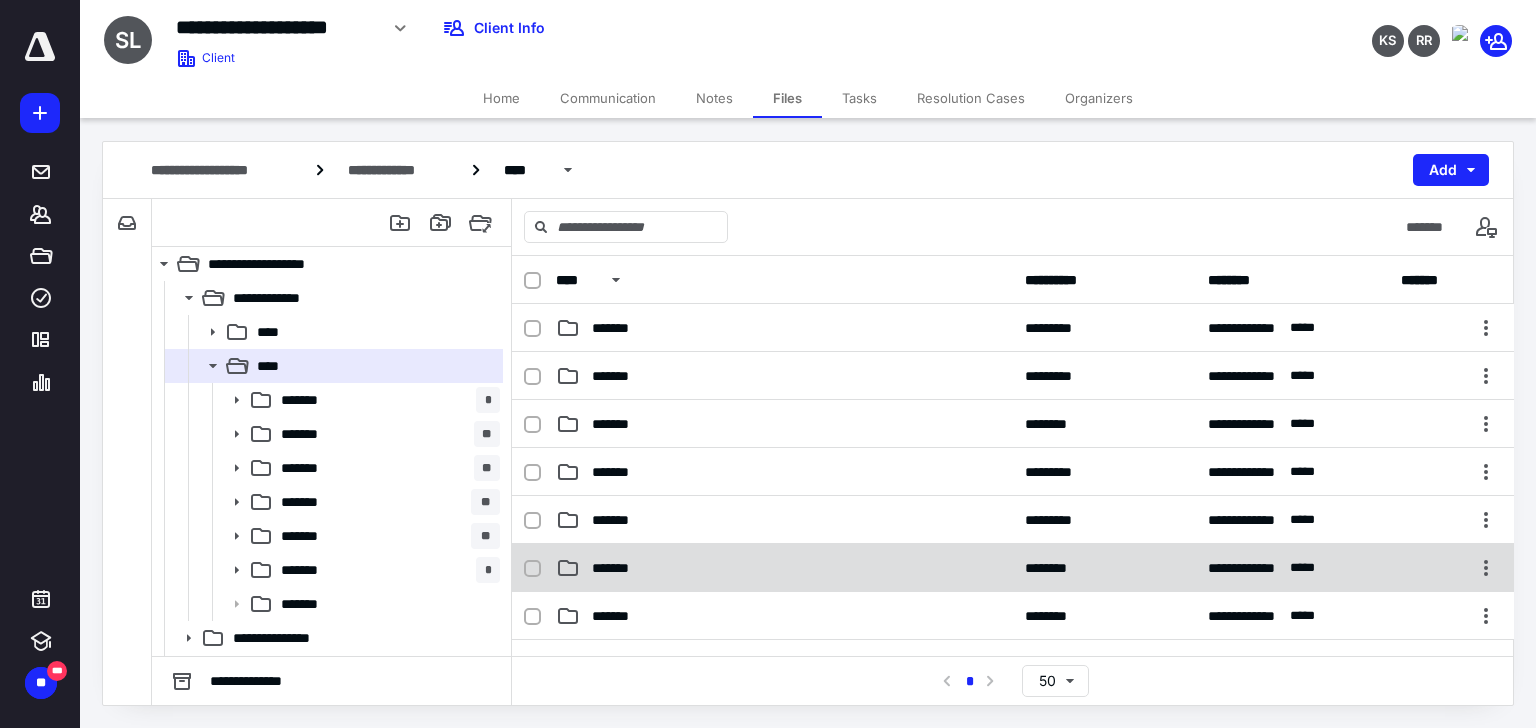 click on "*******" at bounding box center [620, 568] 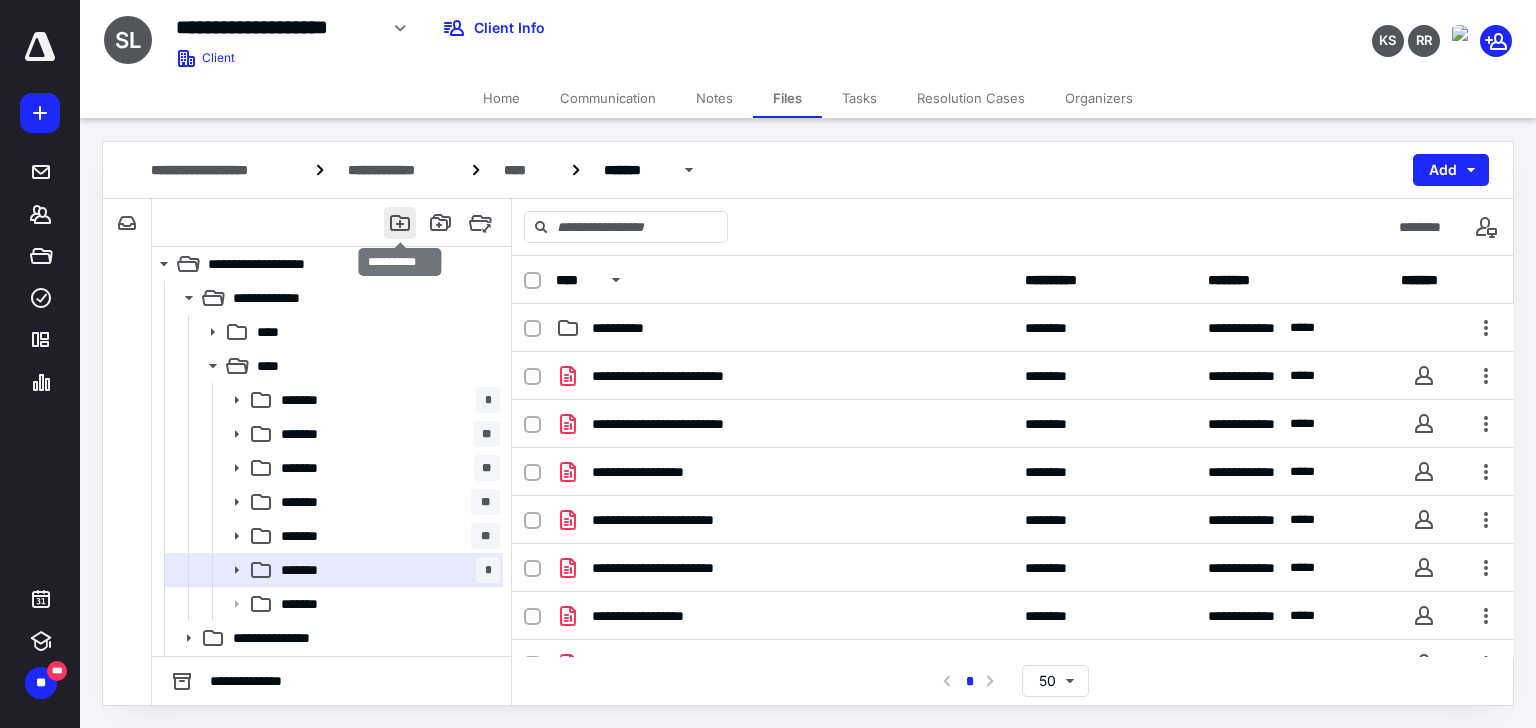 click at bounding box center [400, 223] 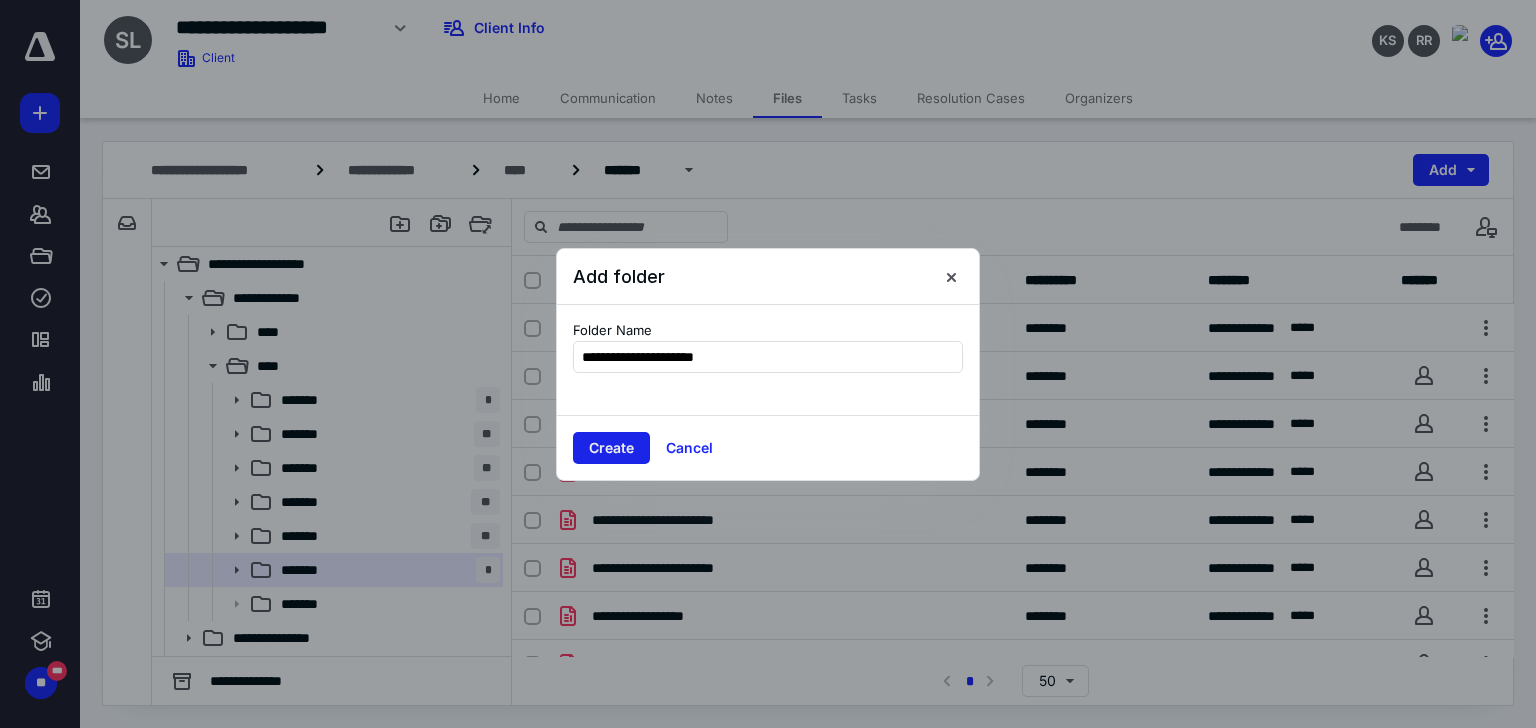 type on "**********" 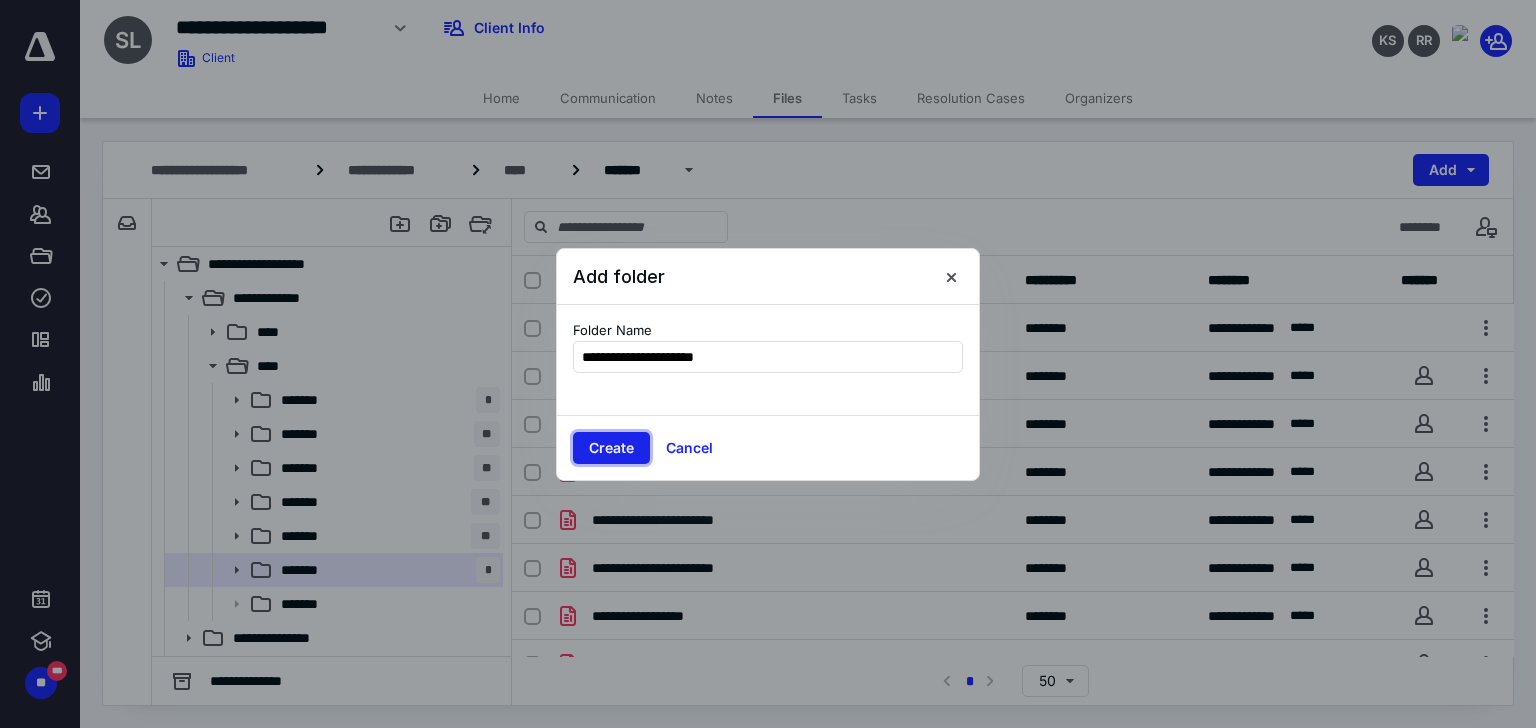 click on "Create" at bounding box center [611, 448] 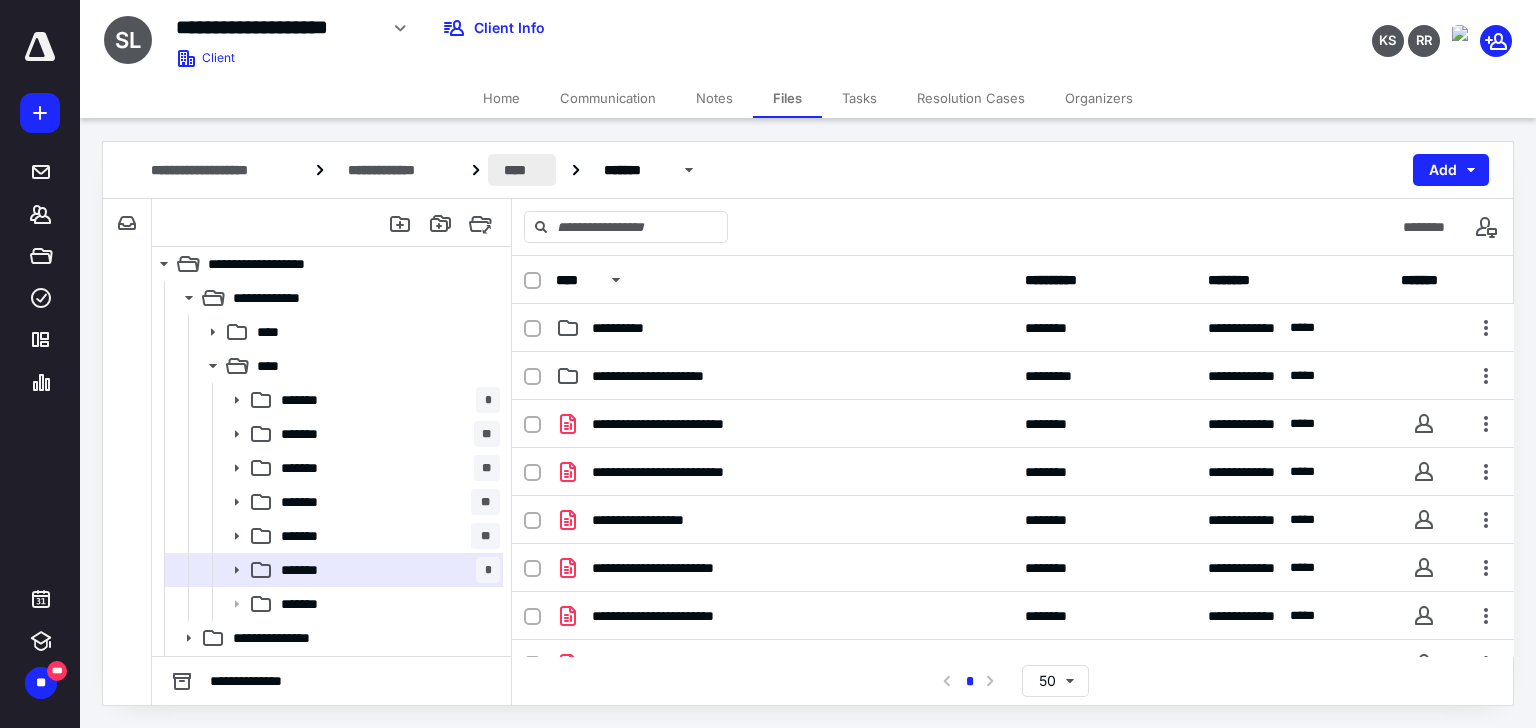 click on "****" at bounding box center [521, 170] 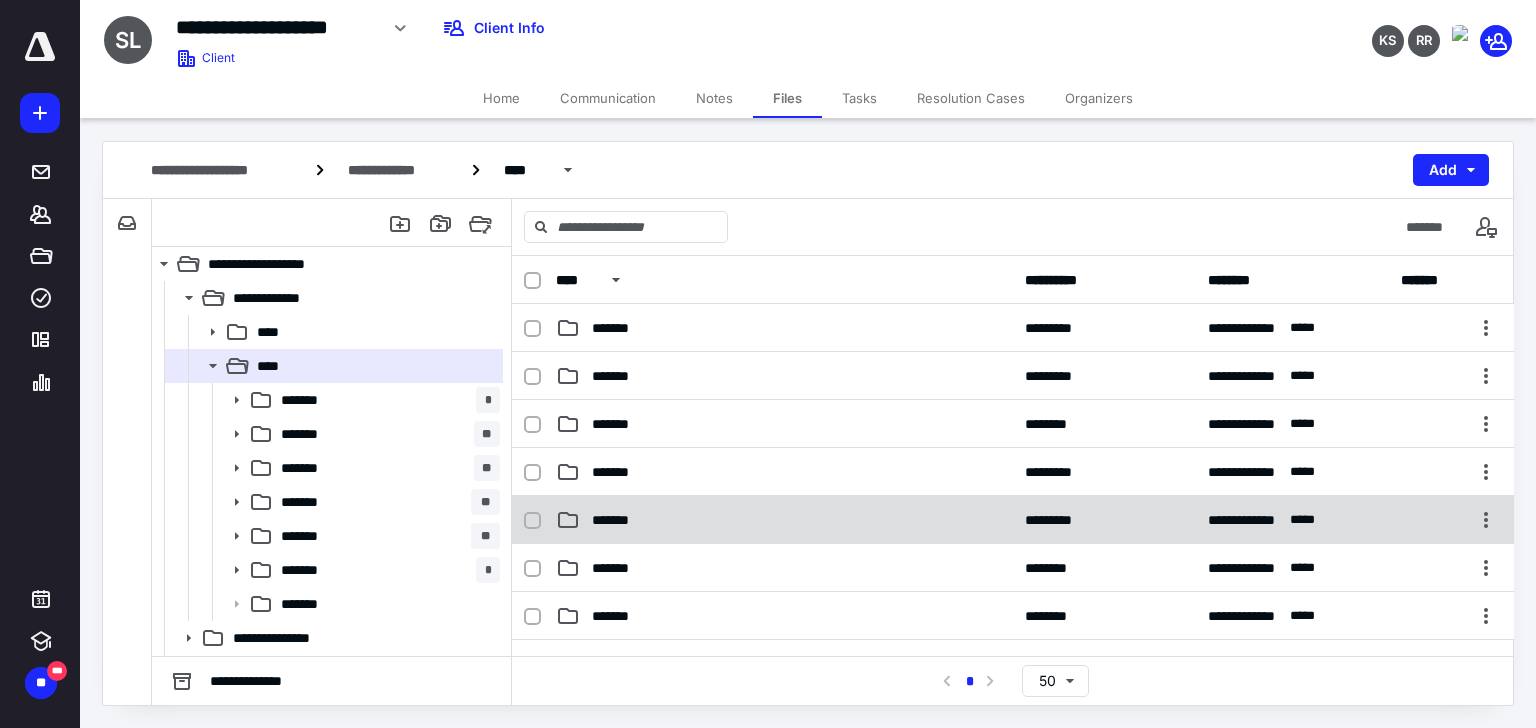 click on "*******" at bounding box center [619, 520] 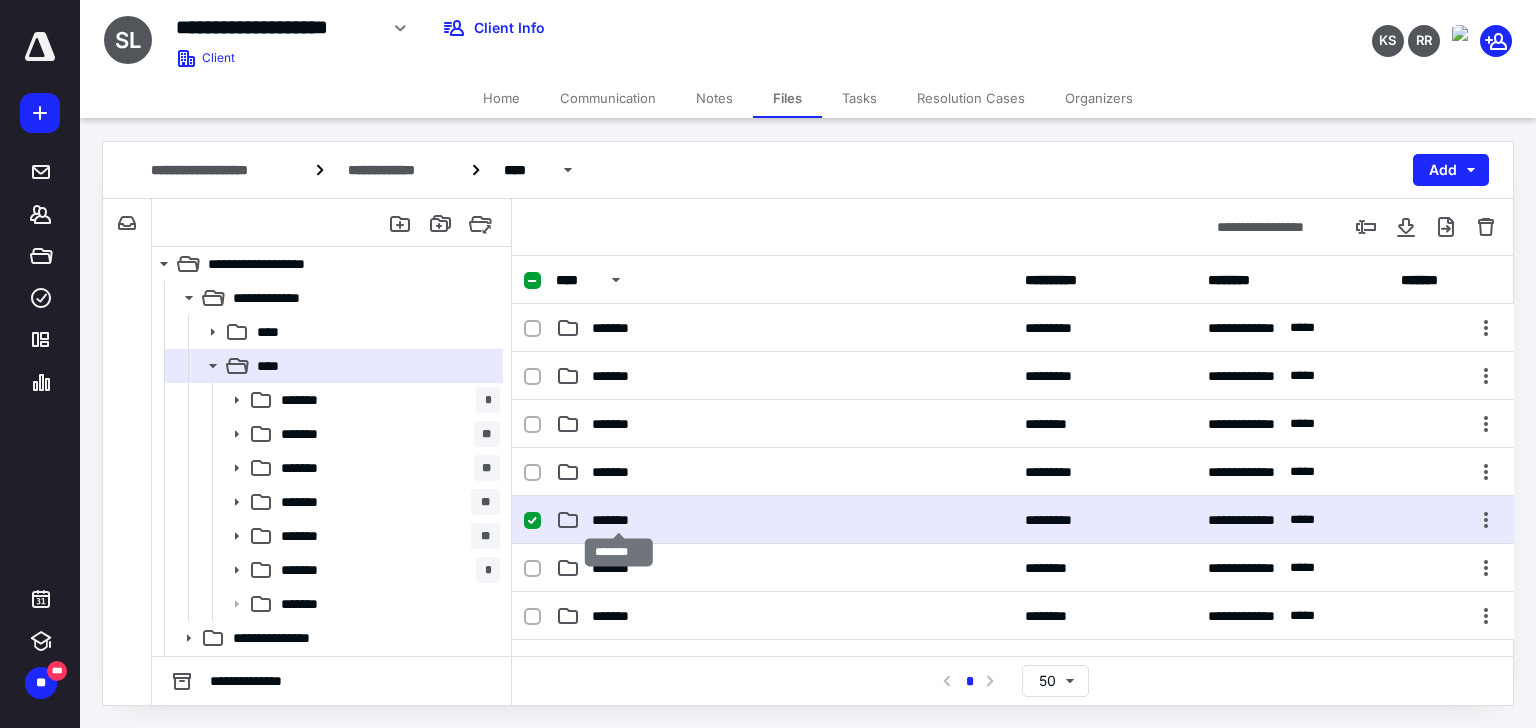 click on "*******" at bounding box center (619, 520) 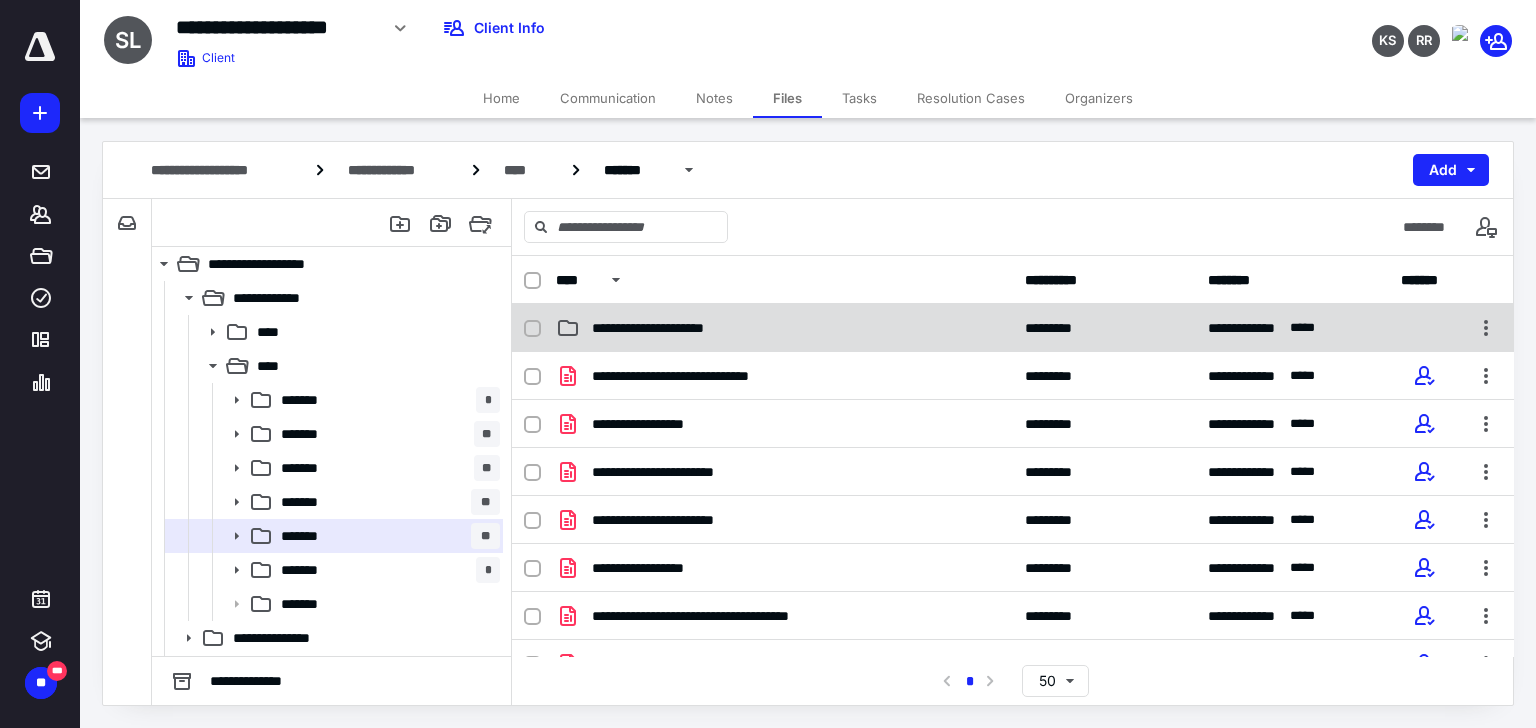 click on "**********" at bounding box center [666, 328] 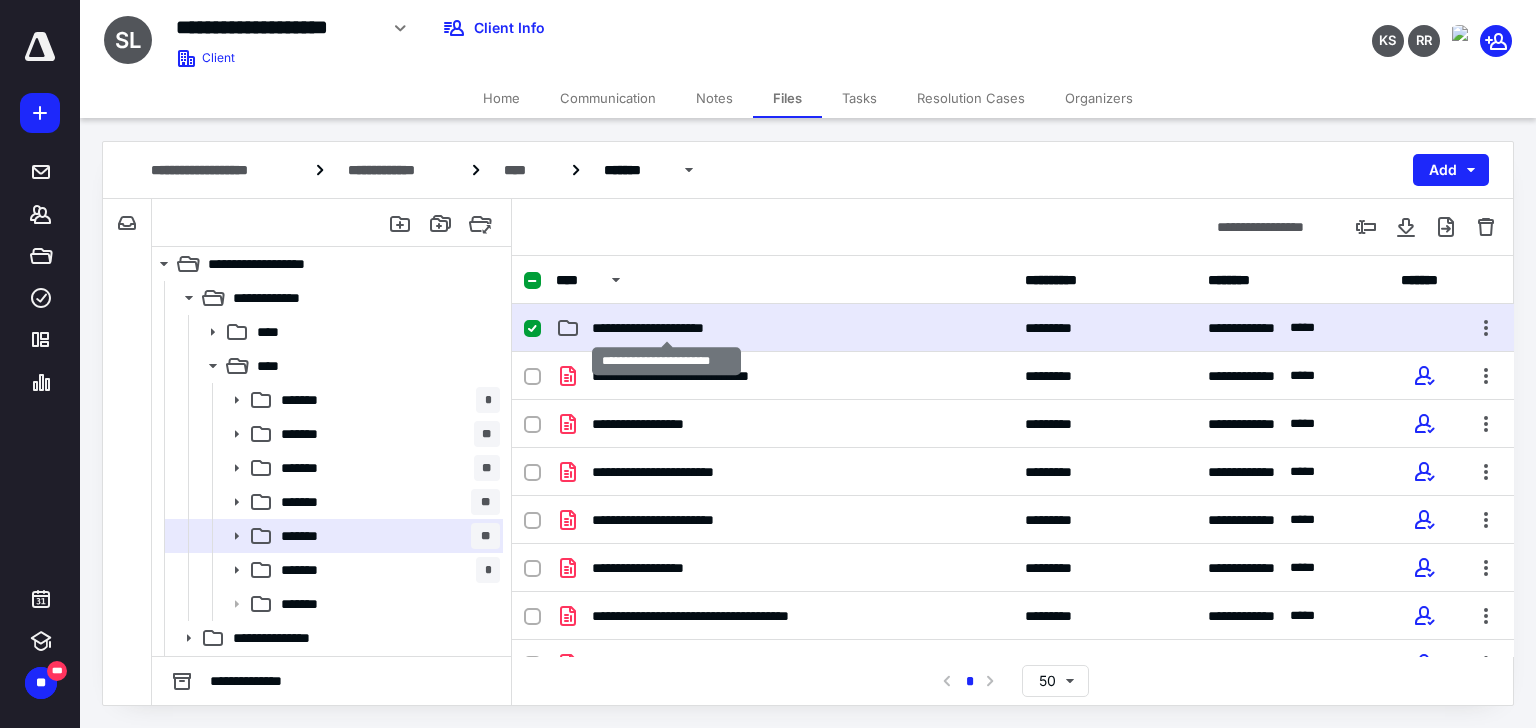 click on "**********" at bounding box center (666, 328) 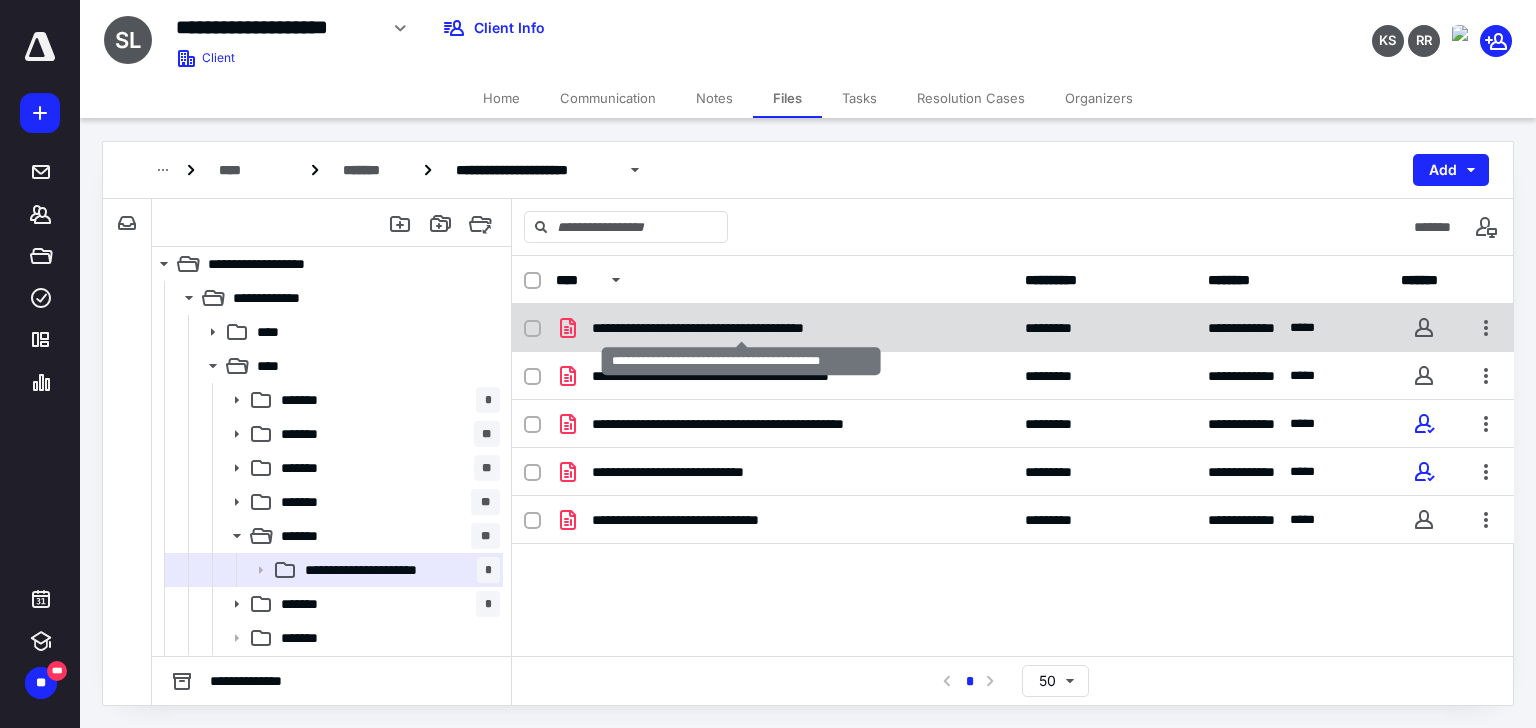 click on "**********" at bounding box center [741, 328] 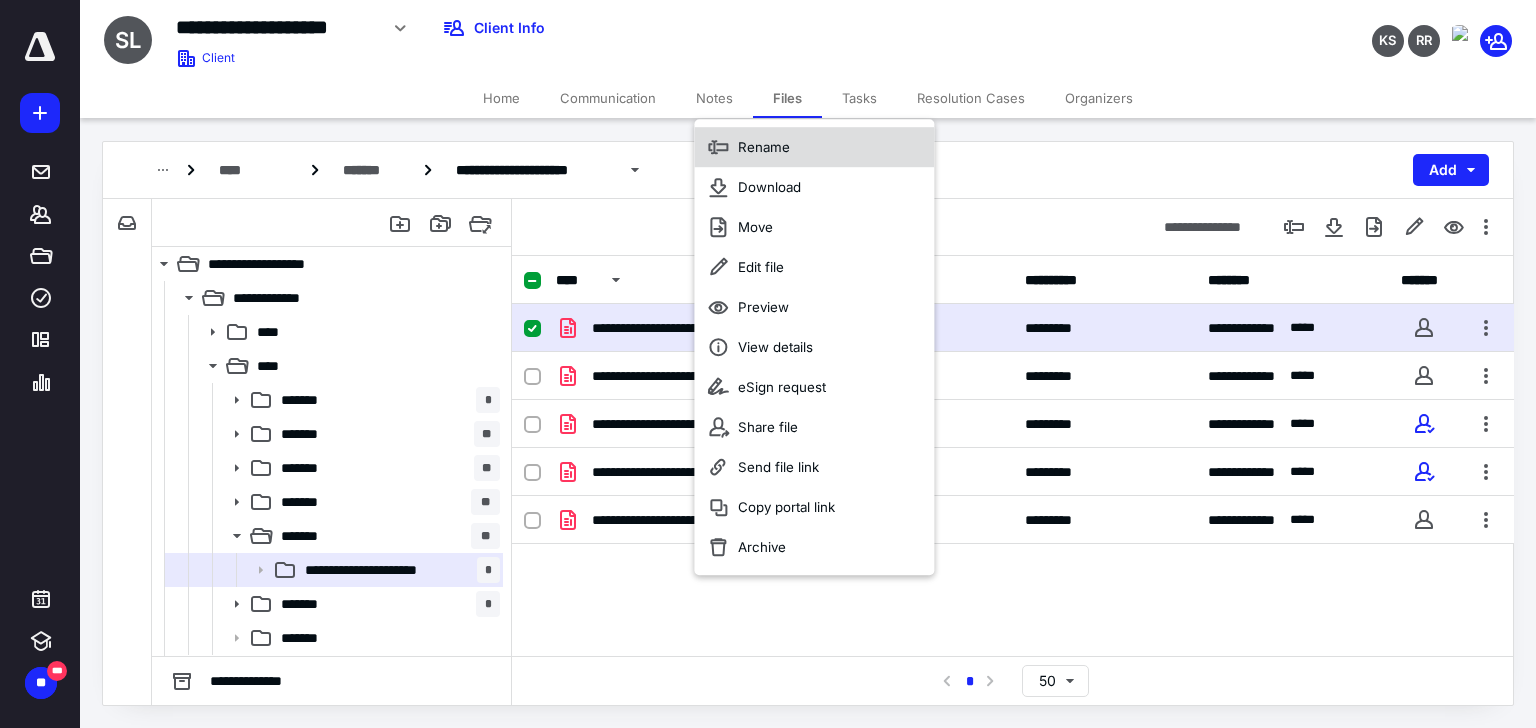 click on "Rename" at bounding box center (814, 147) 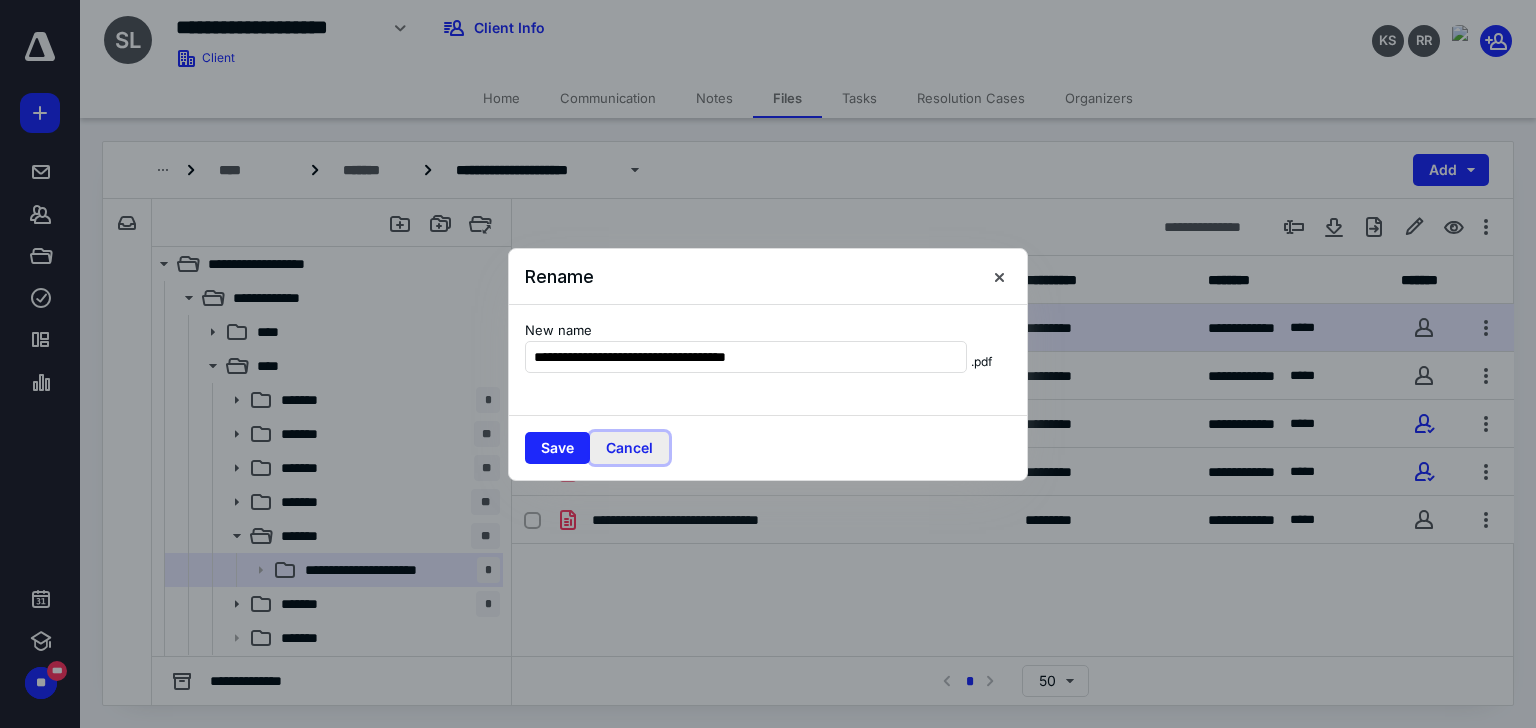 click on "Cancel" at bounding box center [629, 448] 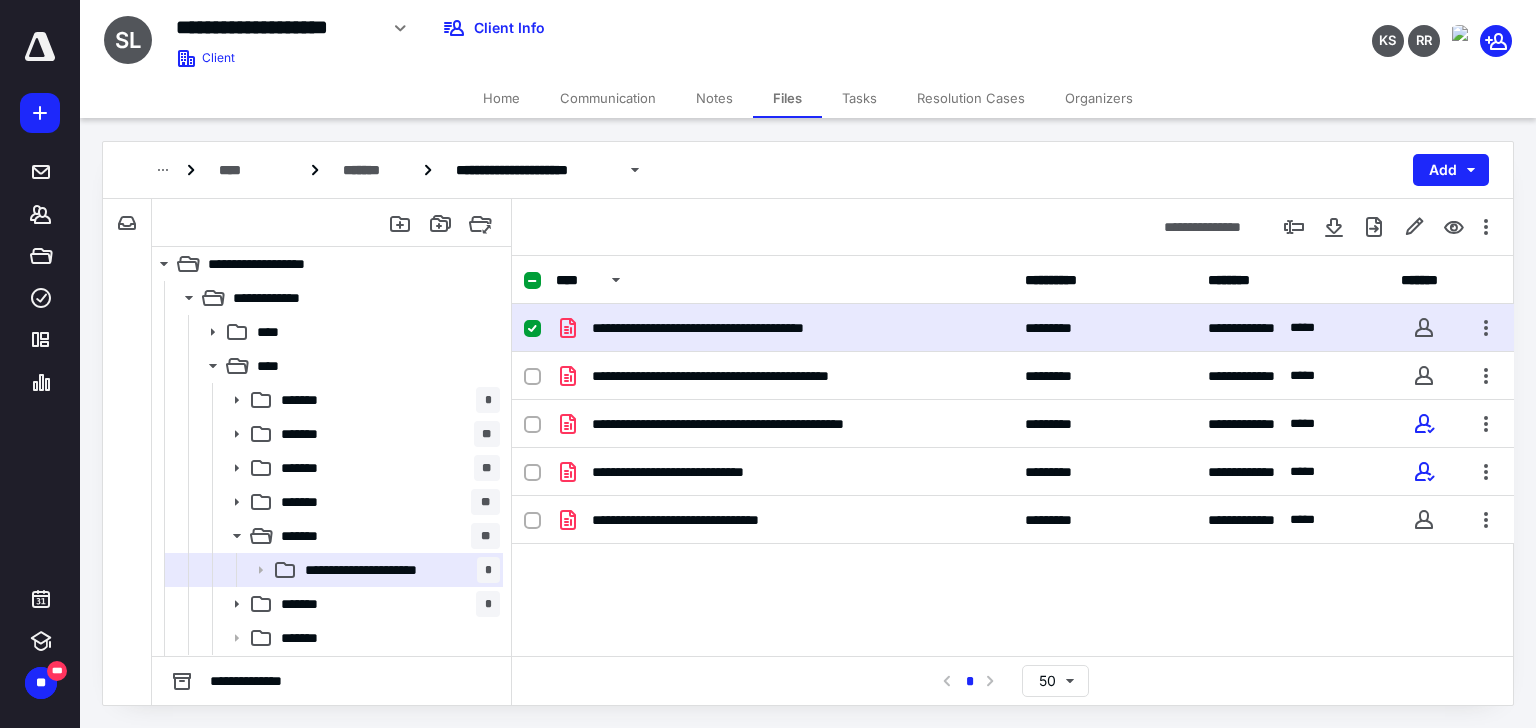 click on "**********" at bounding box center (1013, 680) 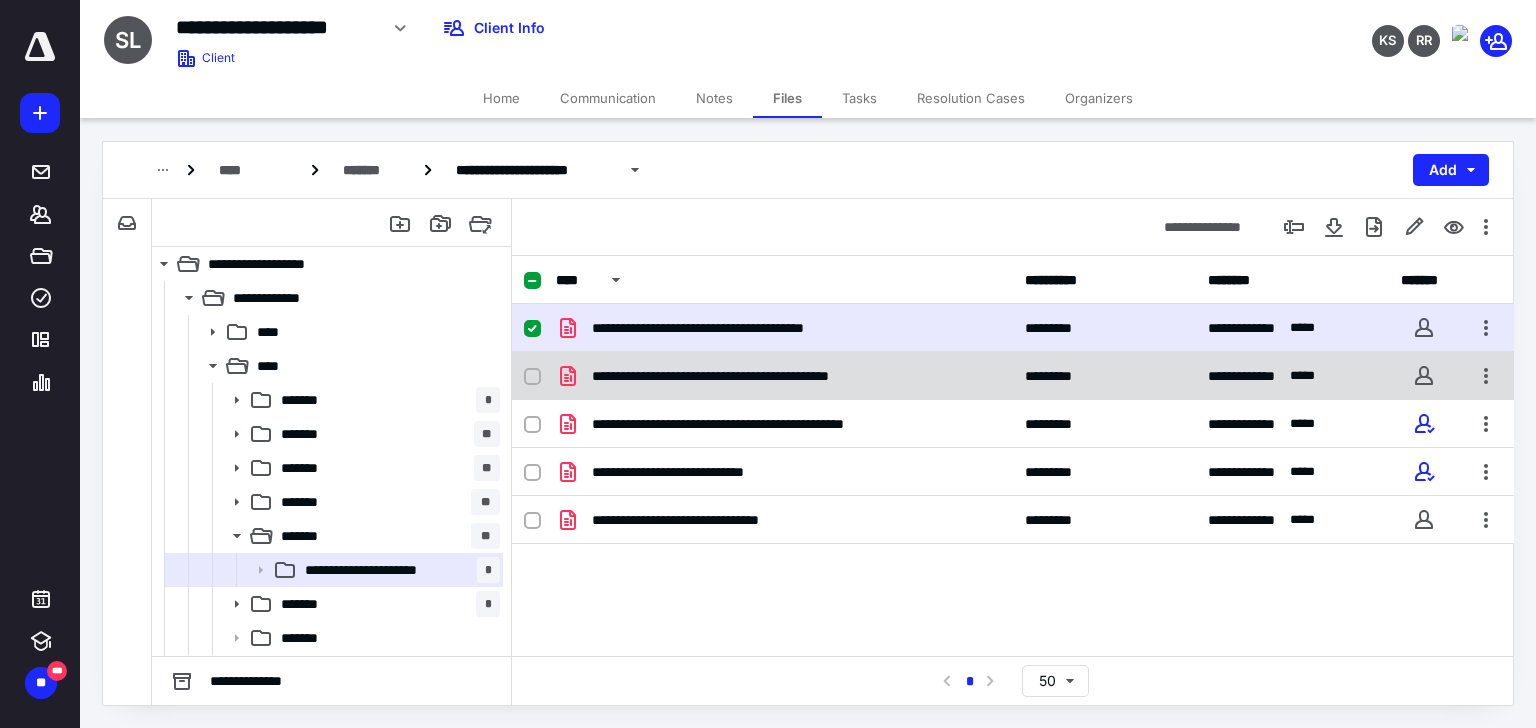 click on "**********" at bounding box center (755, 376) 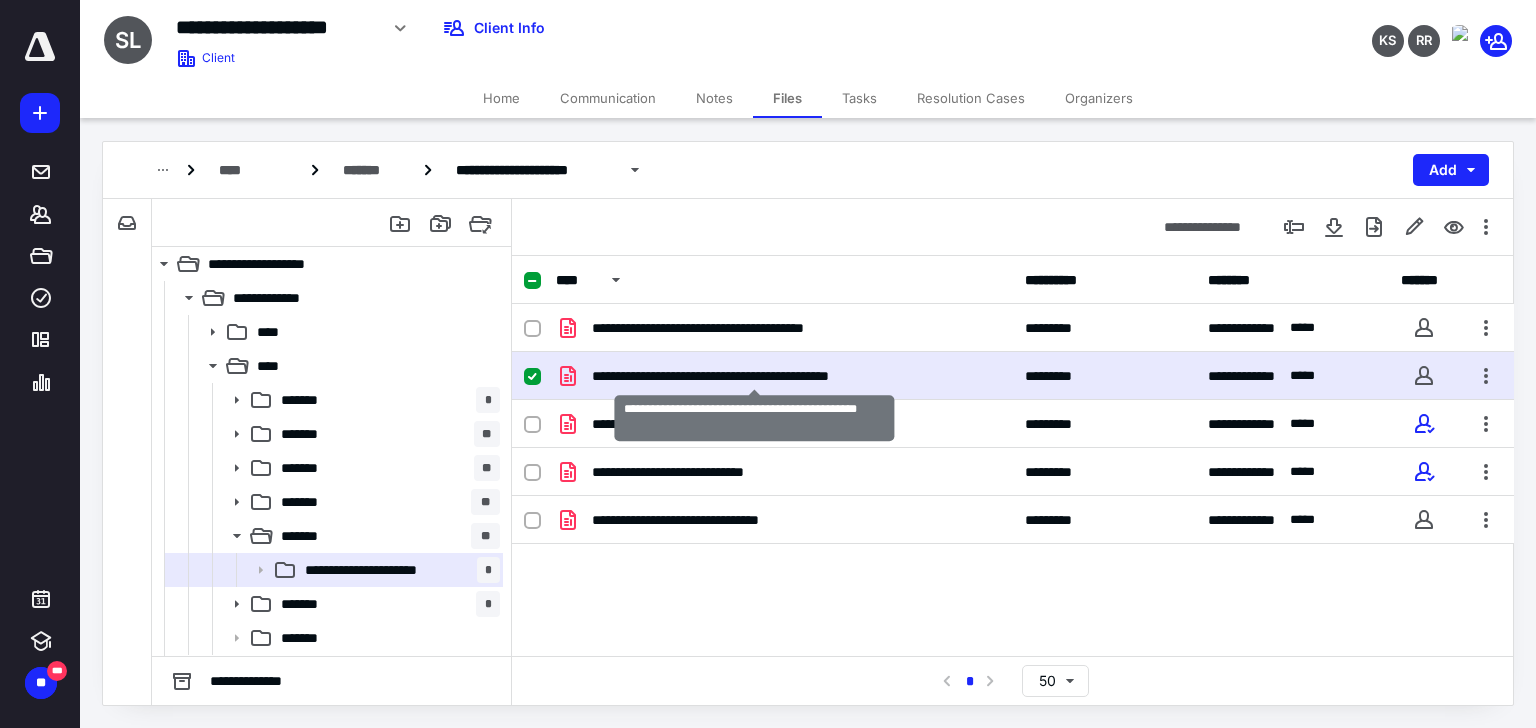 click on "**********" at bounding box center (755, 376) 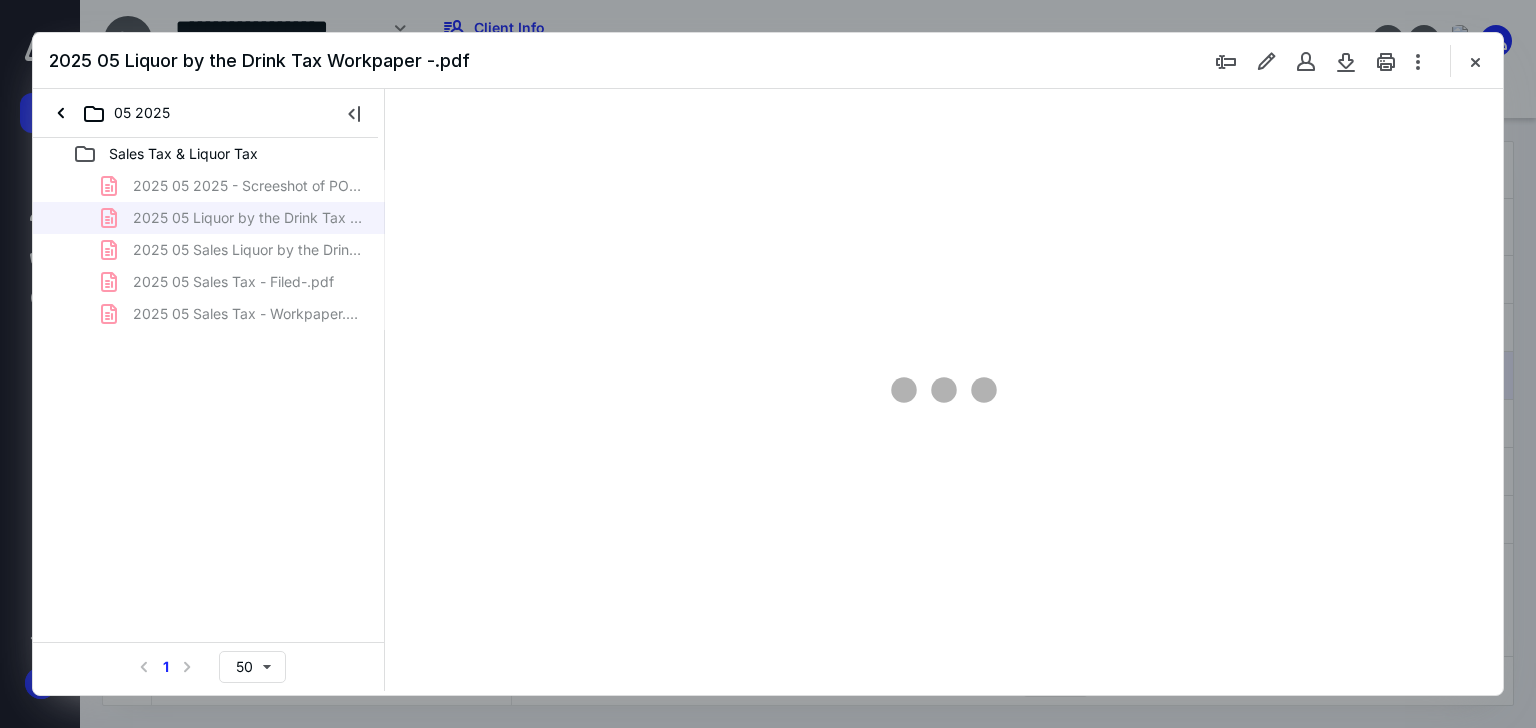 scroll, scrollTop: 0, scrollLeft: 0, axis: both 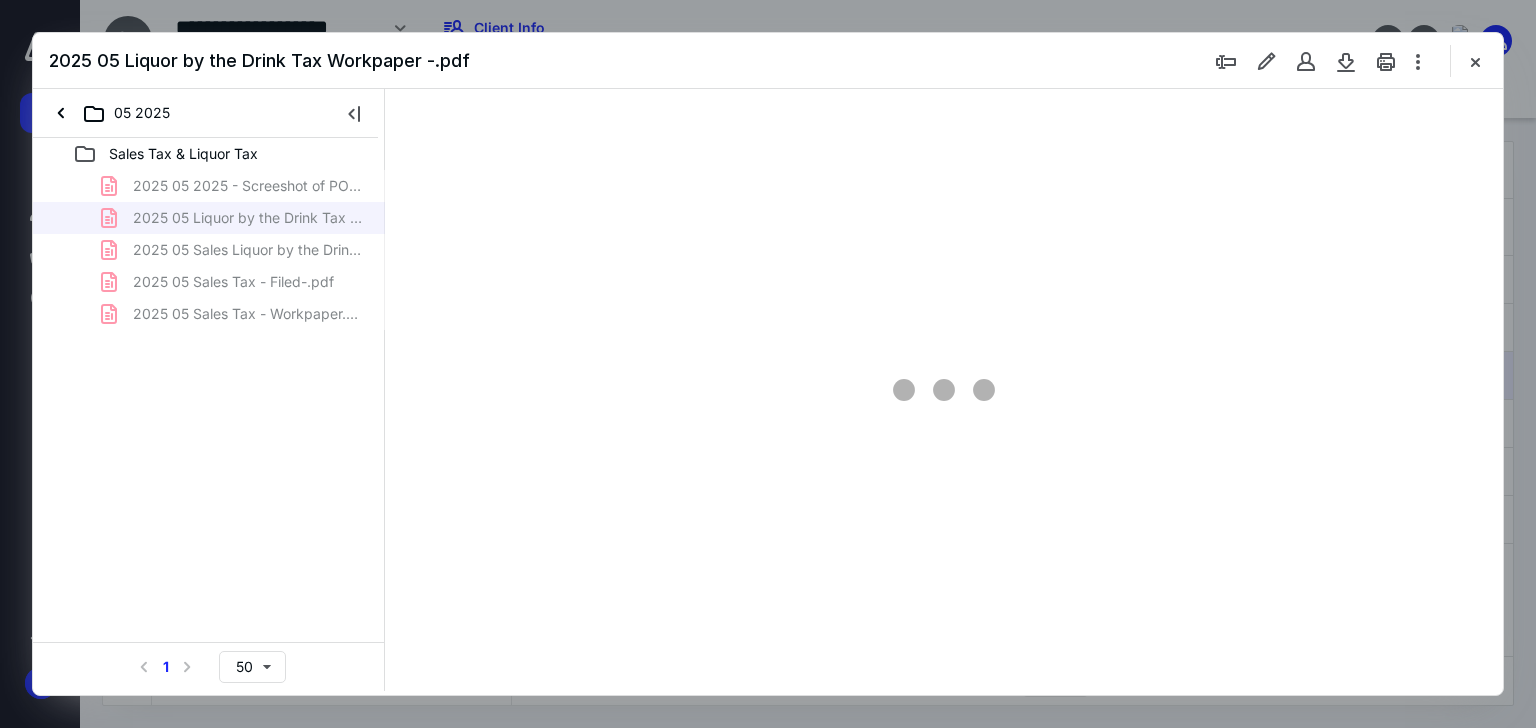 type on "85" 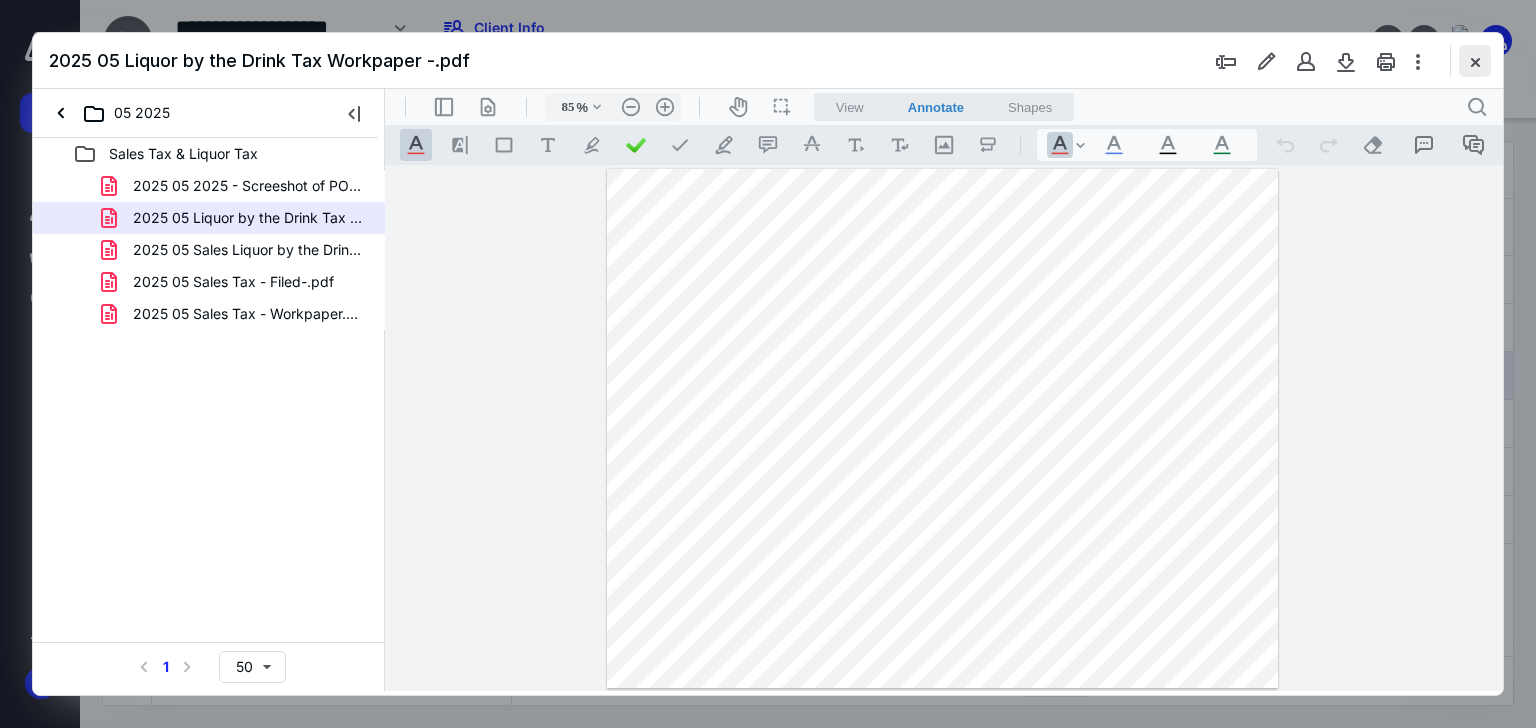 click at bounding box center [1475, 61] 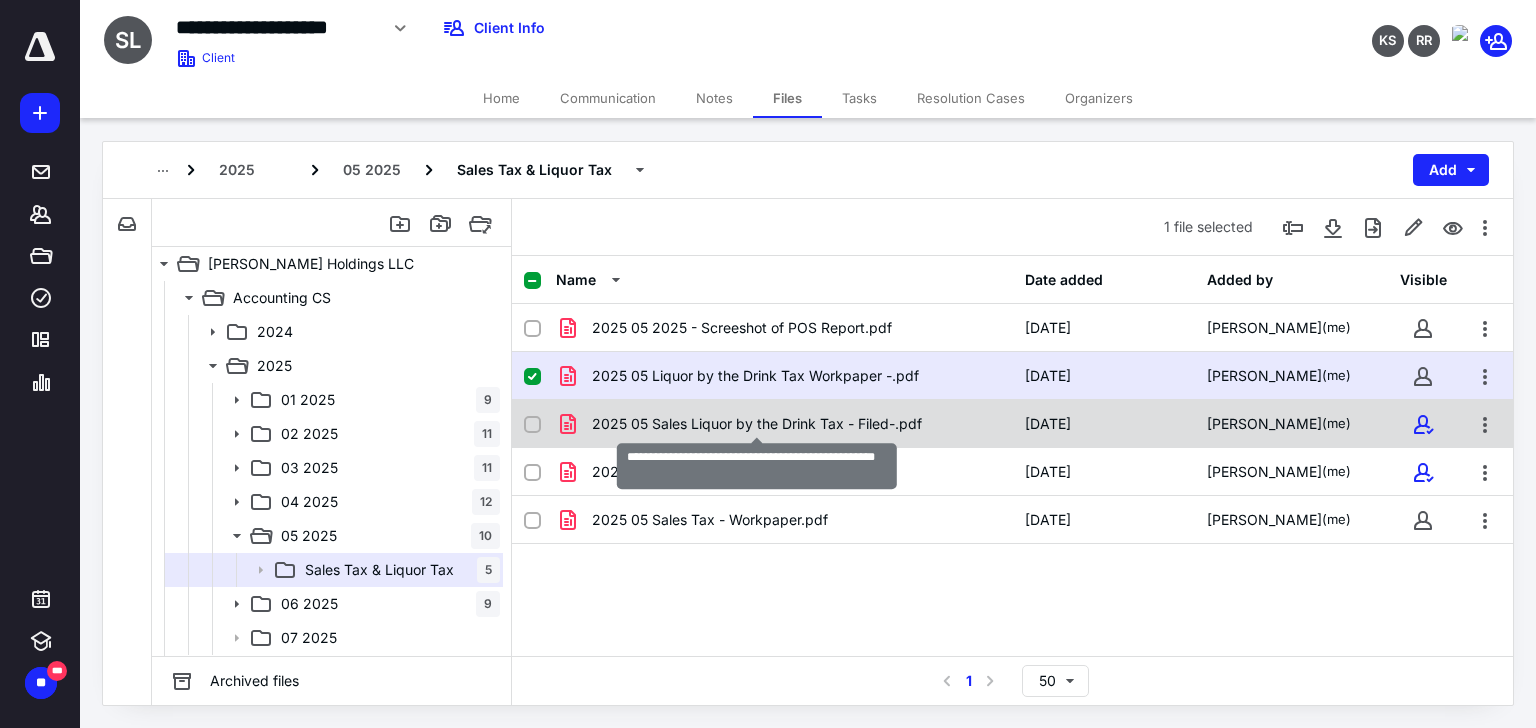 click on "2025 05 Sales Liquor by the Drink Tax - Filed-.pdf" at bounding box center [757, 424] 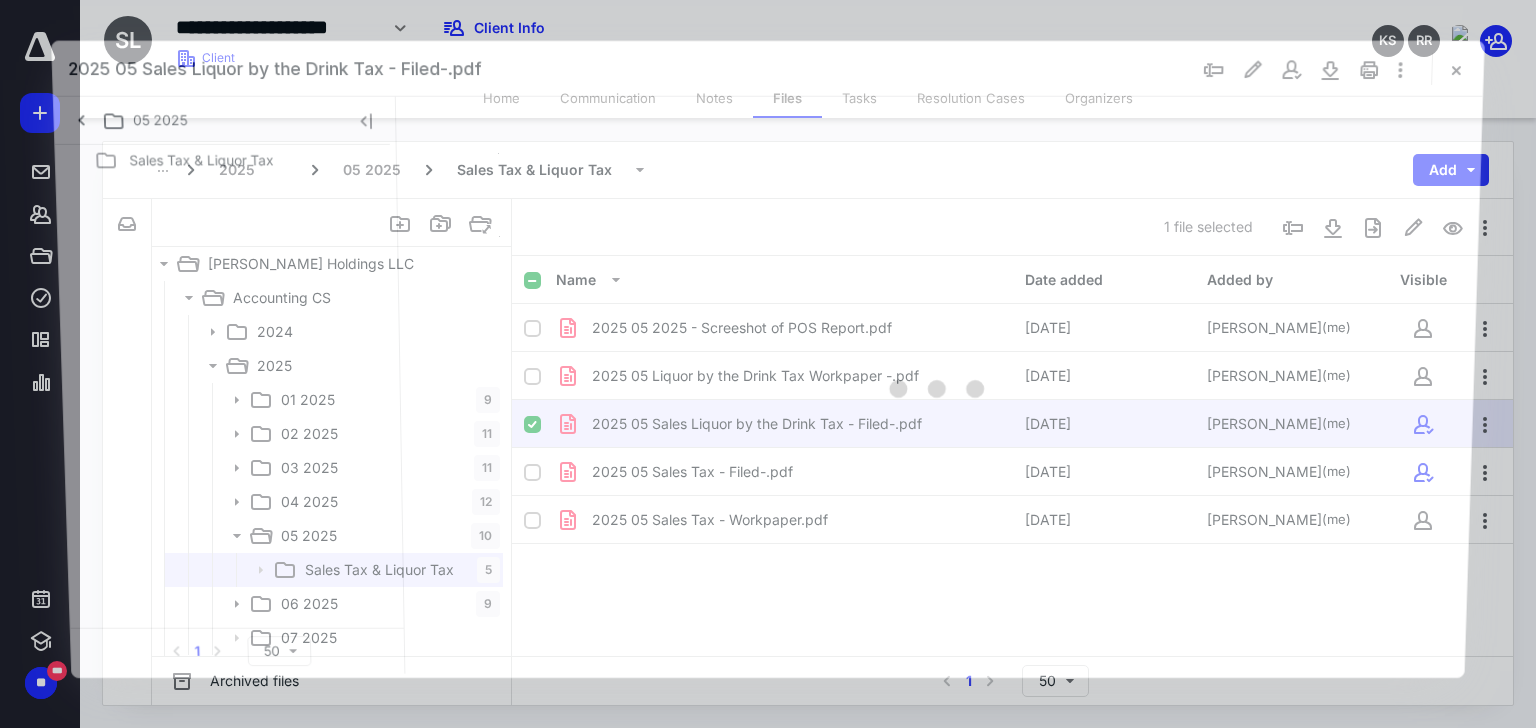 scroll, scrollTop: 0, scrollLeft: 0, axis: both 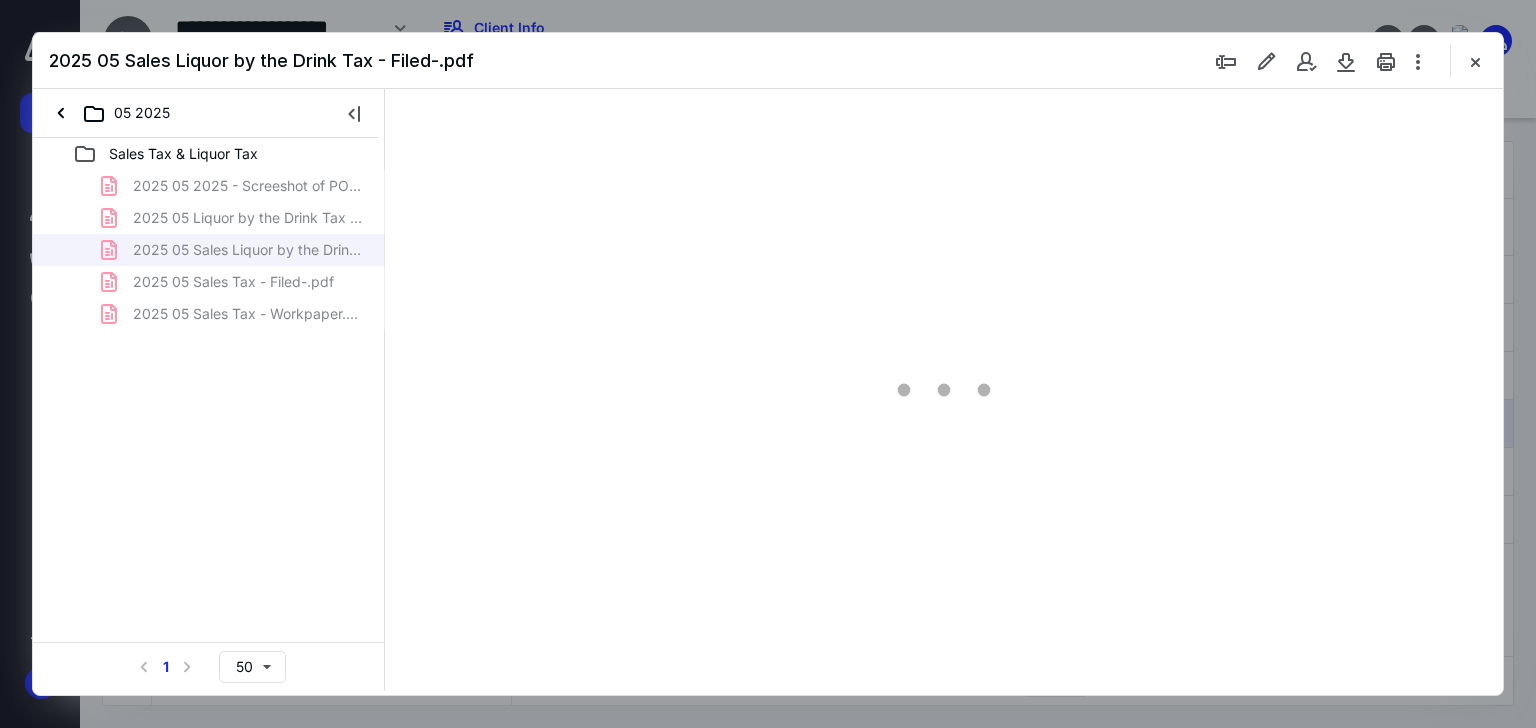 type on "66" 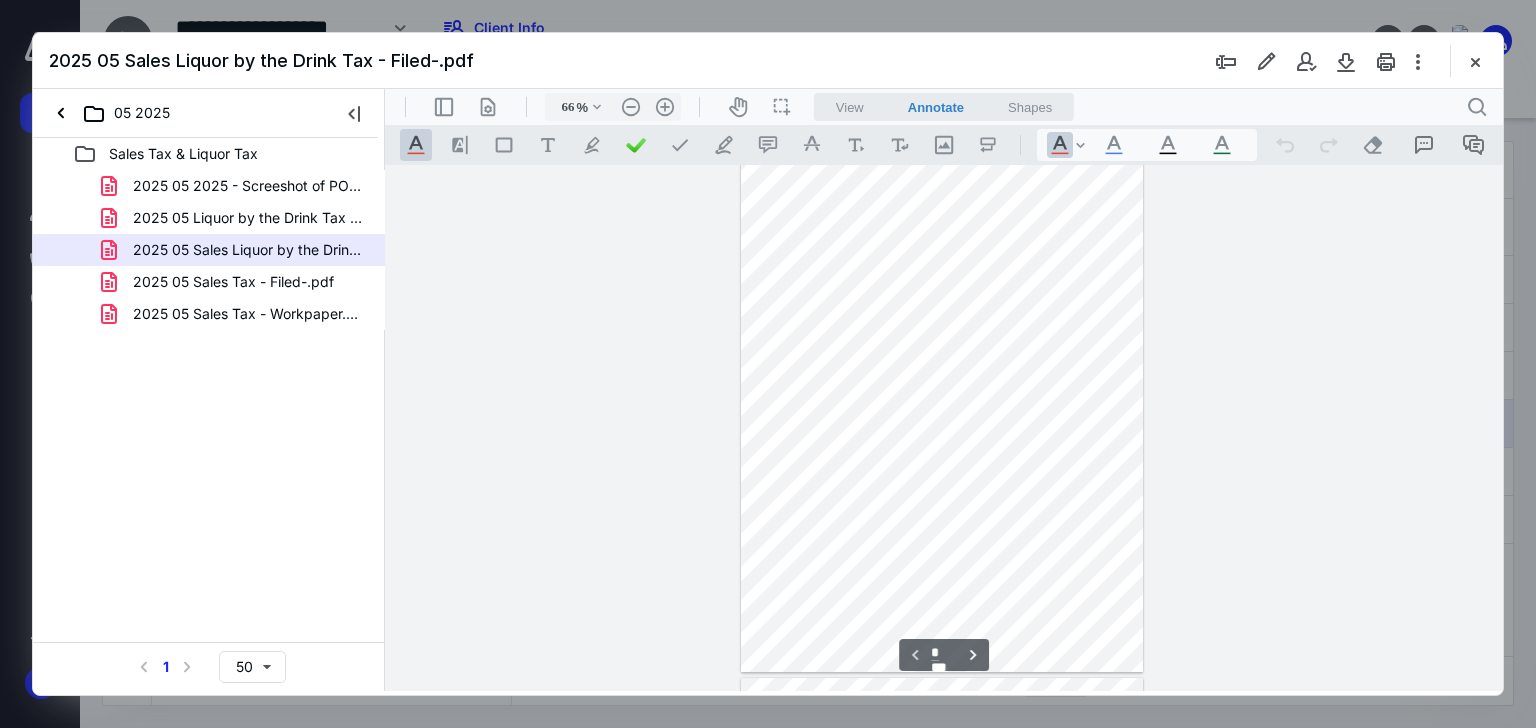 scroll, scrollTop: 0, scrollLeft: 0, axis: both 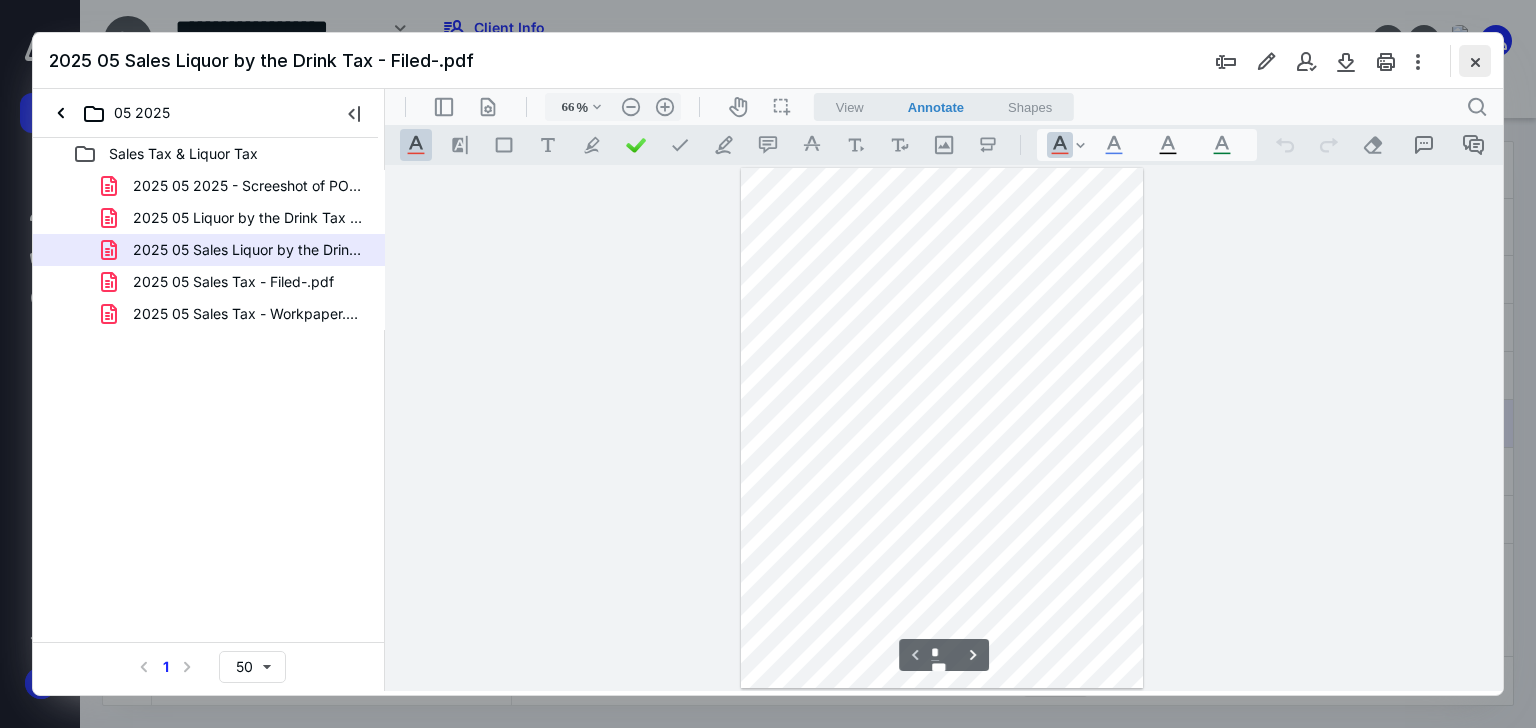 click at bounding box center [1475, 61] 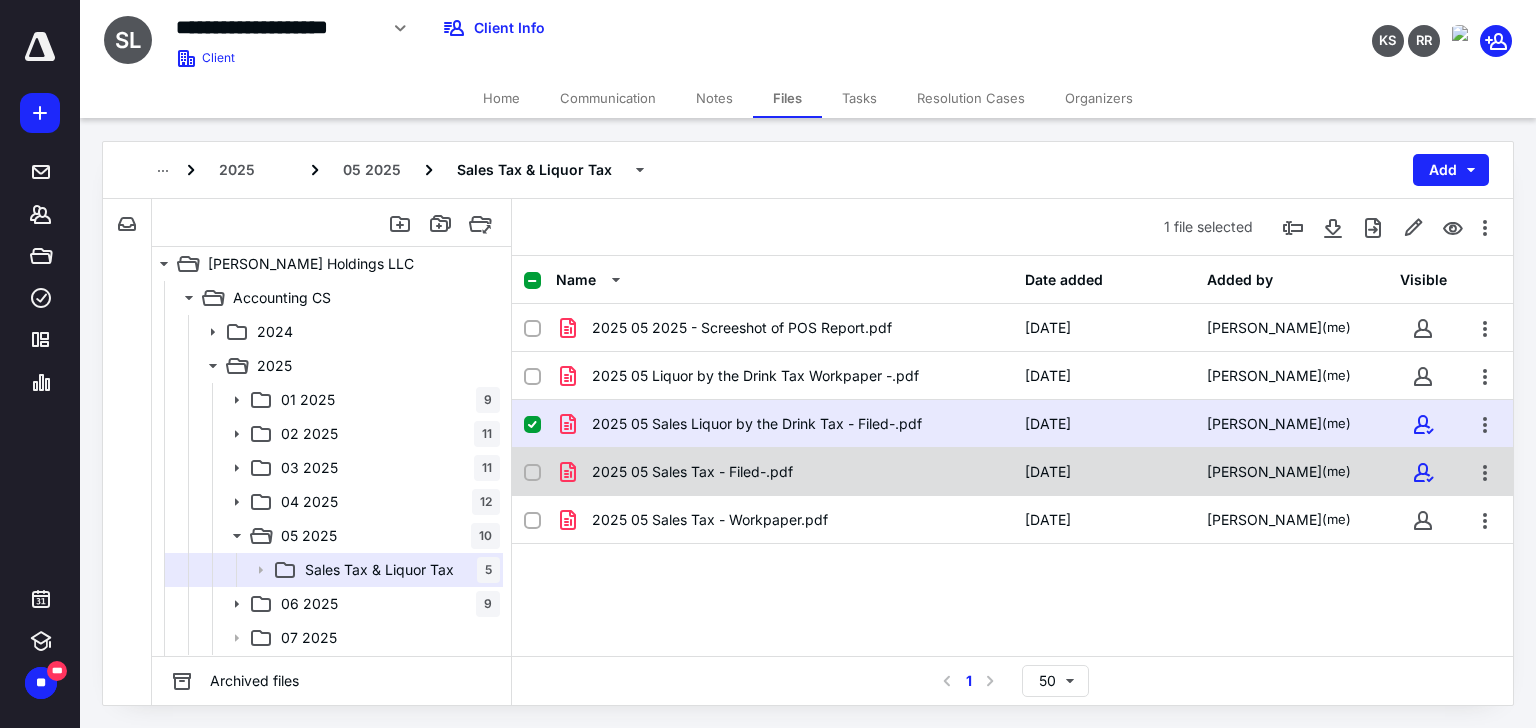 click on "2025 05 Sales Tax - Filed-.pdf" at bounding box center (692, 472) 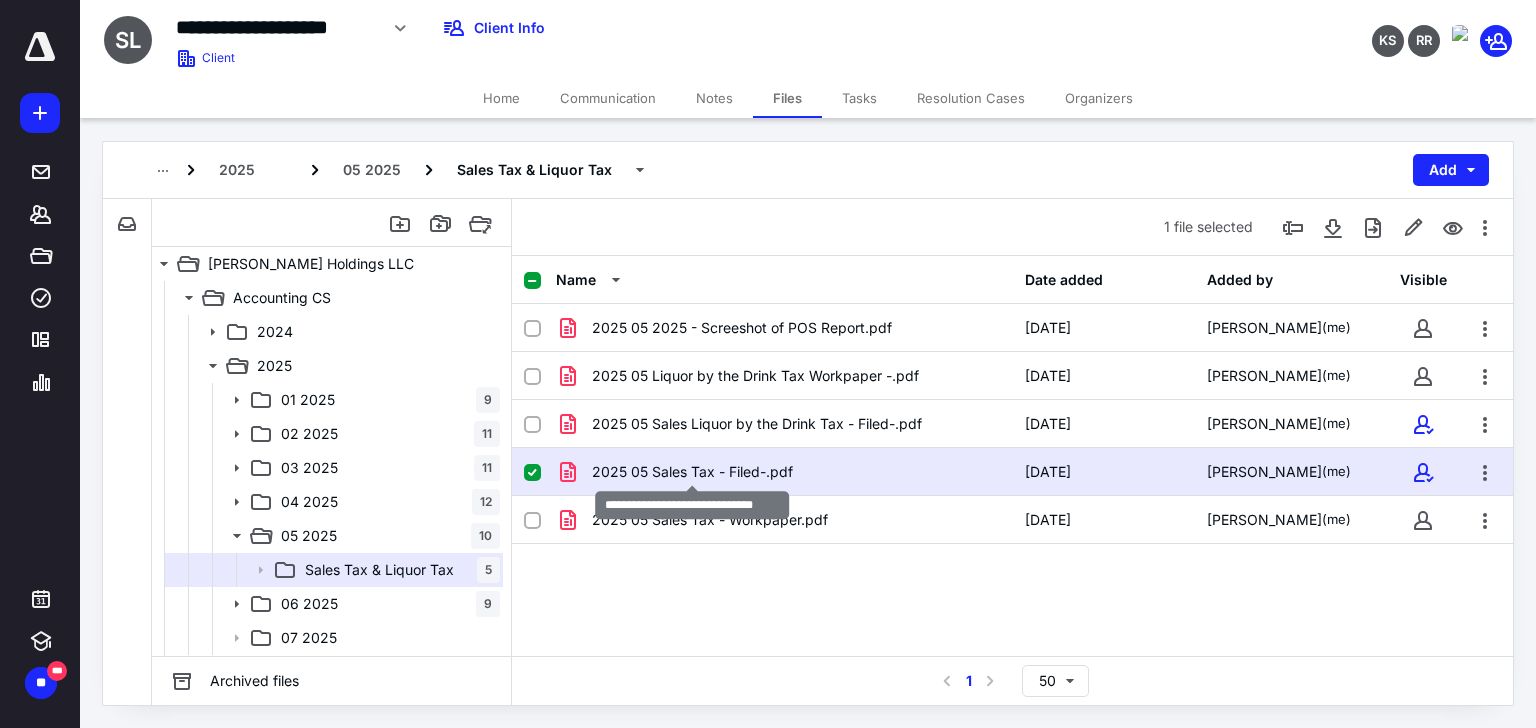 click on "2025 05 Sales Tax - Filed-.pdf" at bounding box center (692, 472) 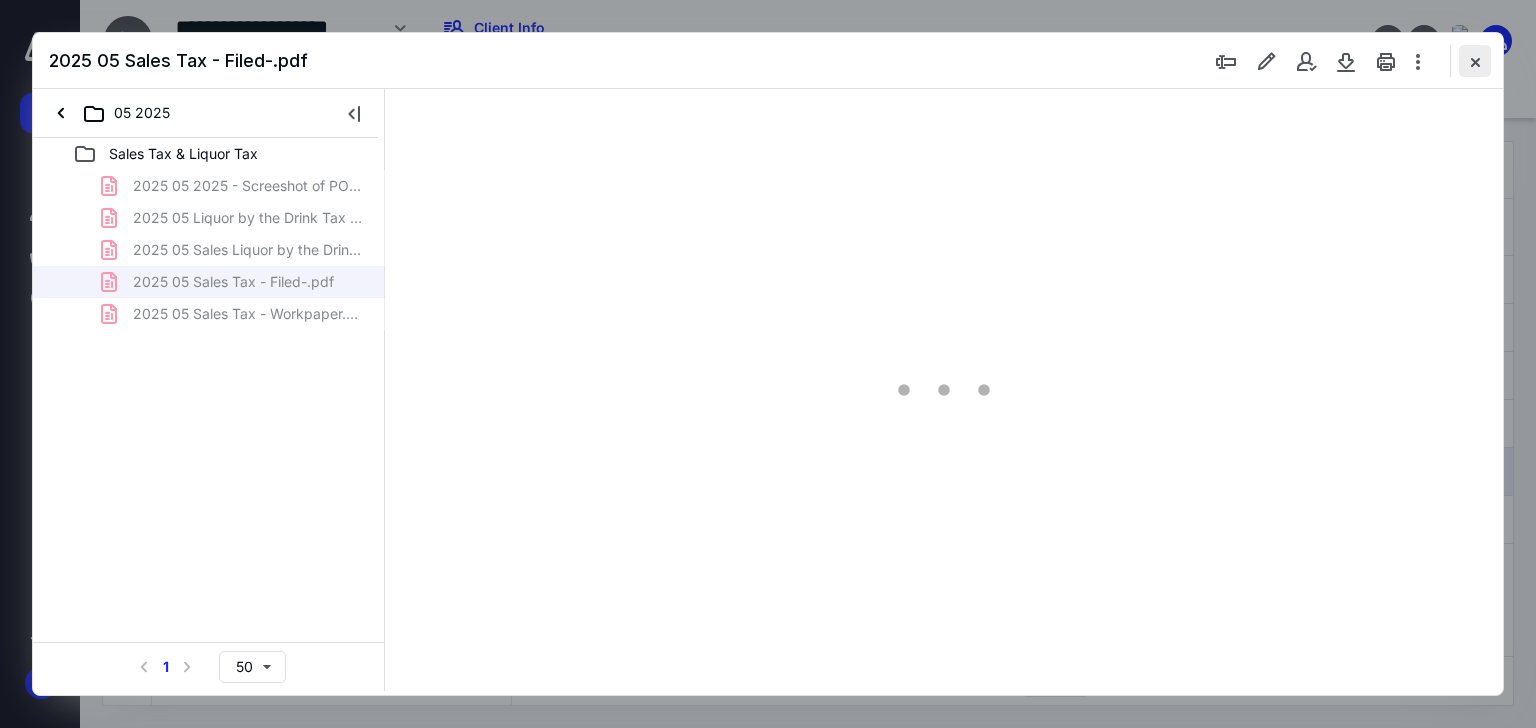 scroll, scrollTop: 0, scrollLeft: 0, axis: both 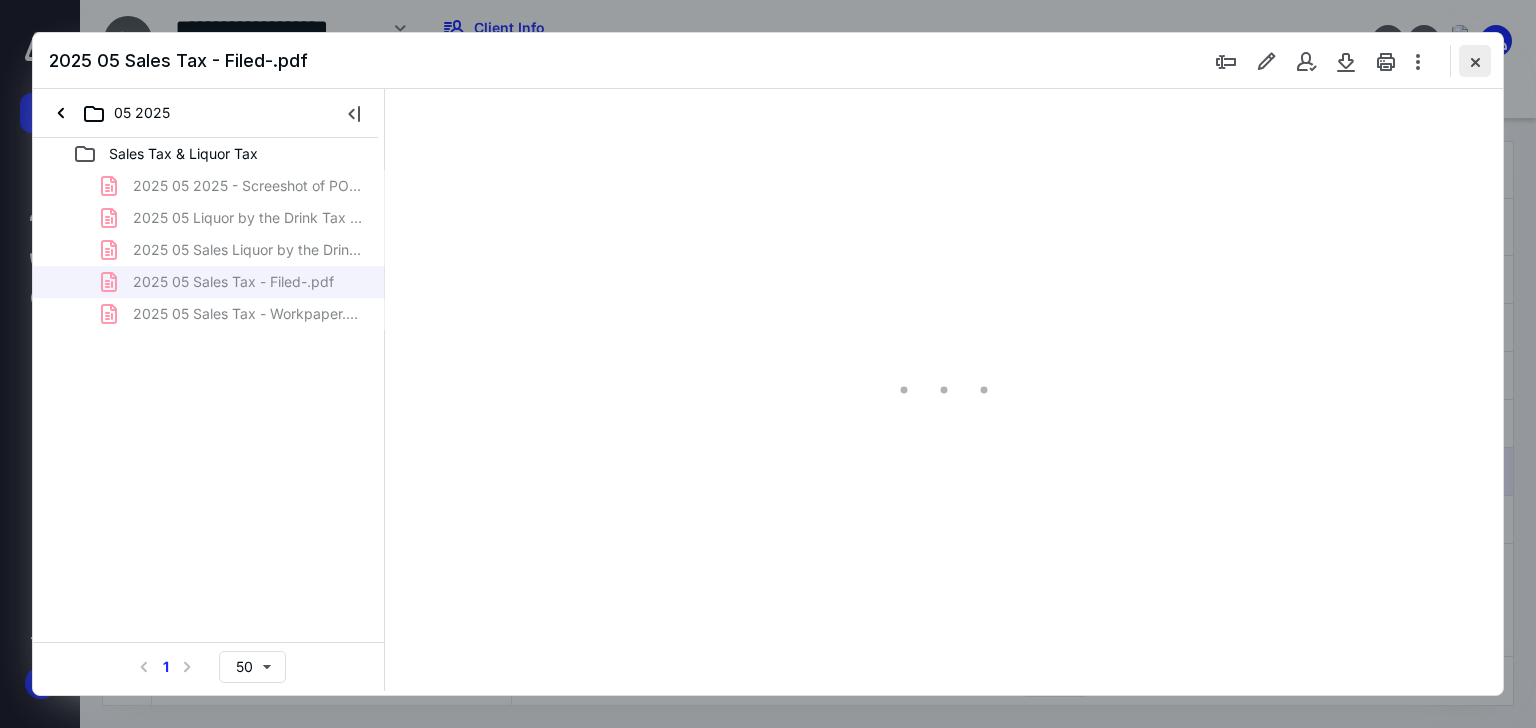 click at bounding box center [1475, 61] 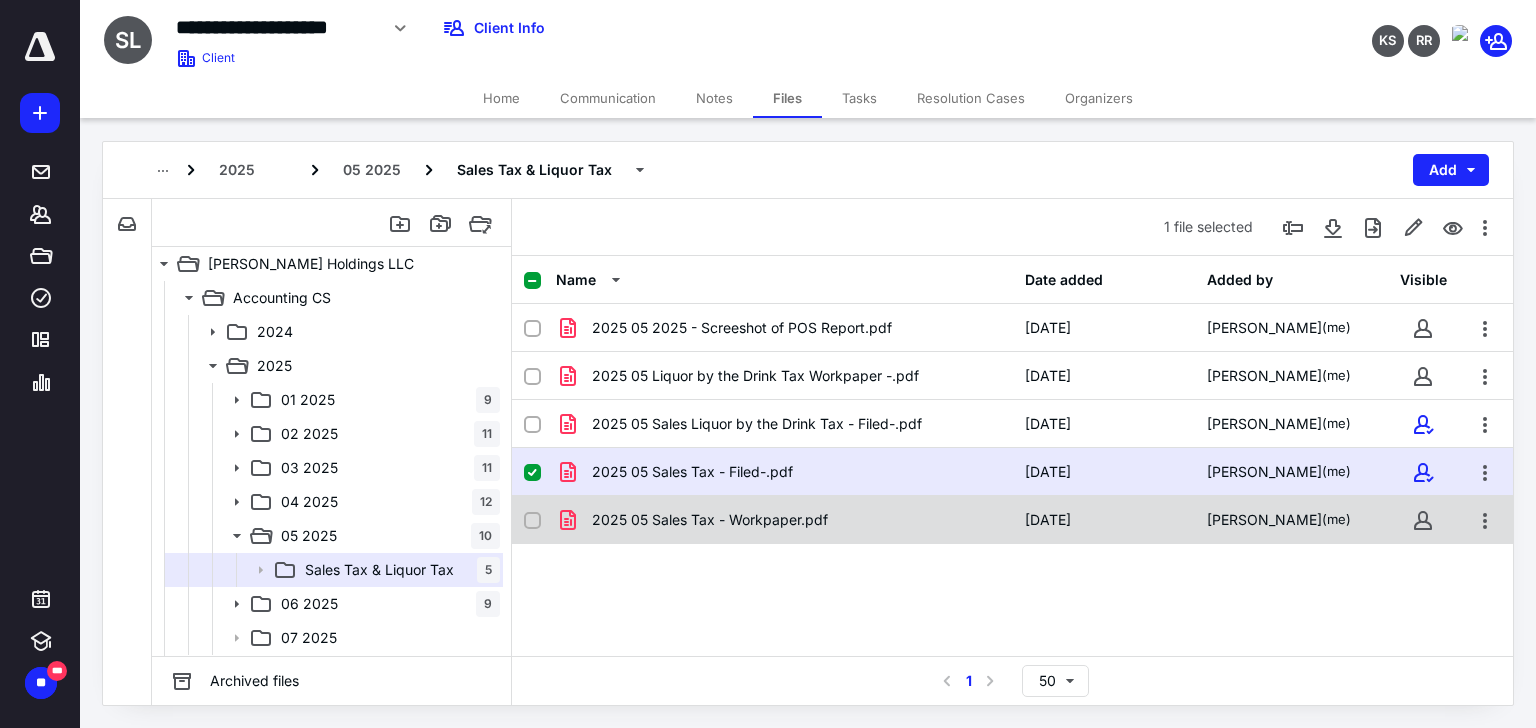 click on "2025 05 Sales Tax - Workpaper.pdf" at bounding box center (784, 520) 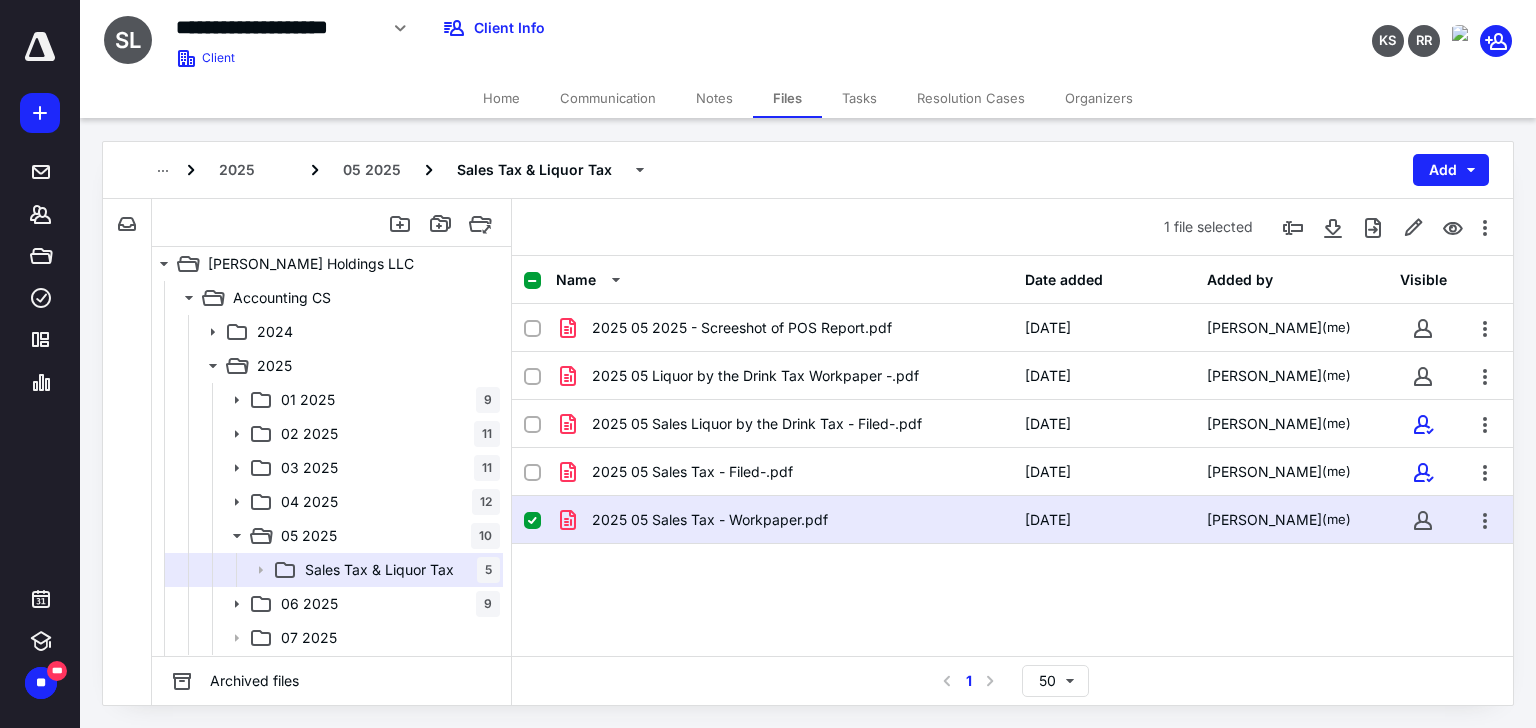 click on "2025 05 Sales Tax - Workpaper.pdf" at bounding box center [784, 520] 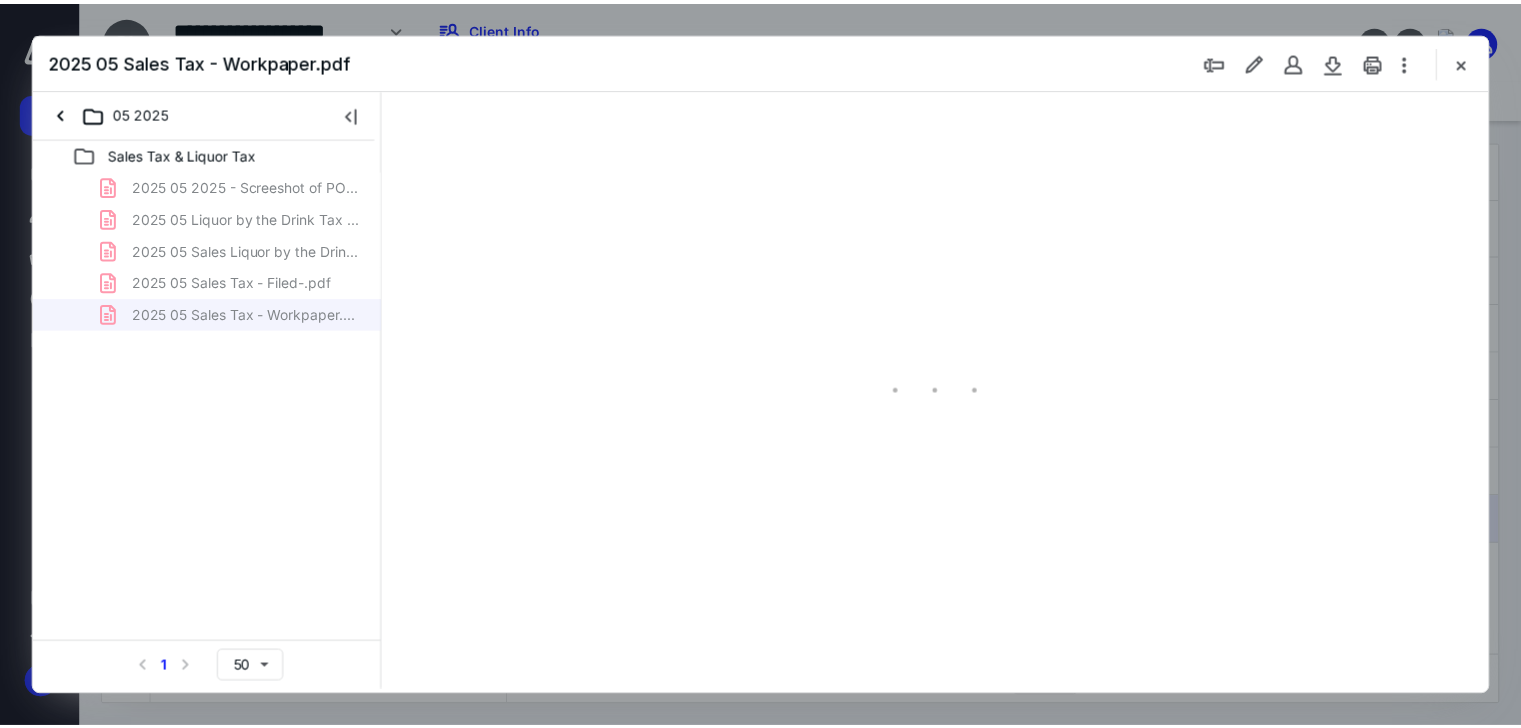 scroll, scrollTop: 0, scrollLeft: 0, axis: both 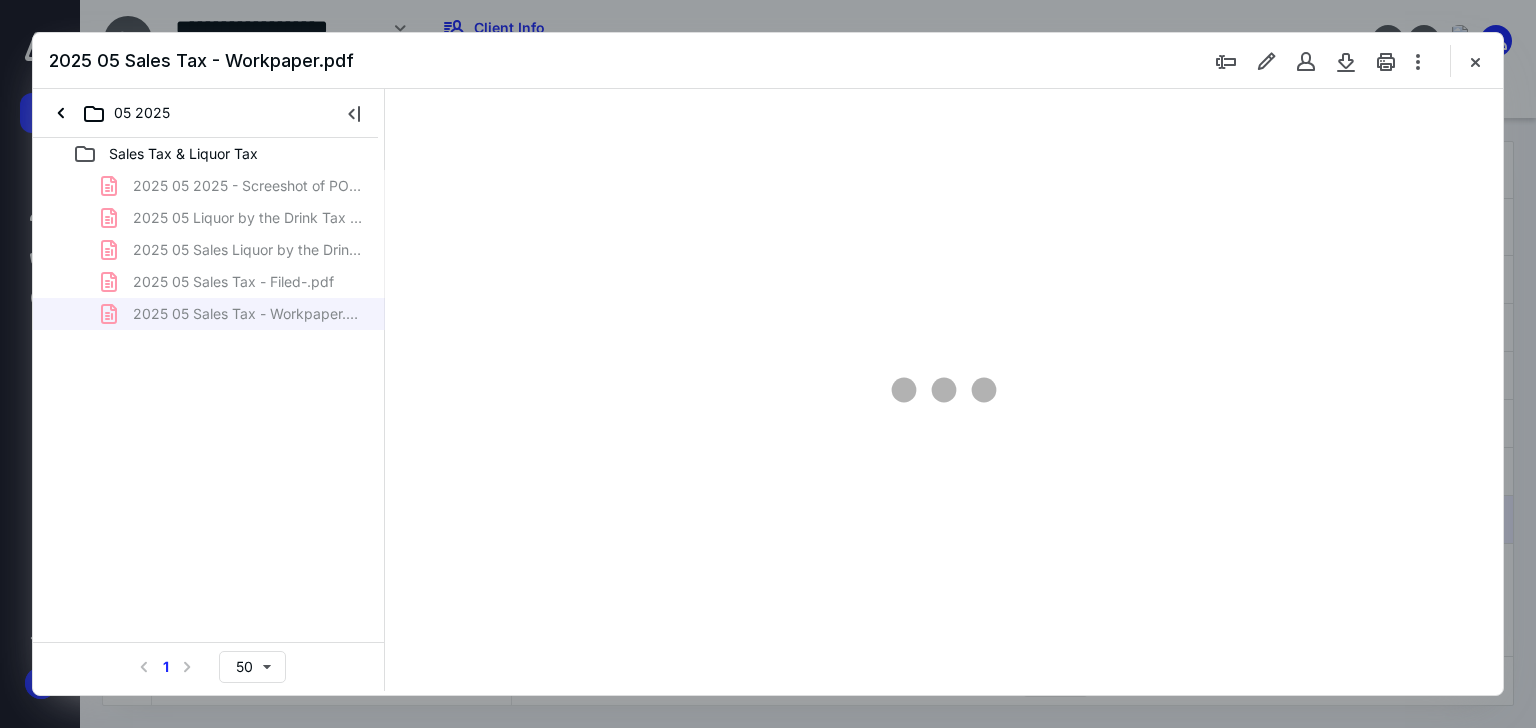 type on "85" 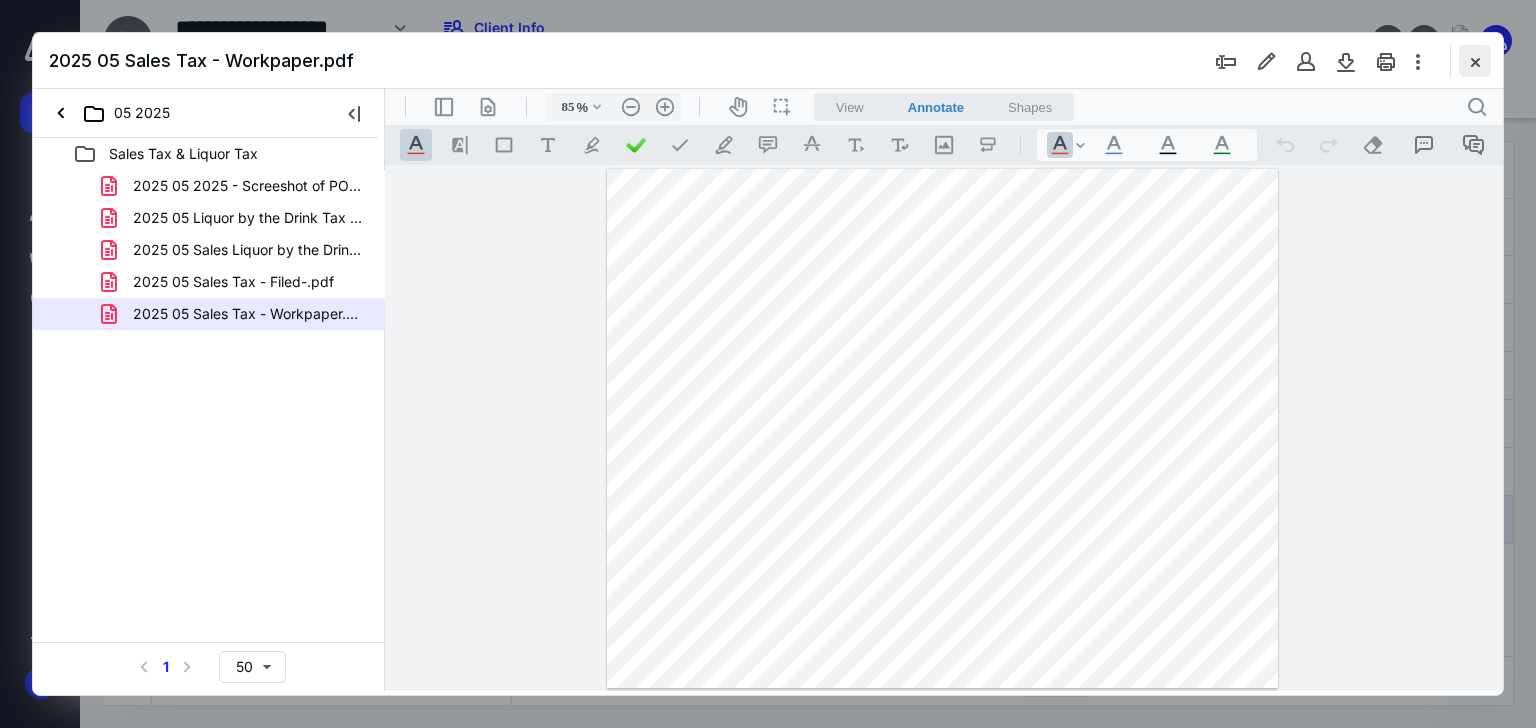 click at bounding box center (1475, 61) 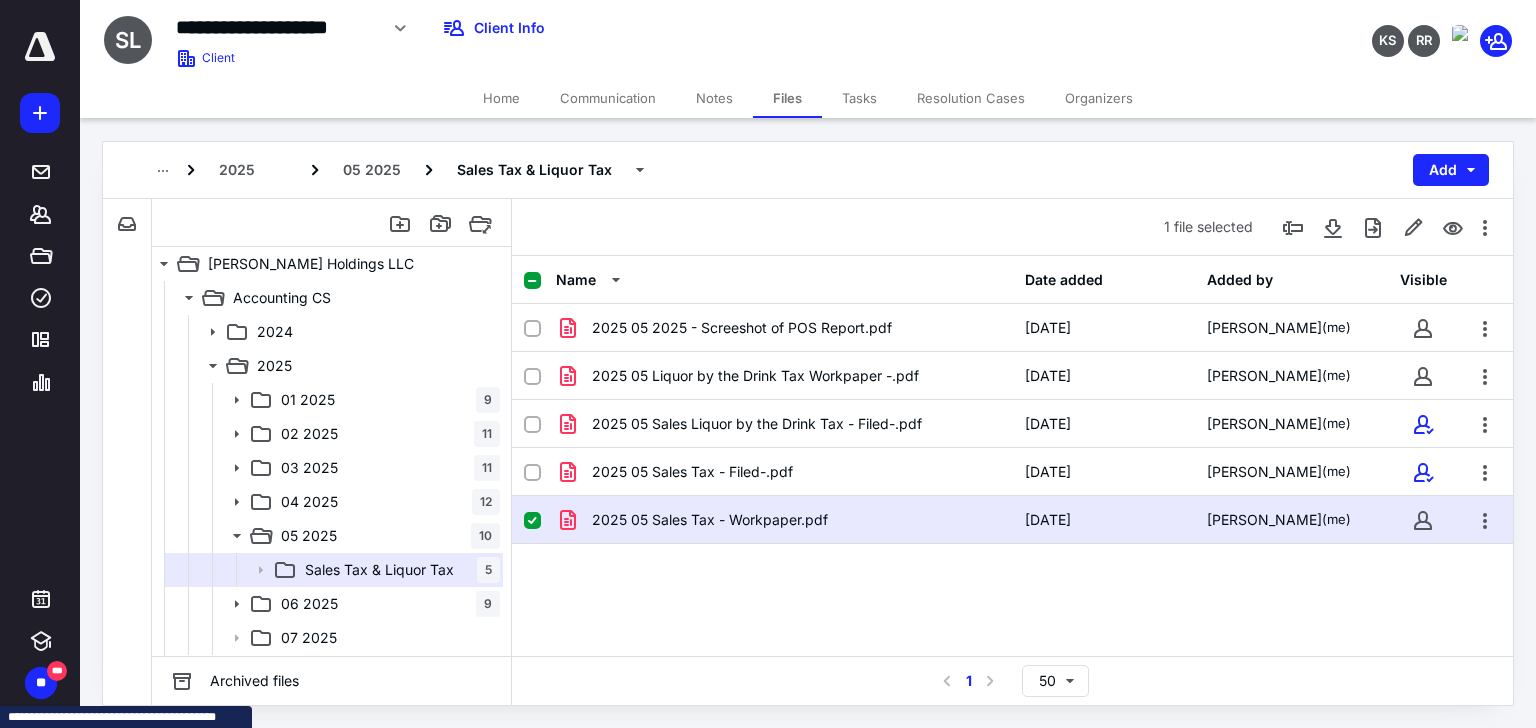 click on "Home" at bounding box center (501, 98) 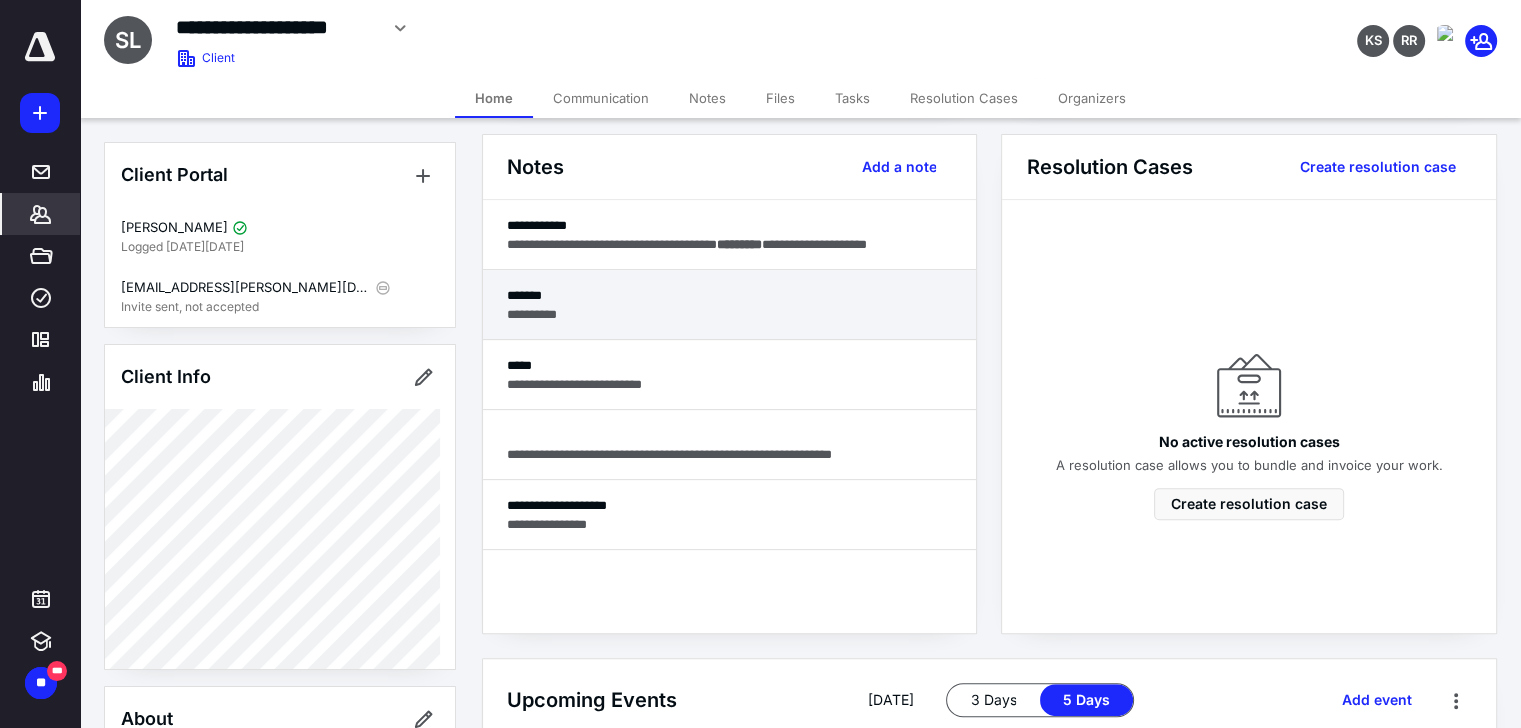 scroll, scrollTop: 500, scrollLeft: 0, axis: vertical 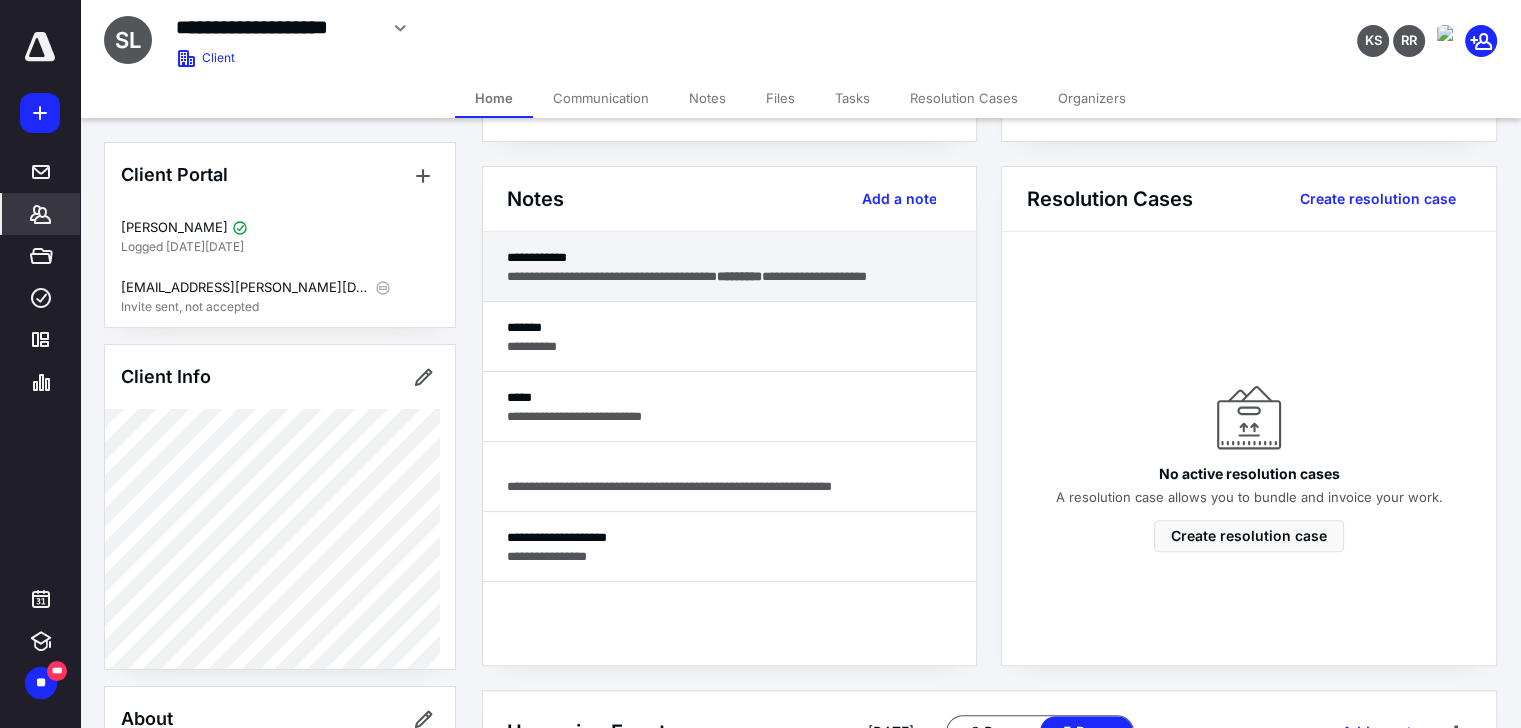 click on "**********" at bounding box center [729, 337] 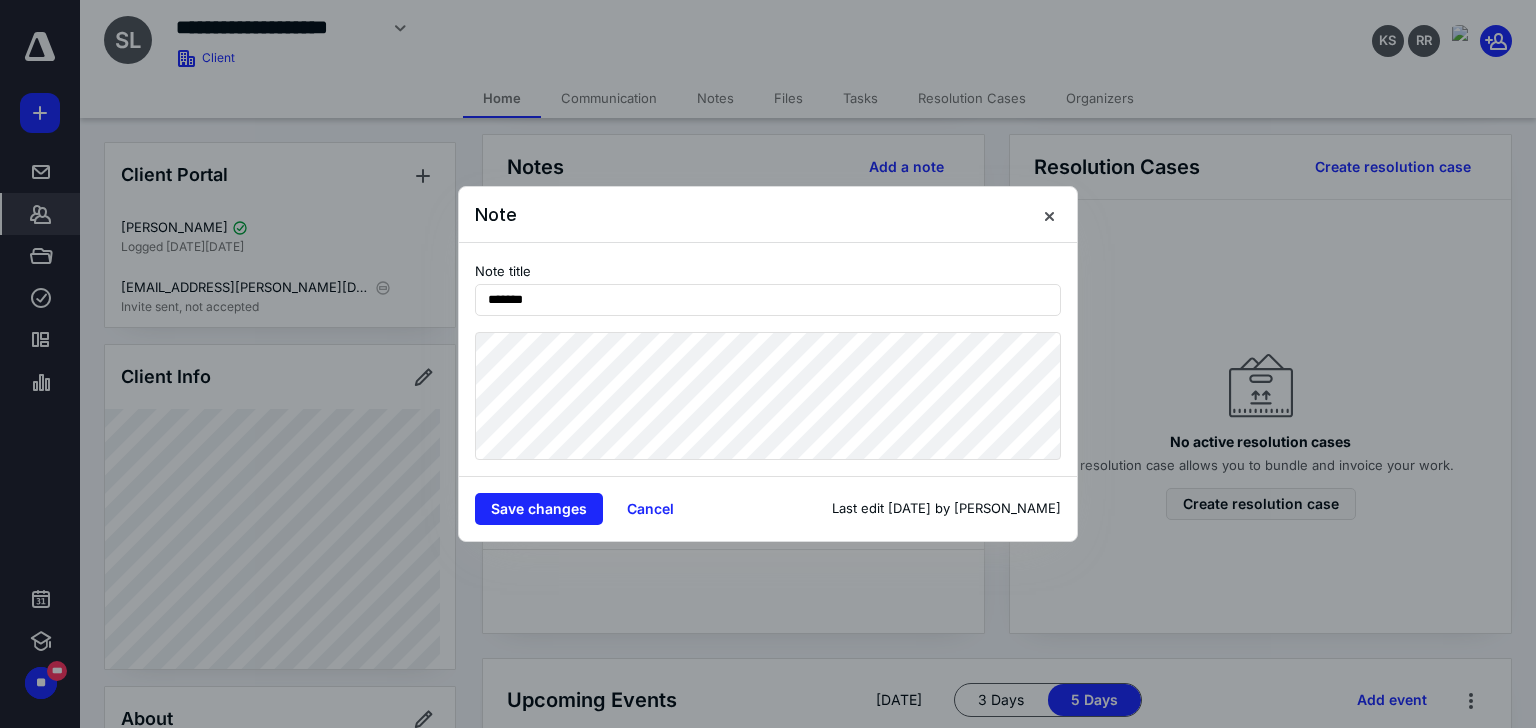 scroll, scrollTop: 500, scrollLeft: 0, axis: vertical 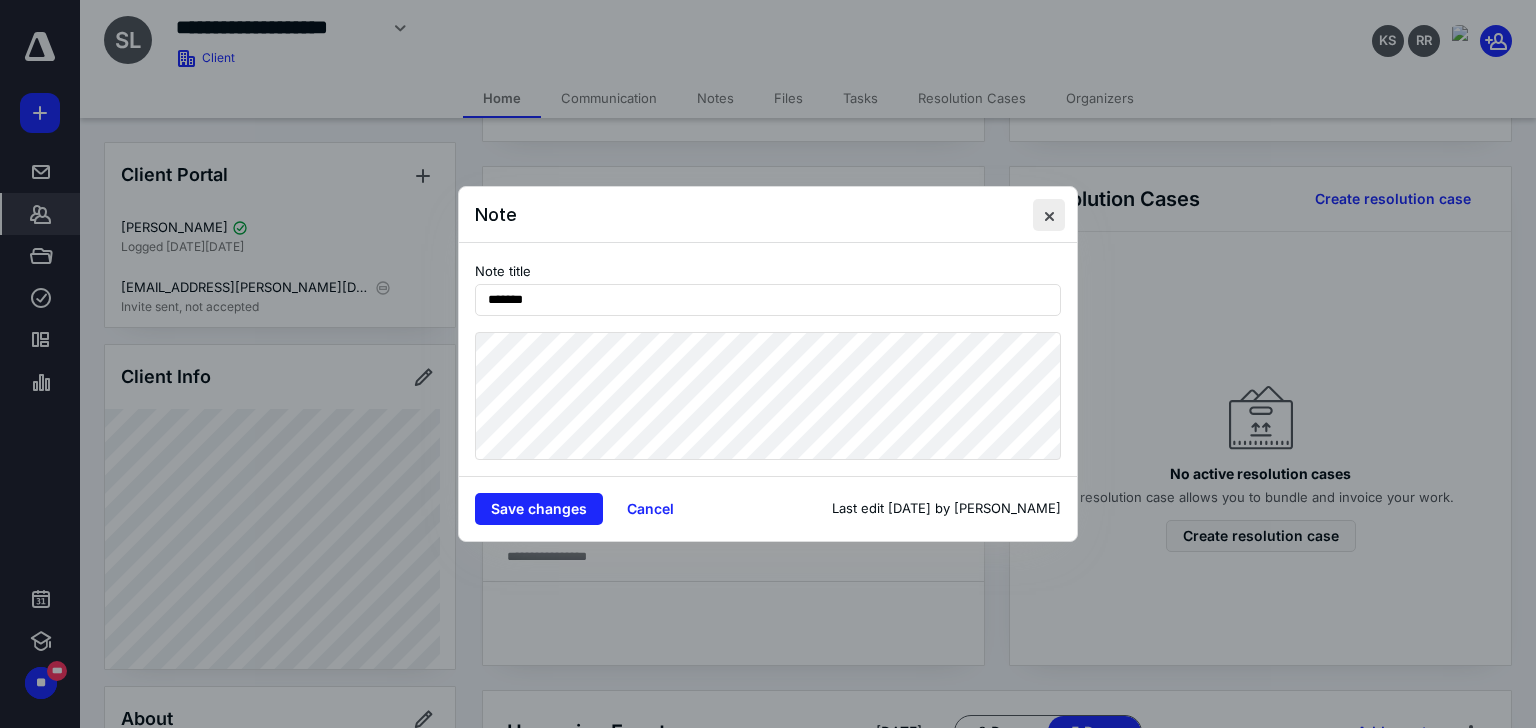 click at bounding box center [1049, 215] 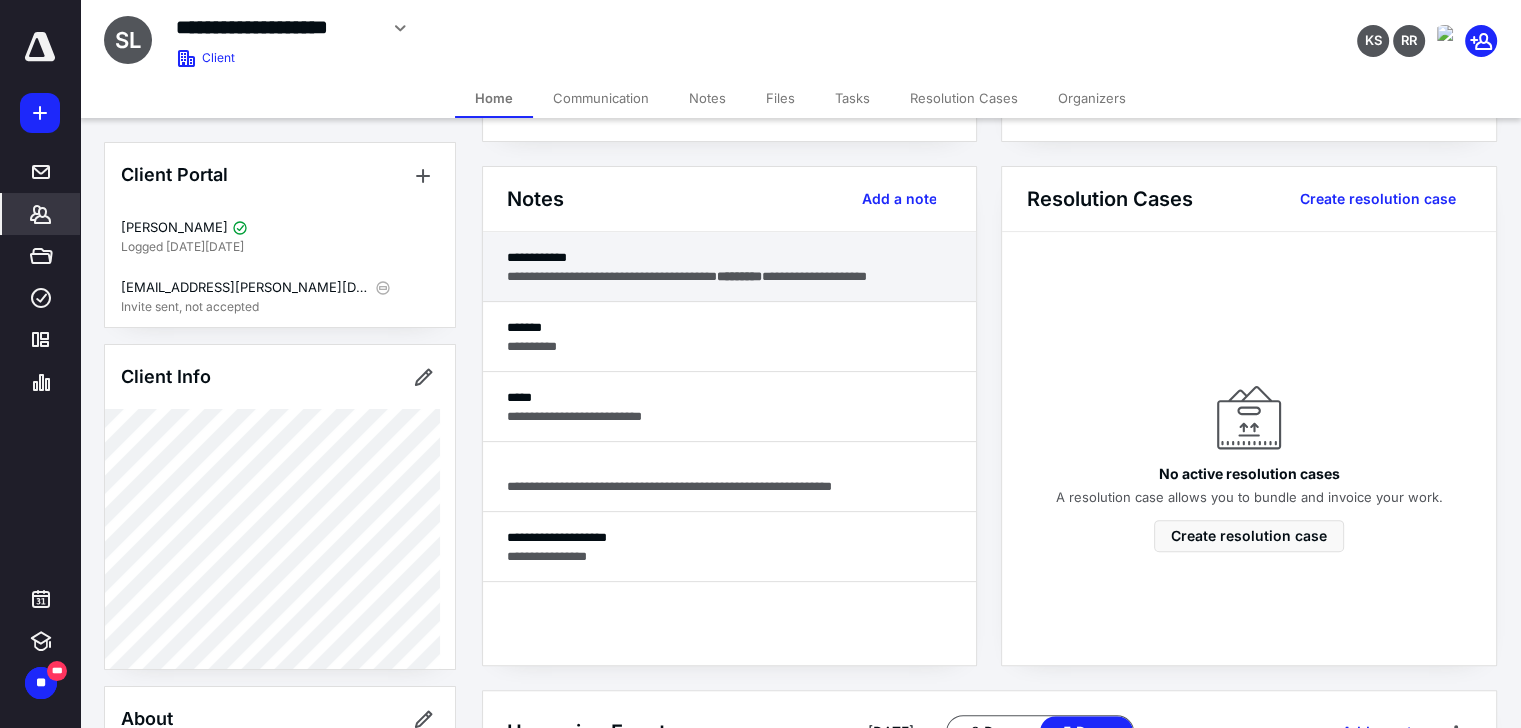 click on "**********" at bounding box center (730, 276) 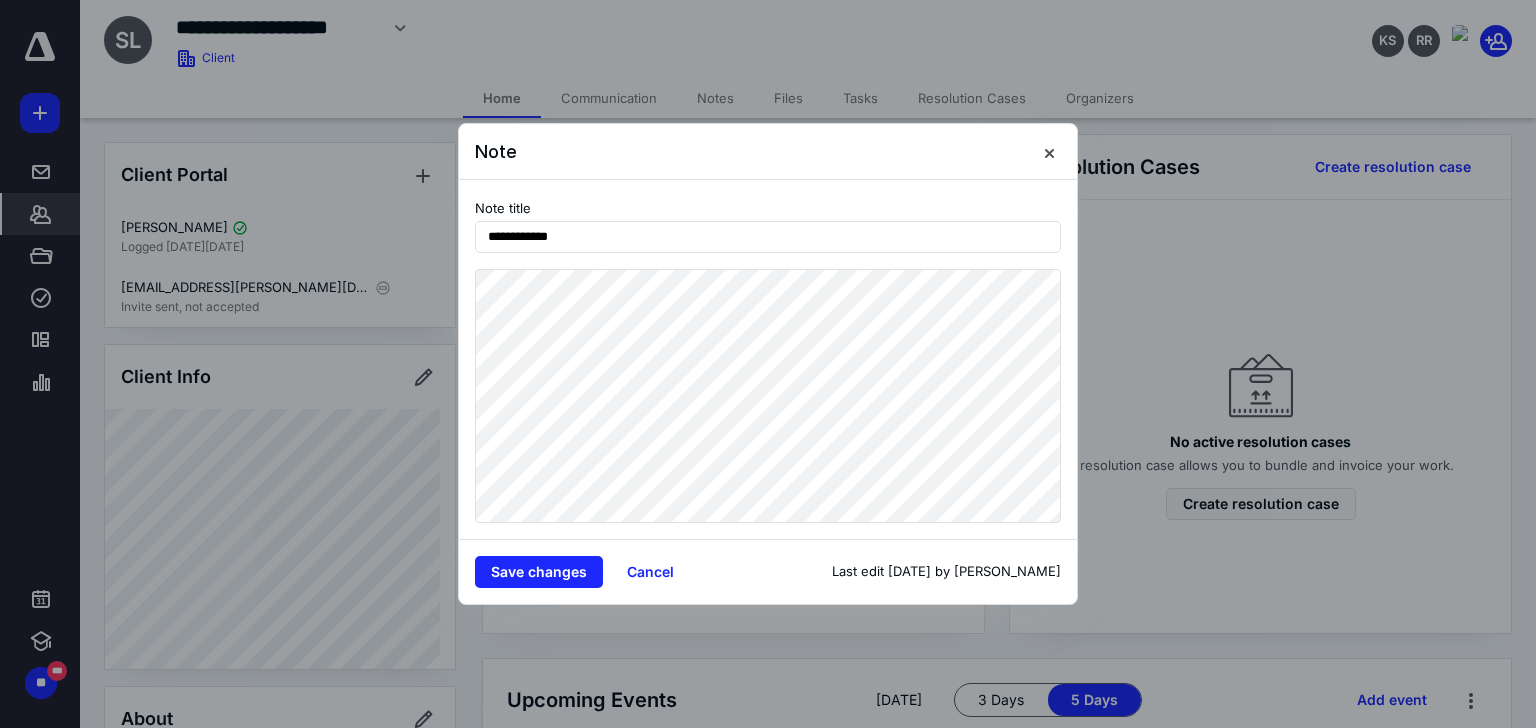 scroll, scrollTop: 500, scrollLeft: 0, axis: vertical 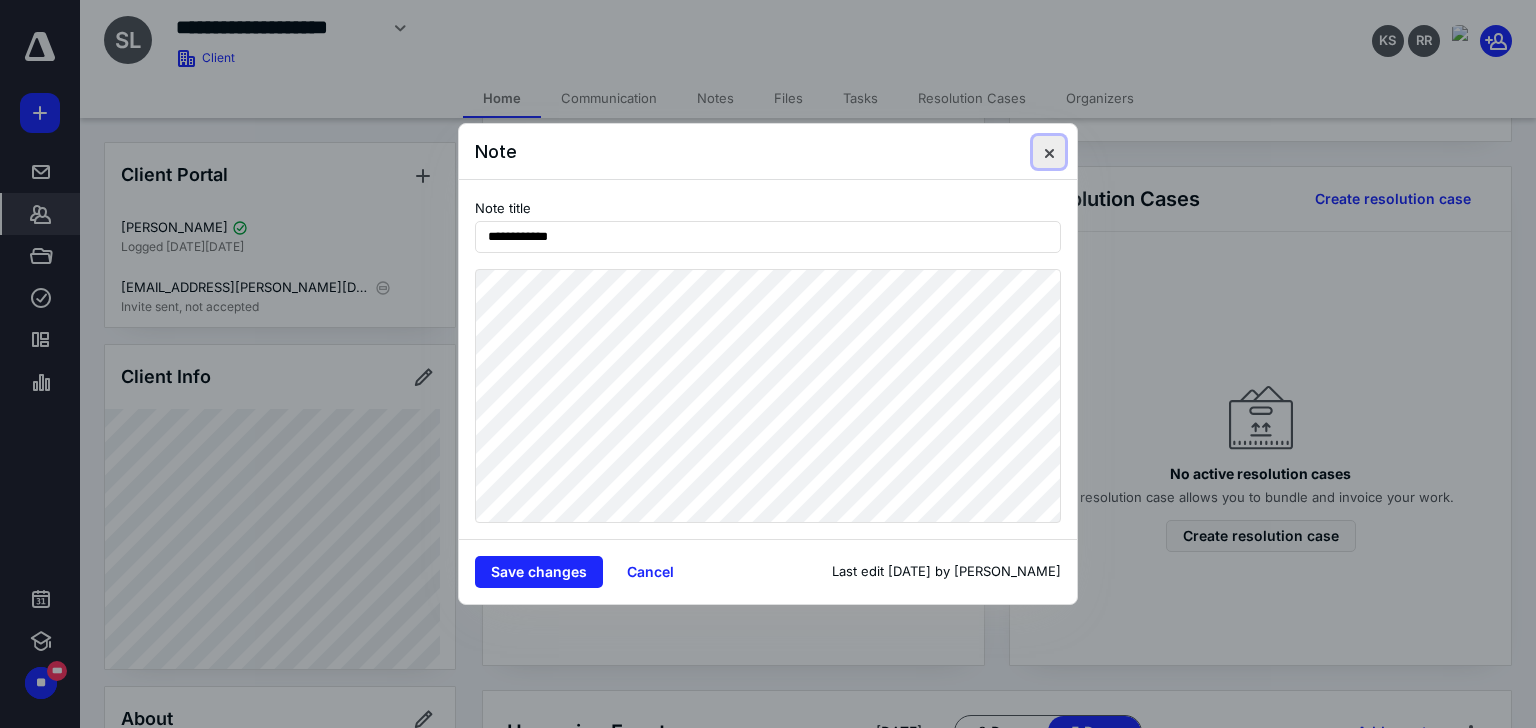 click at bounding box center [1049, 152] 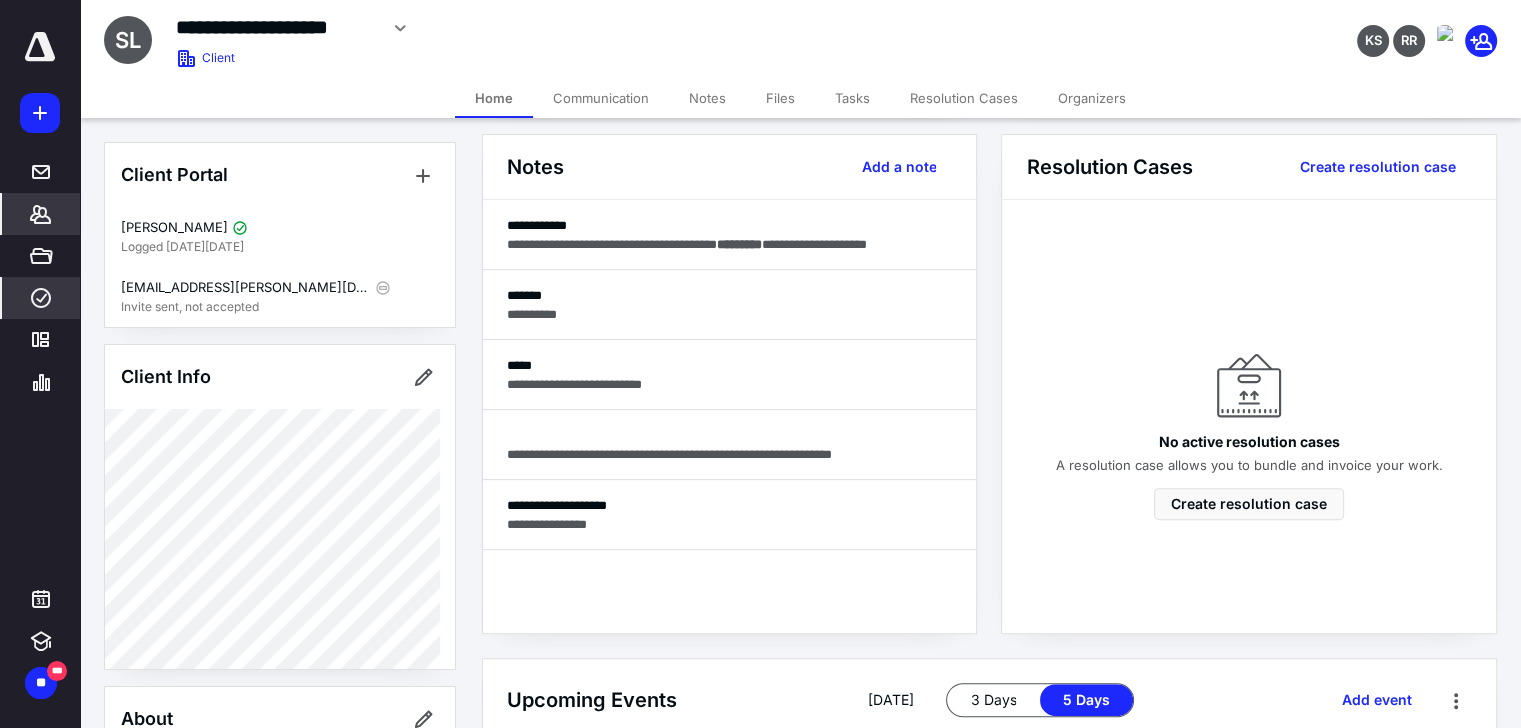scroll, scrollTop: 500, scrollLeft: 0, axis: vertical 